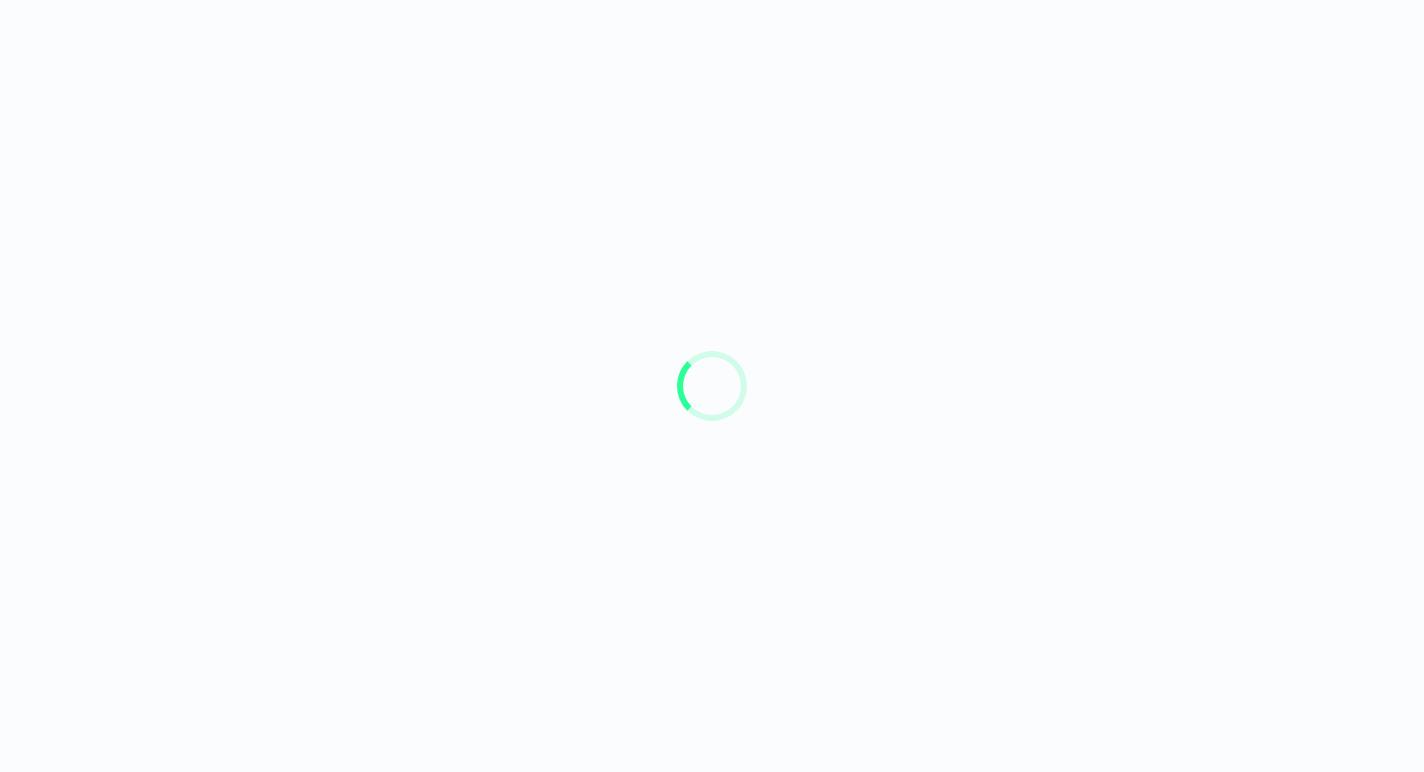 scroll, scrollTop: 0, scrollLeft: 0, axis: both 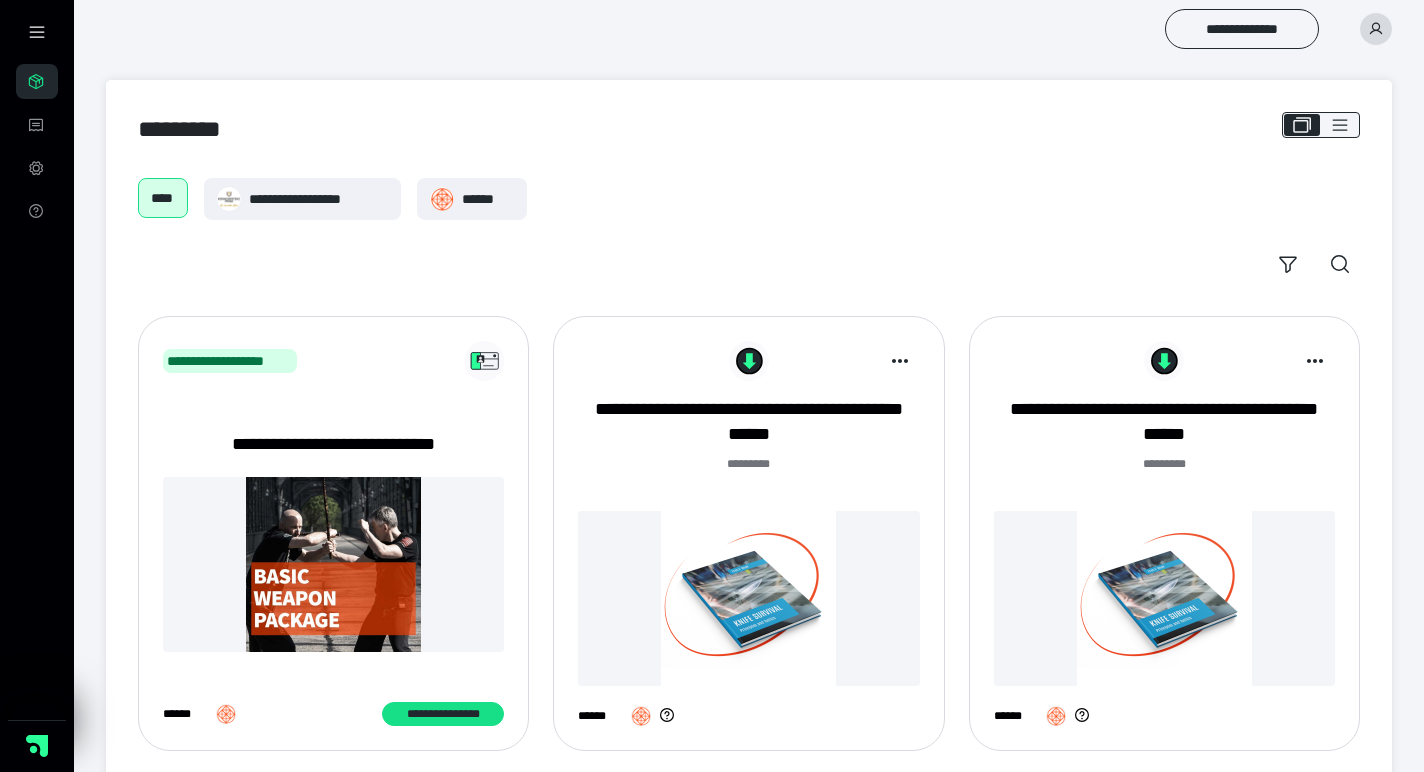 click 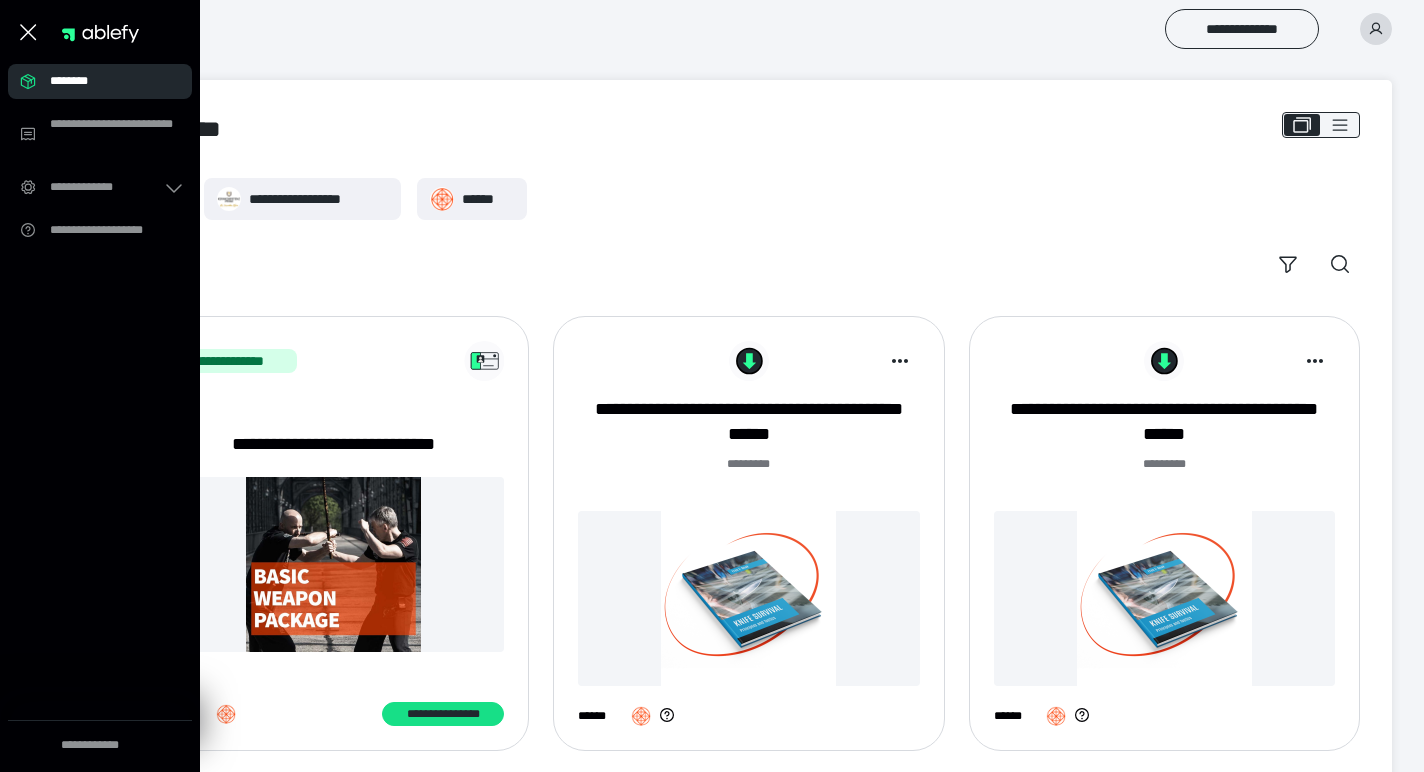 click 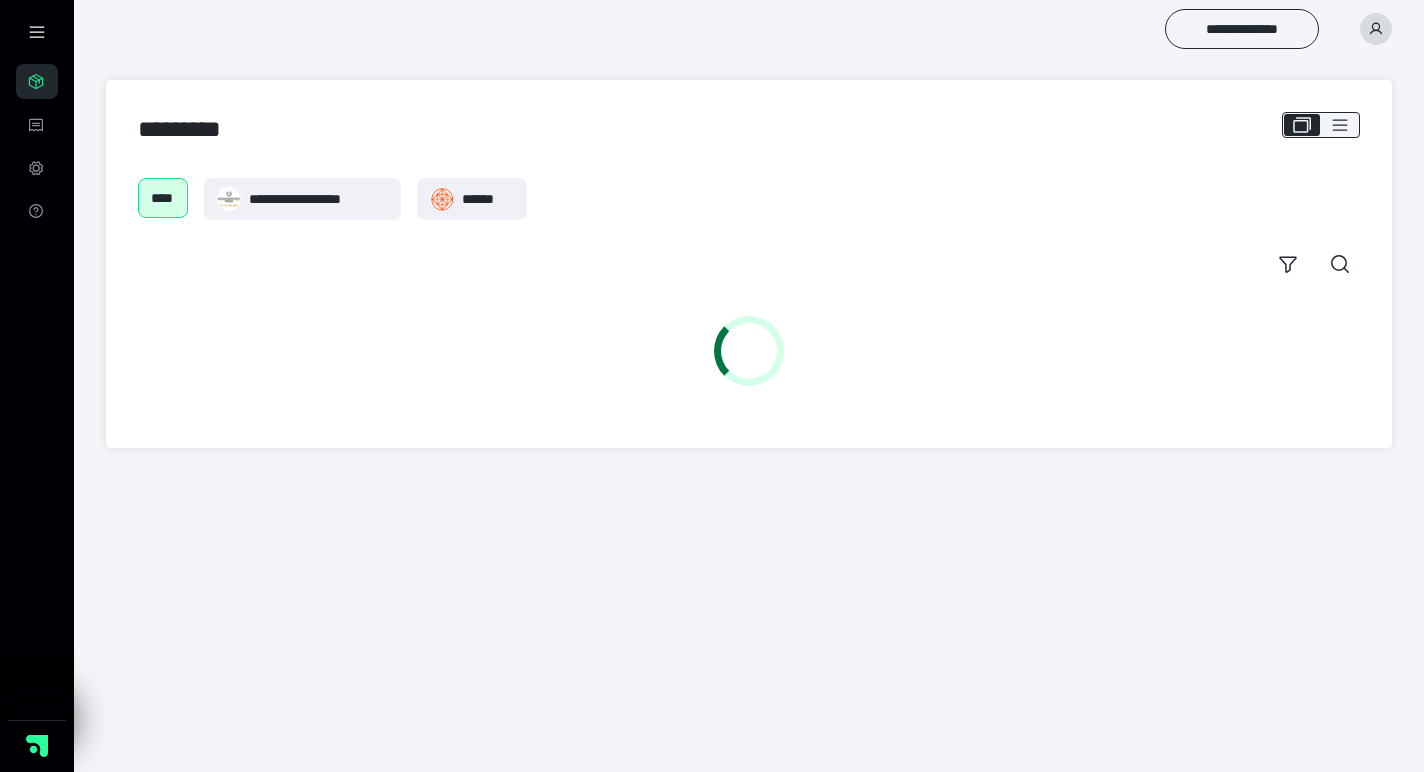 scroll, scrollTop: 0, scrollLeft: 0, axis: both 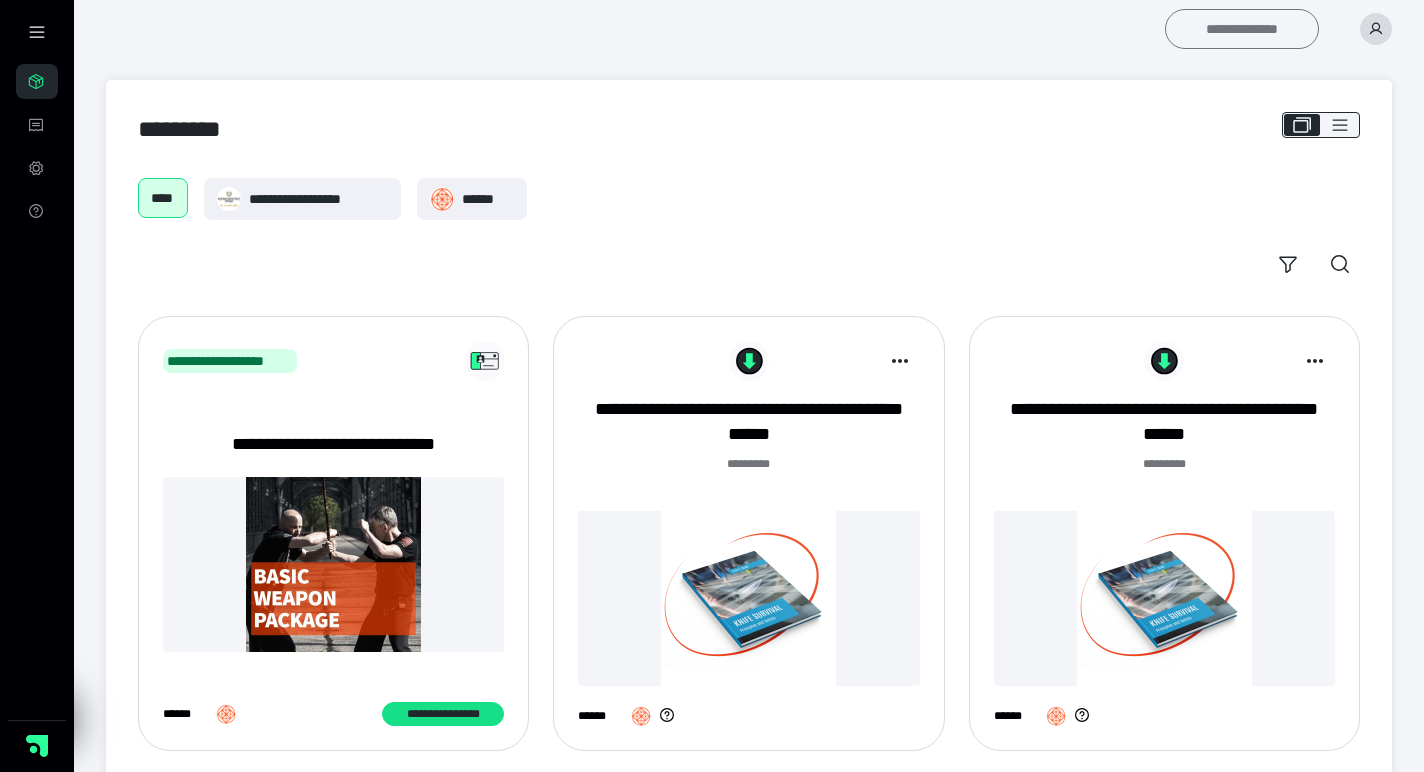 click on "**********" at bounding box center [1242, 29] 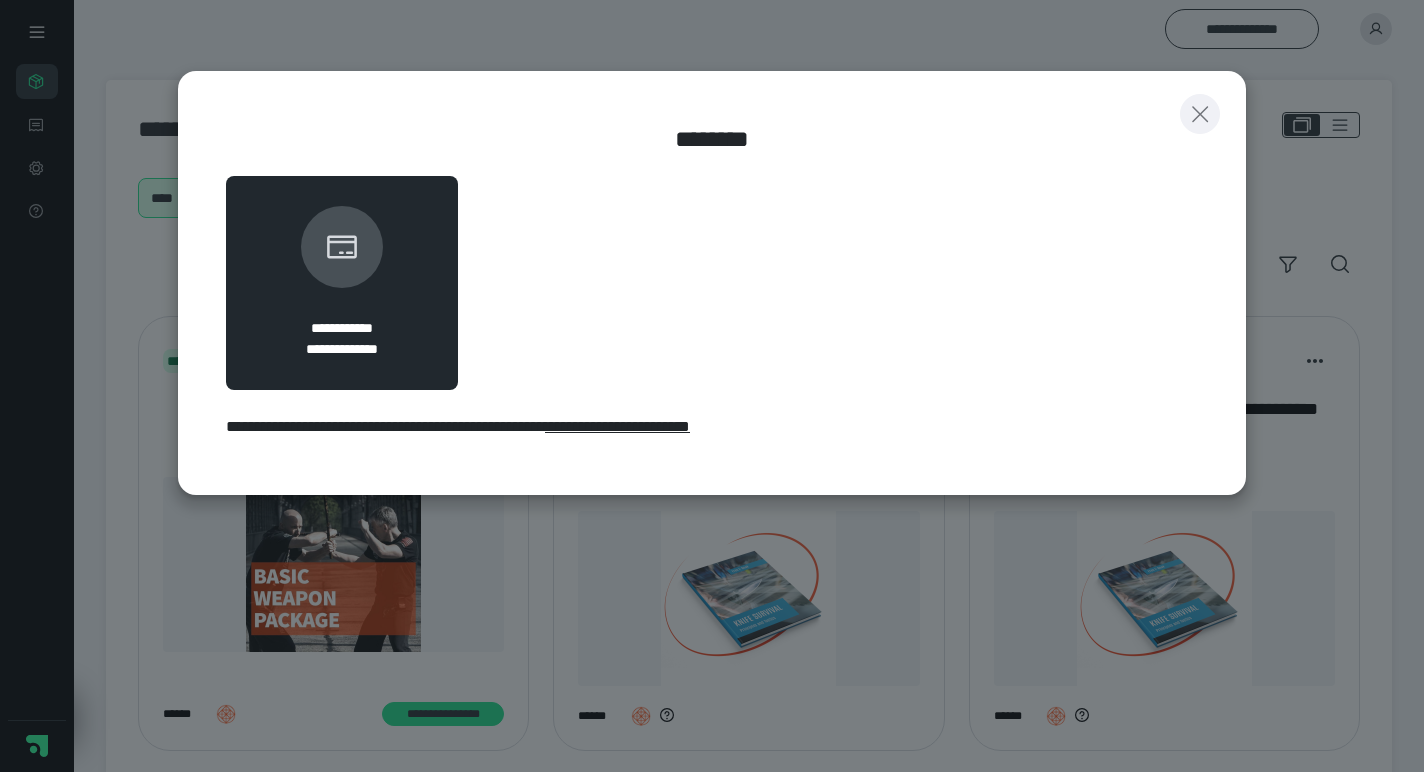 click 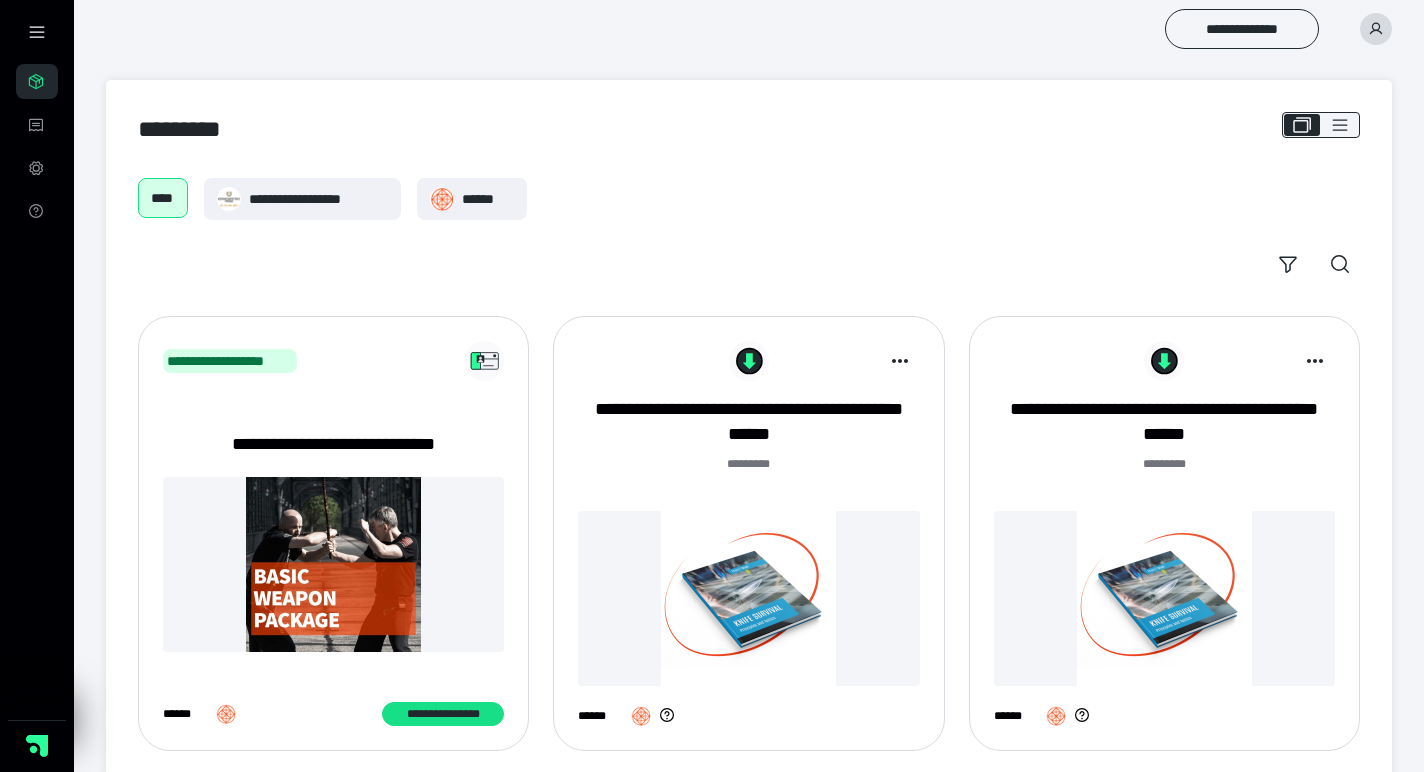 click on "**********" at bounding box center (749, 29) 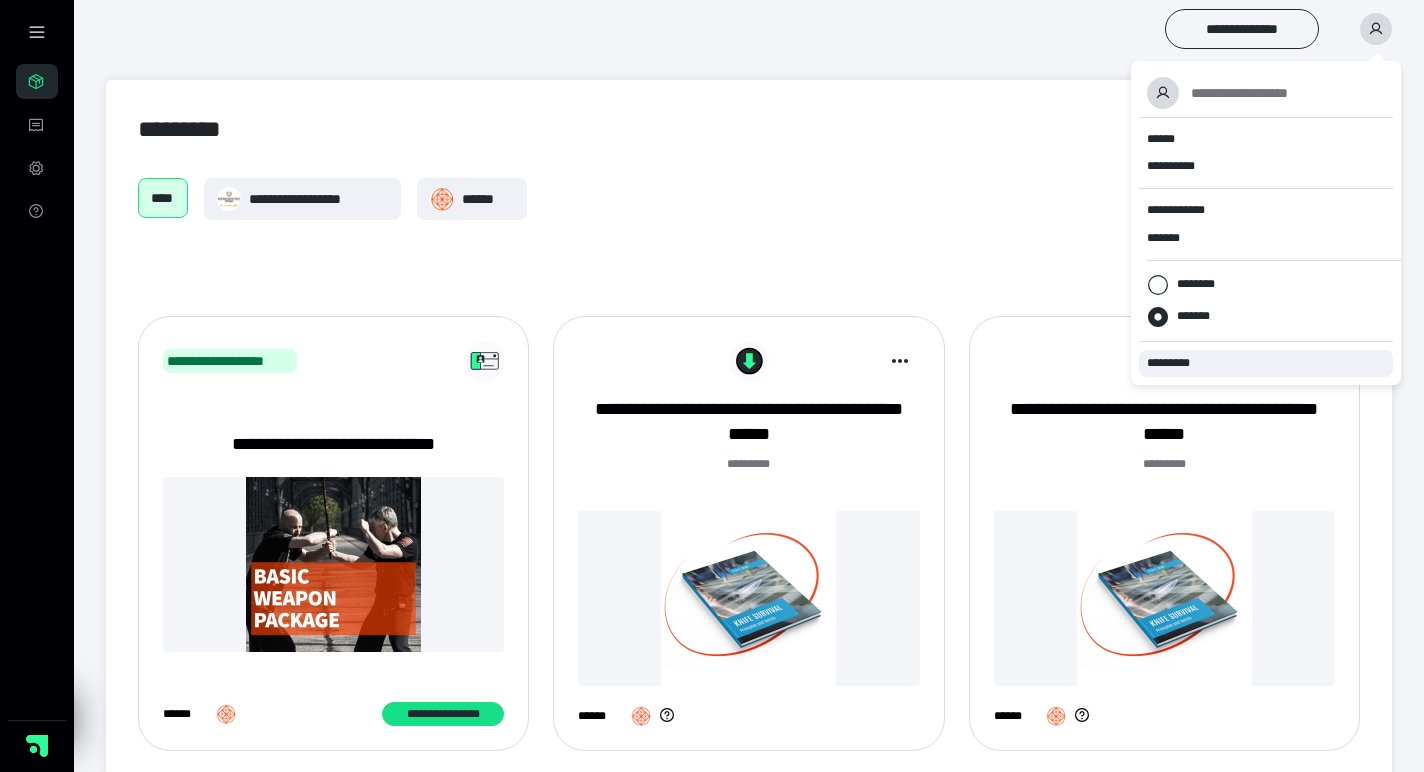 click on "*********" at bounding box center (1266, 363) 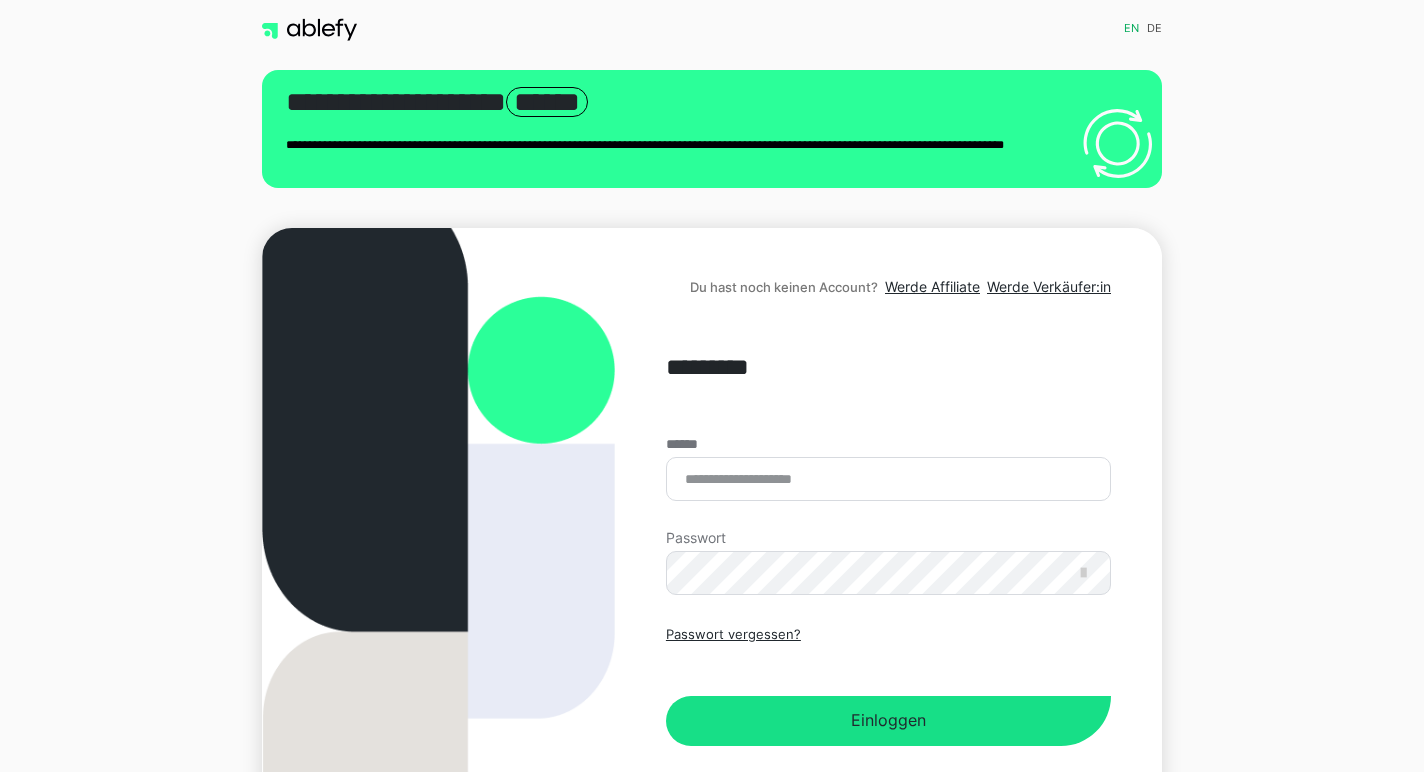 scroll, scrollTop: 0, scrollLeft: 0, axis: both 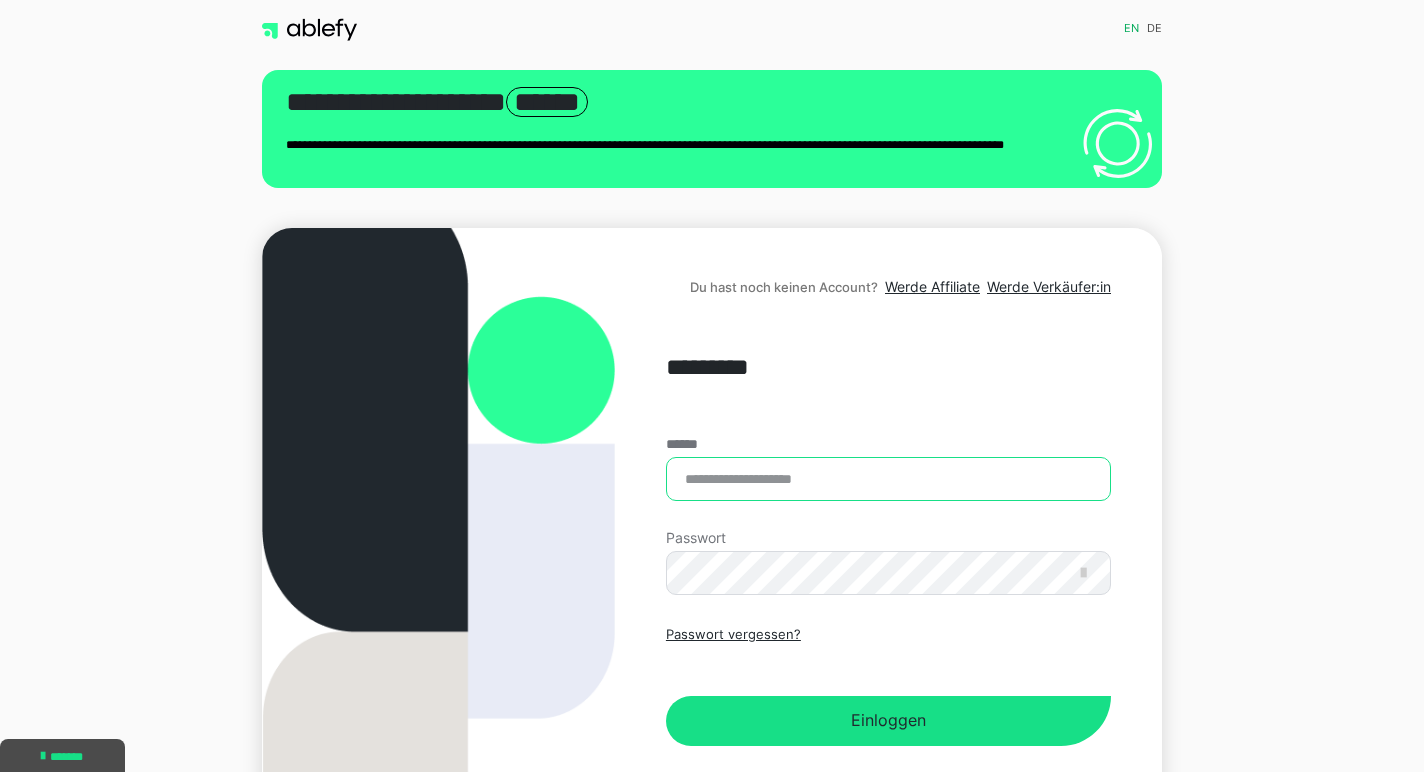 click on "******" at bounding box center (888, 479) 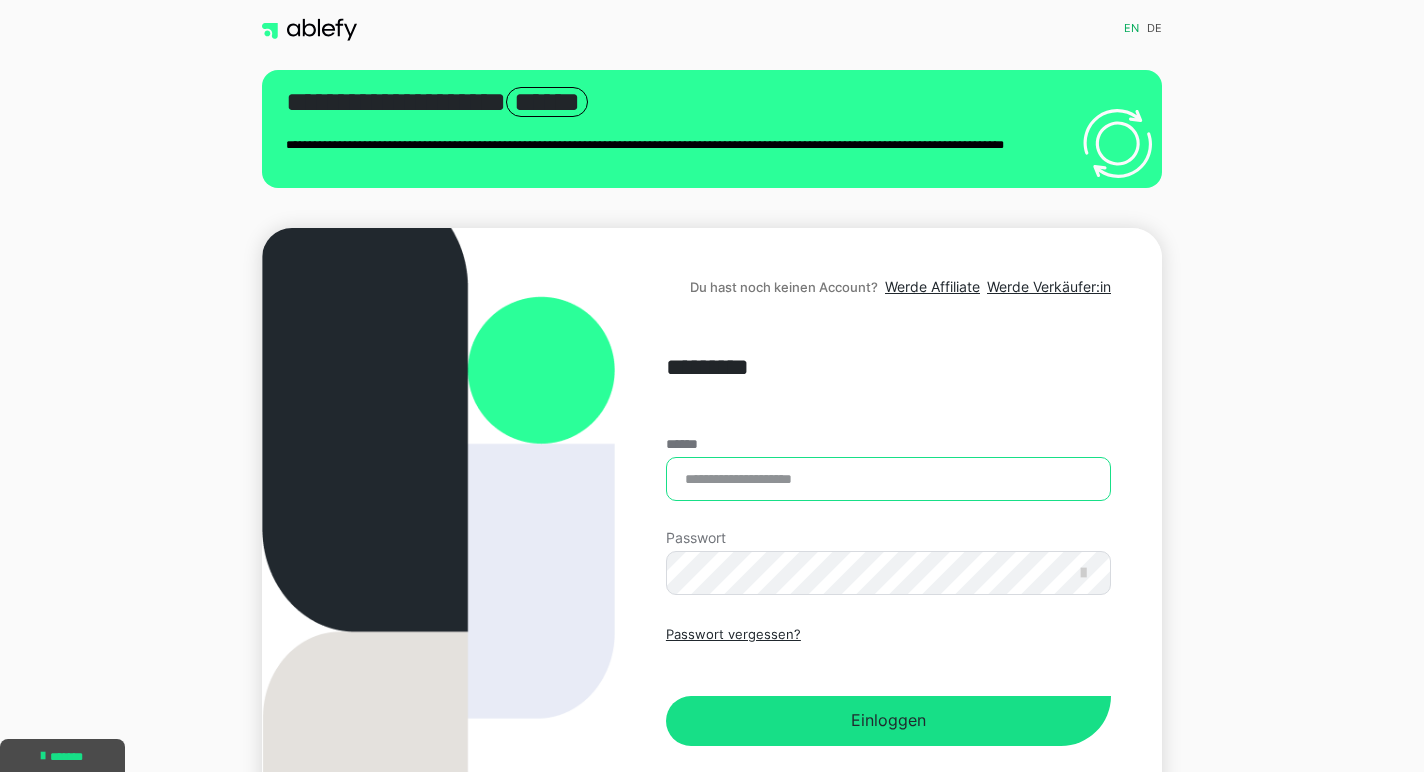 click at bounding box center (0, 918) 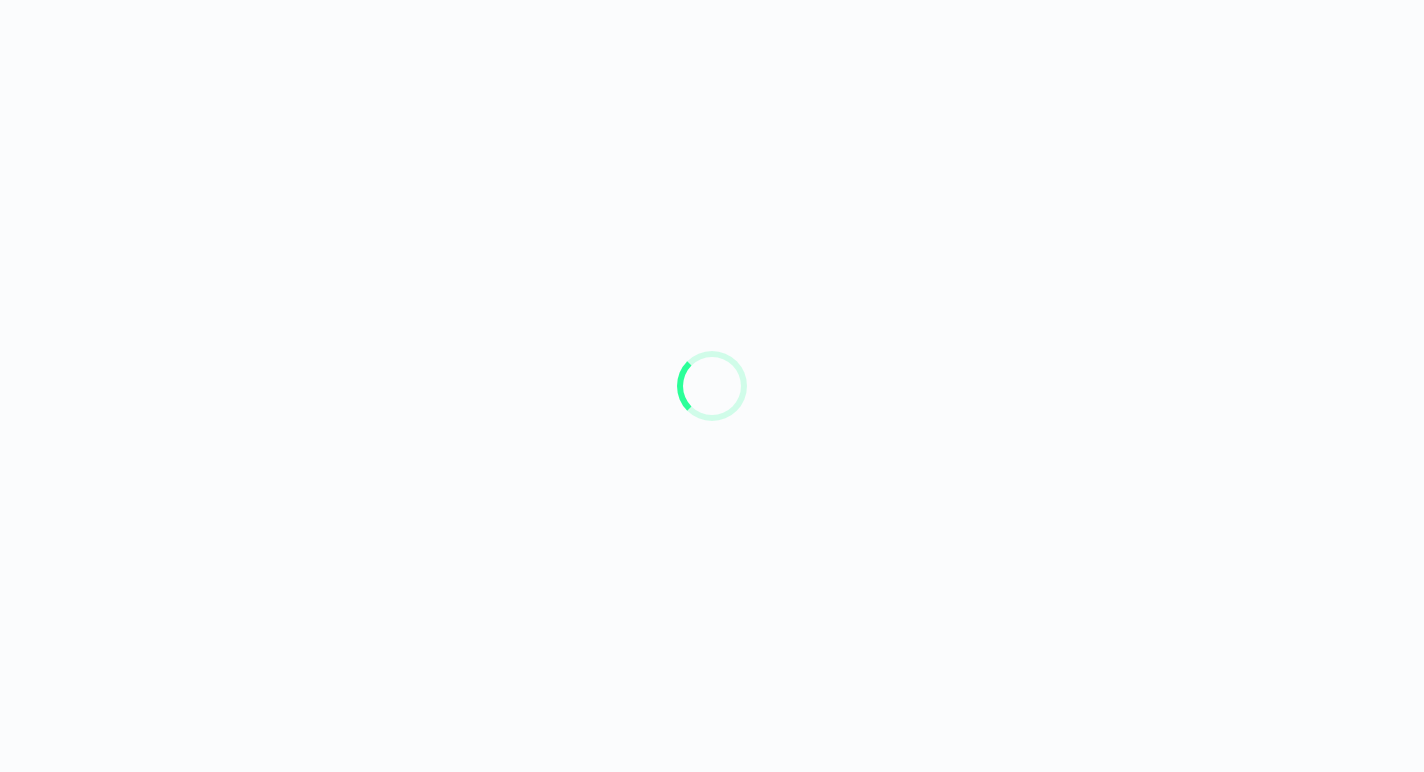 scroll, scrollTop: 0, scrollLeft: 0, axis: both 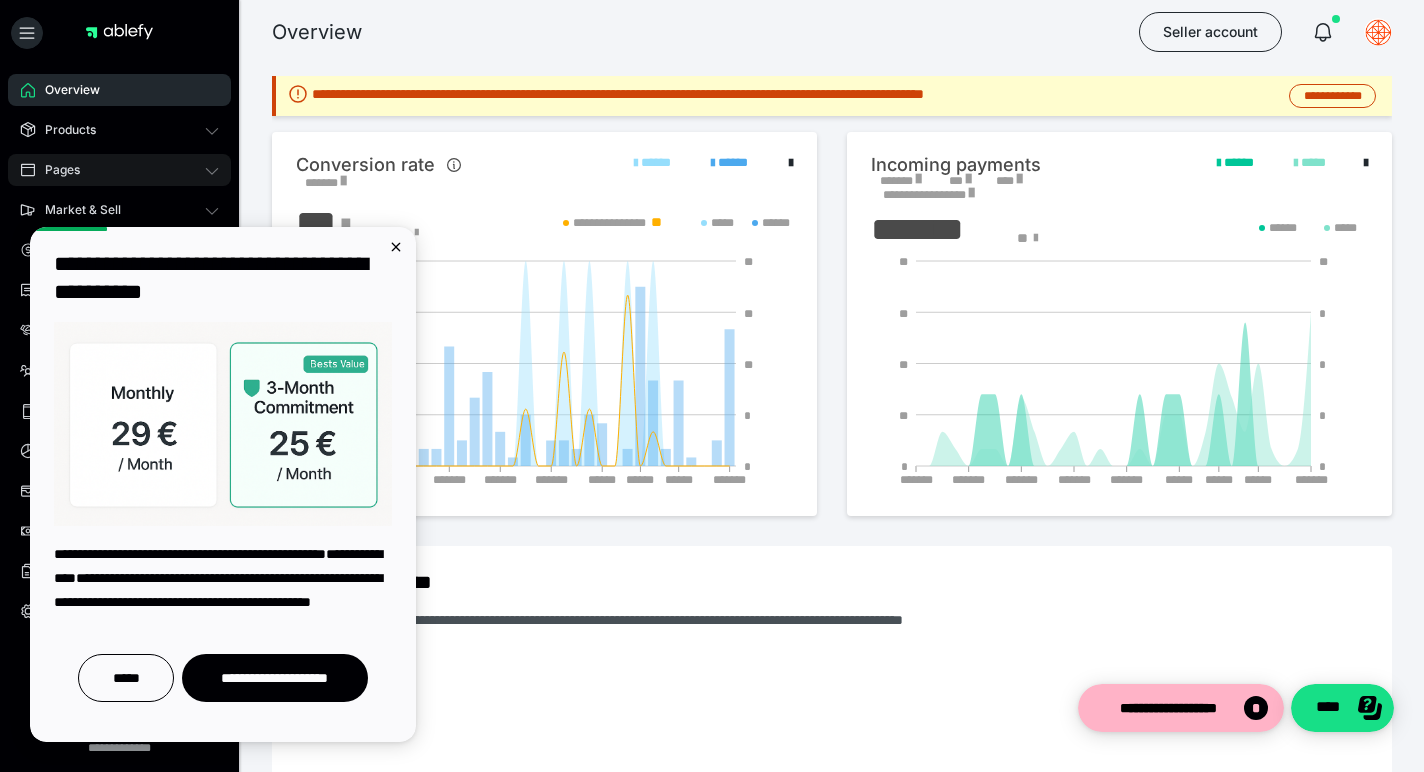 click on "Pages" at bounding box center (119, 170) 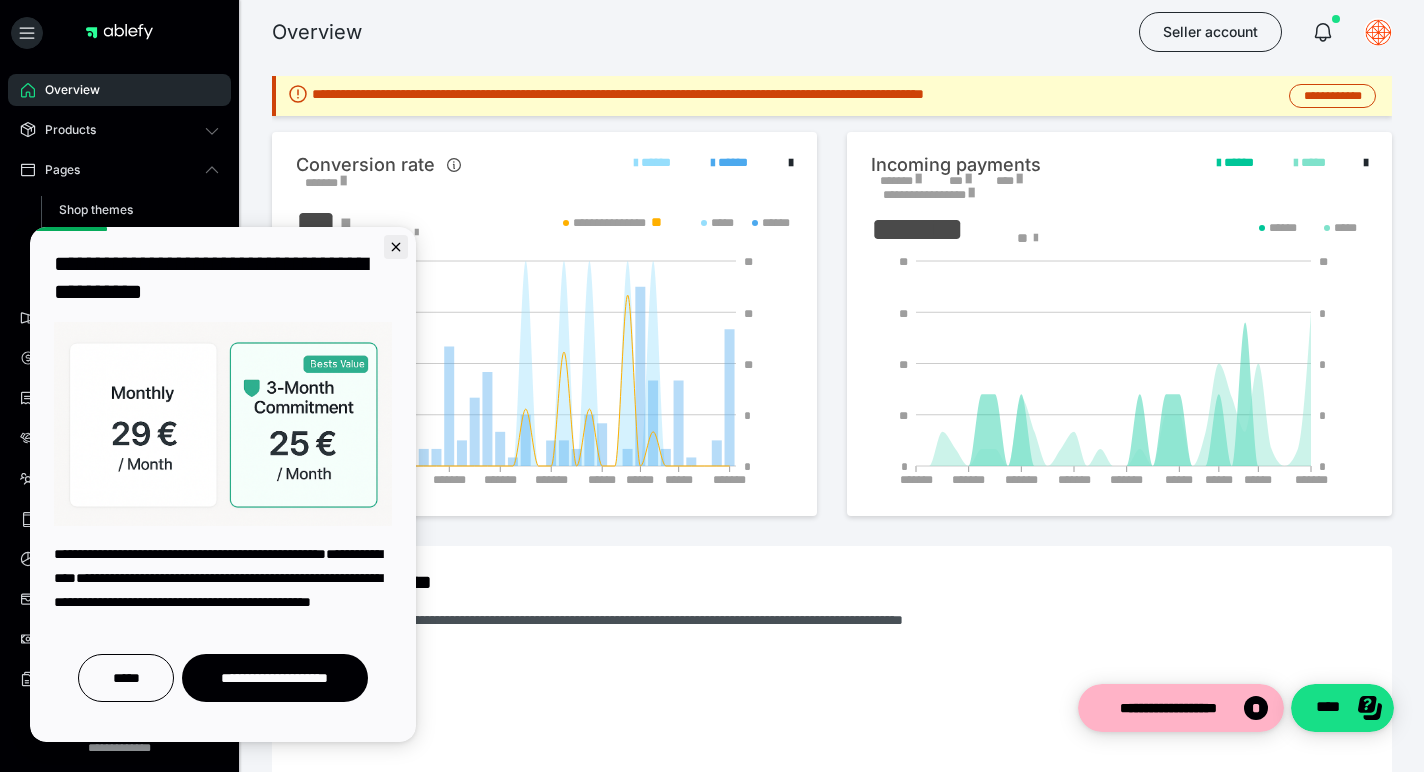 click 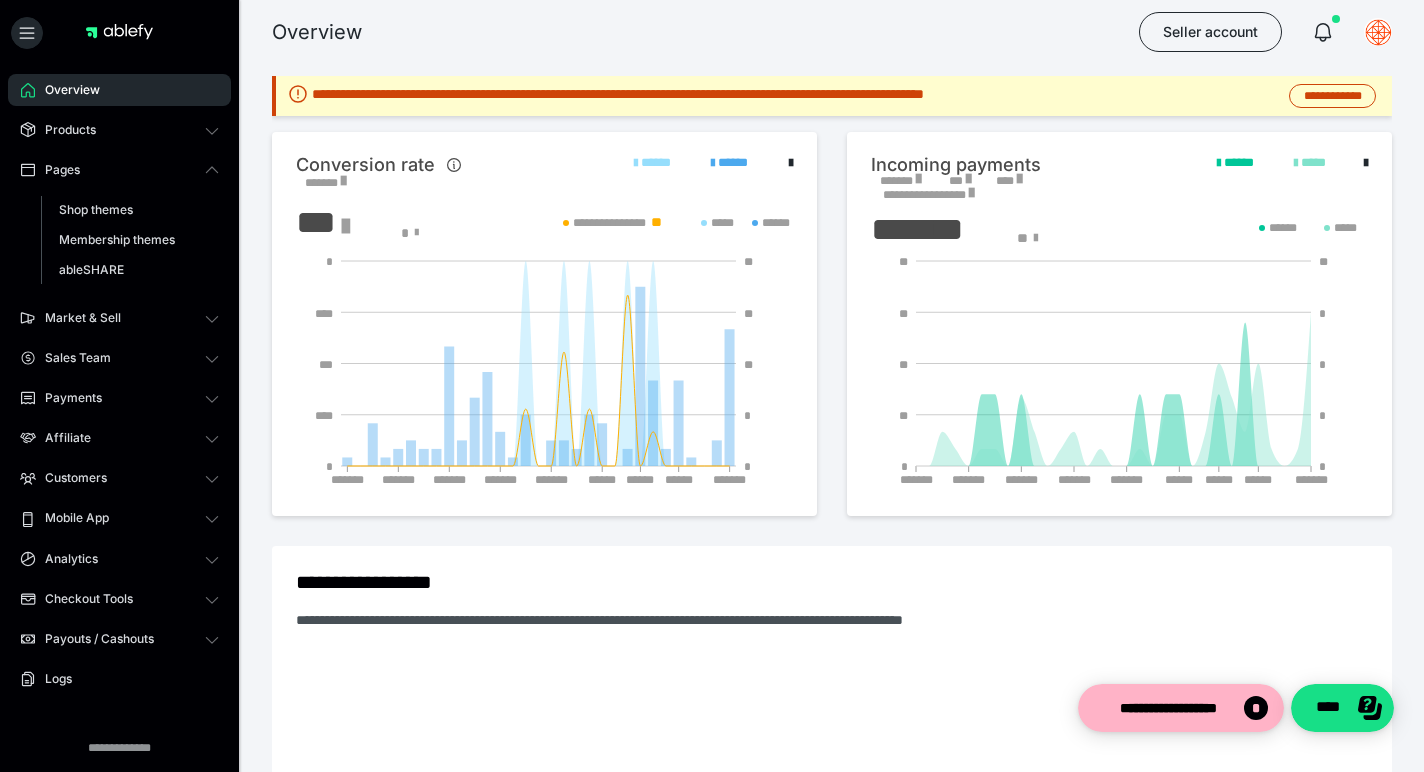 scroll, scrollTop: 0, scrollLeft: 0, axis: both 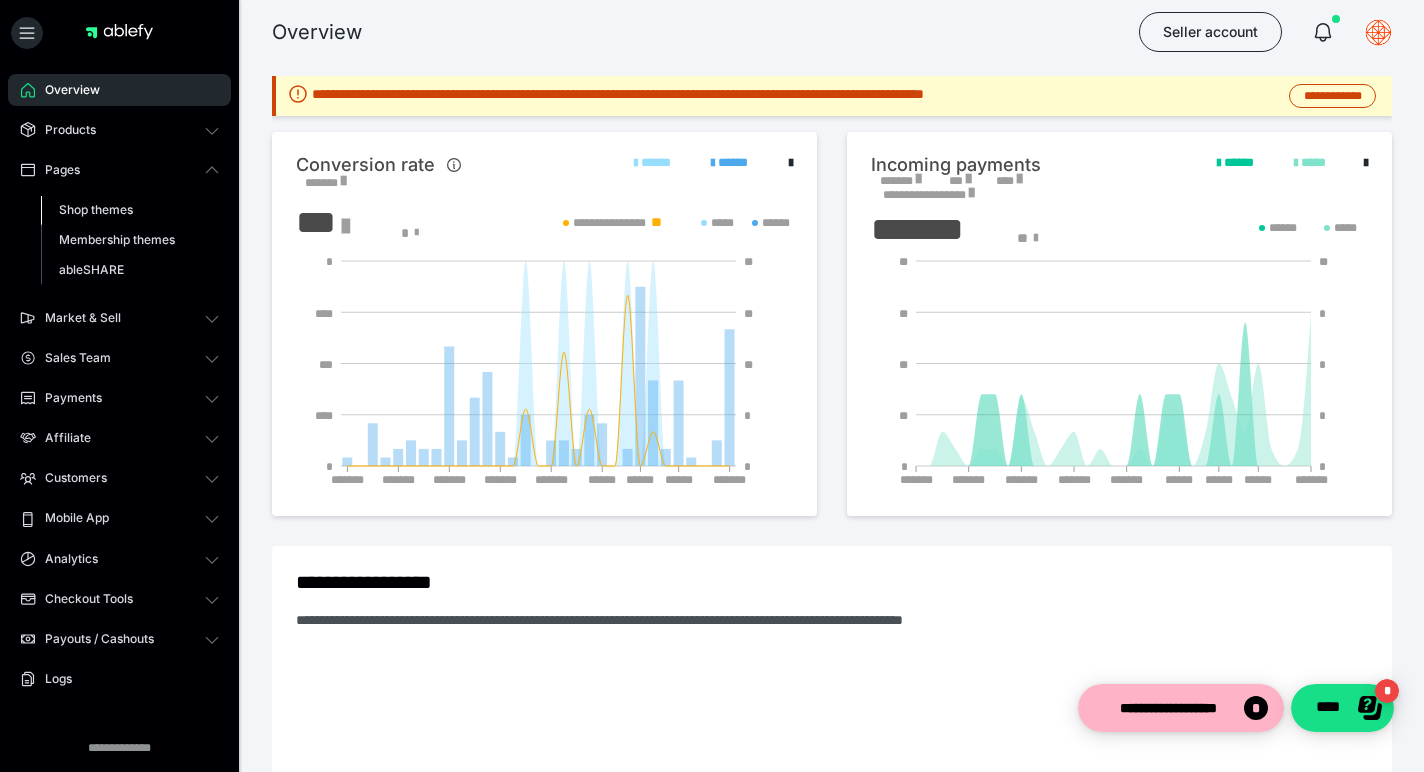 click on "Shop themes" at bounding box center (130, 210) 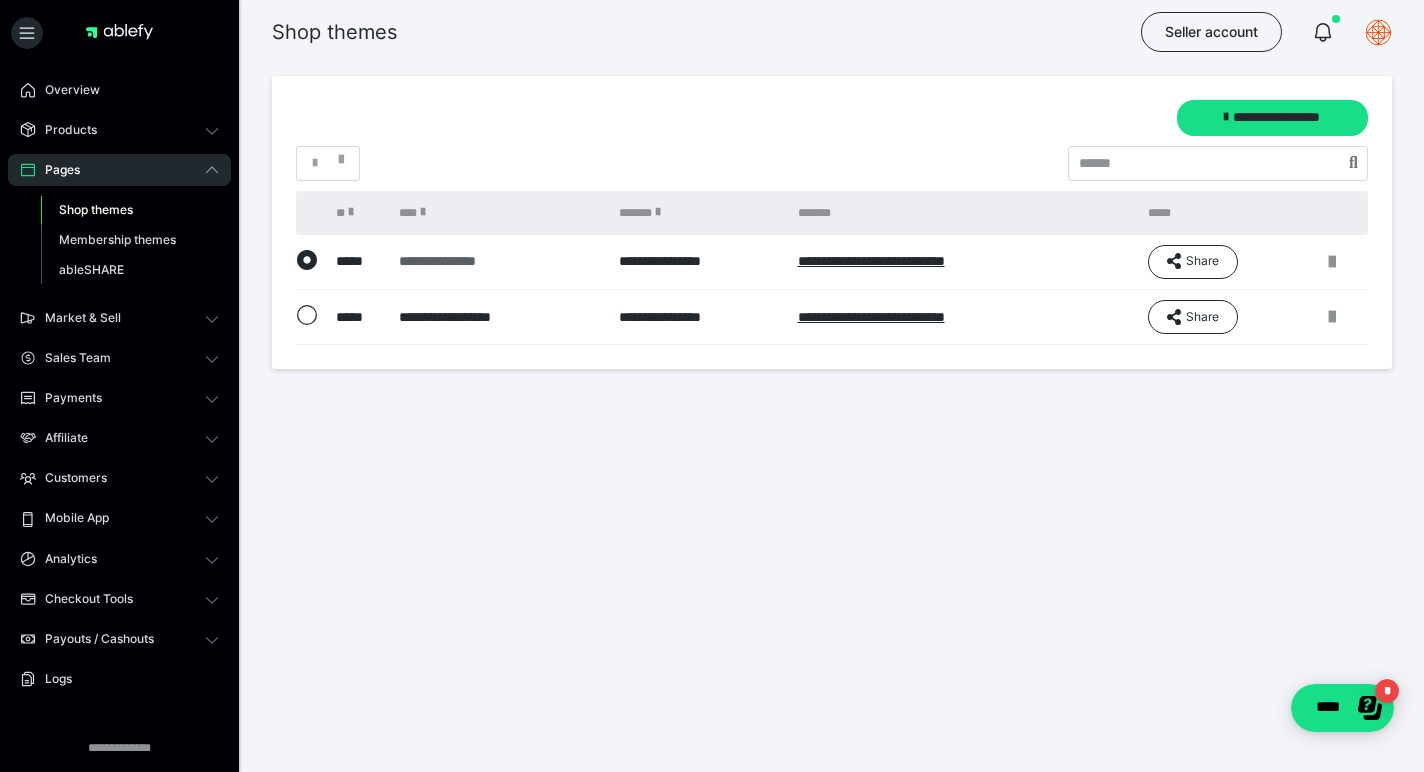 click on "**********" at bounding box center (496, 261) 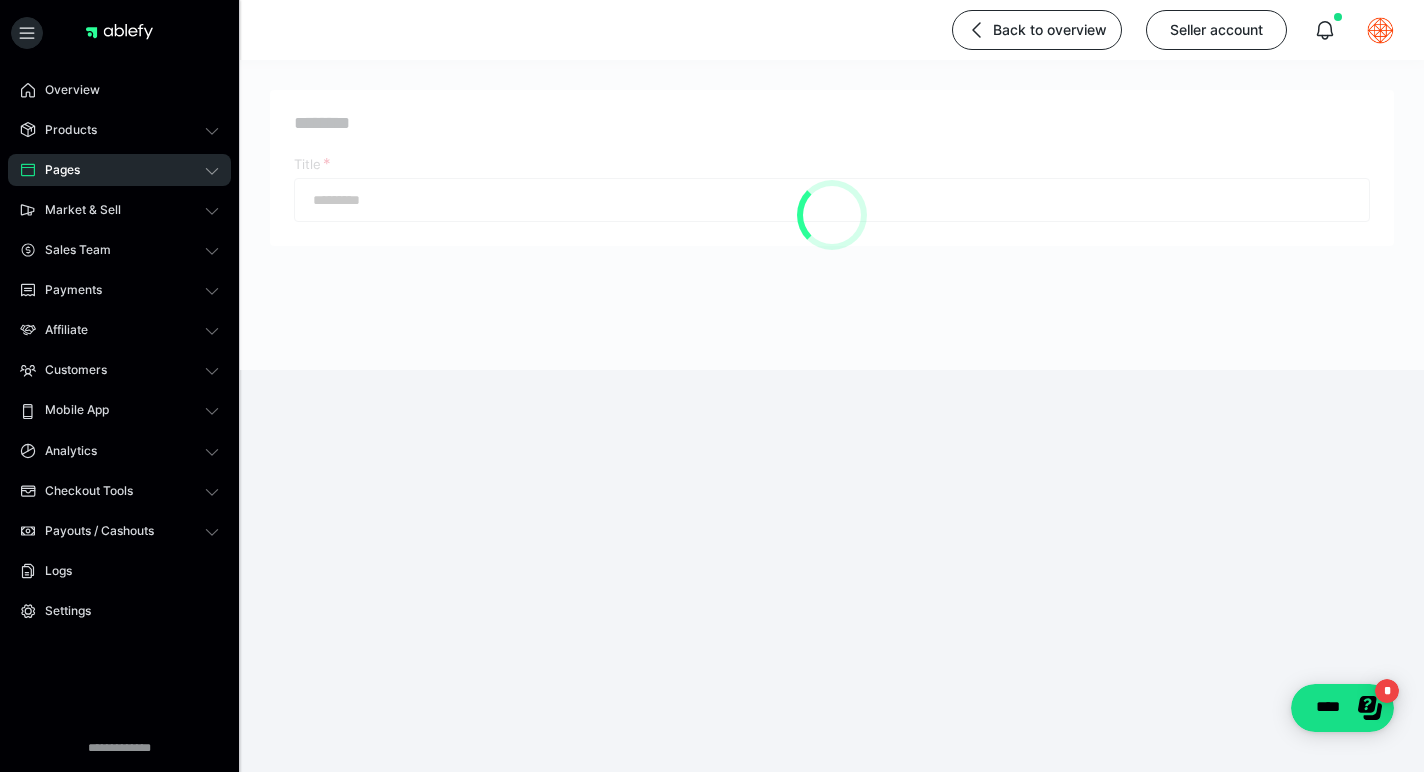 type on "**********" 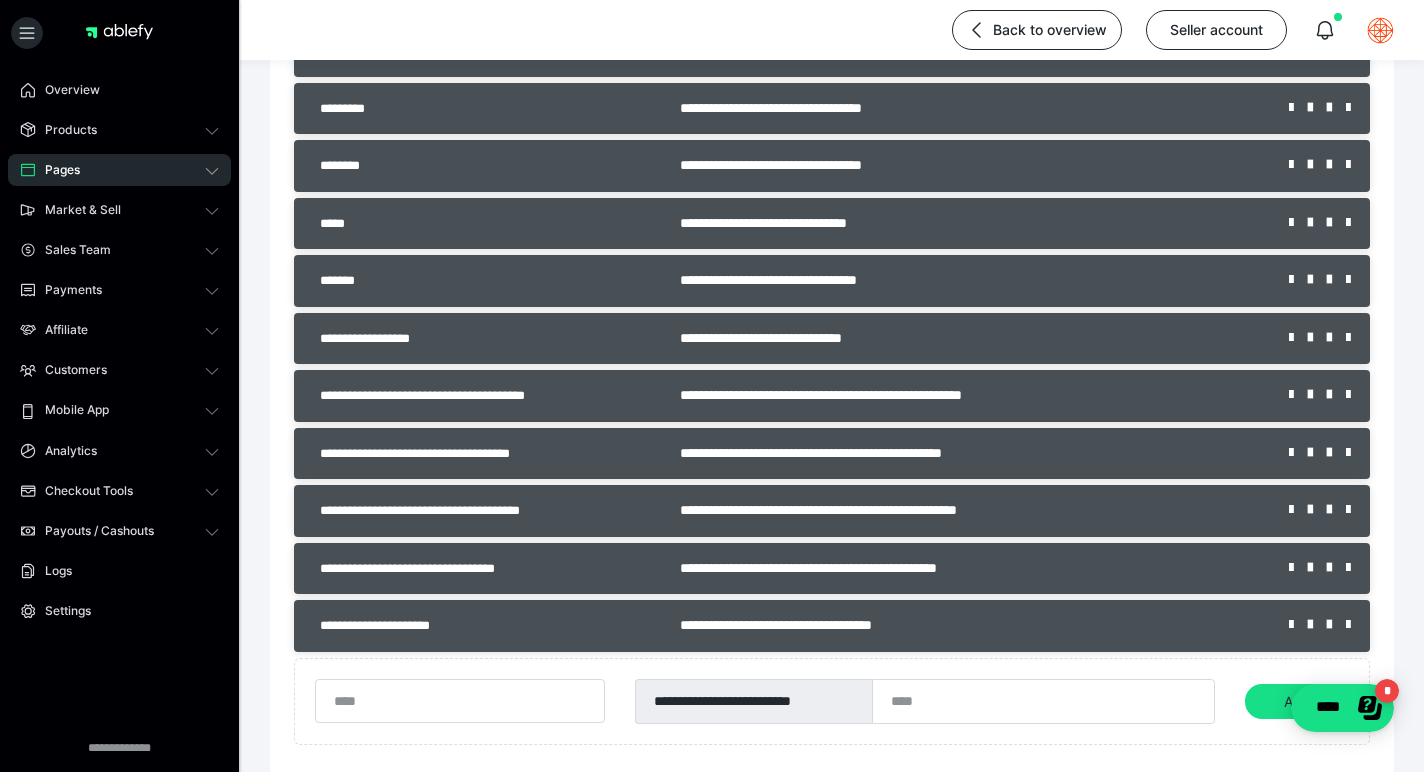 scroll, scrollTop: 664, scrollLeft: 0, axis: vertical 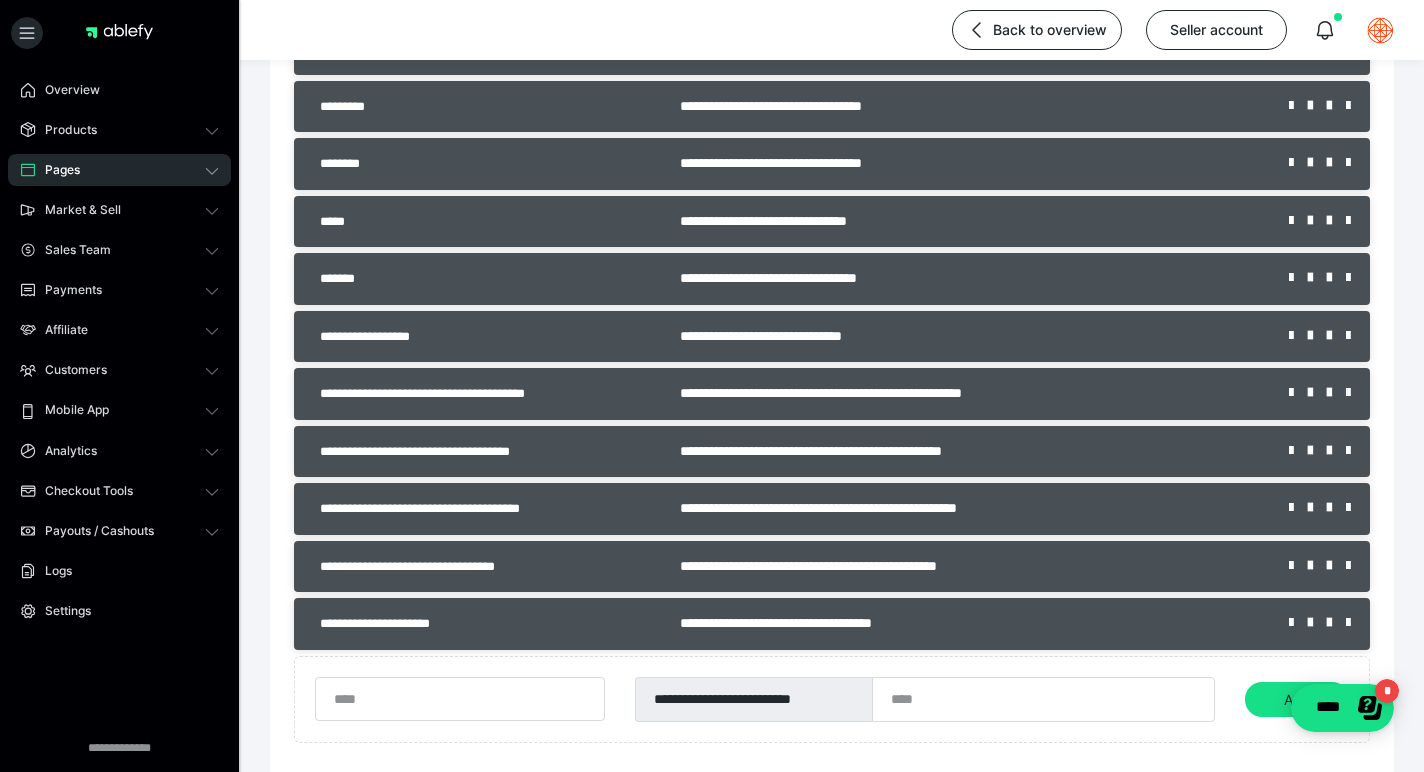 click on "**********" at bounding box center [969, 508] 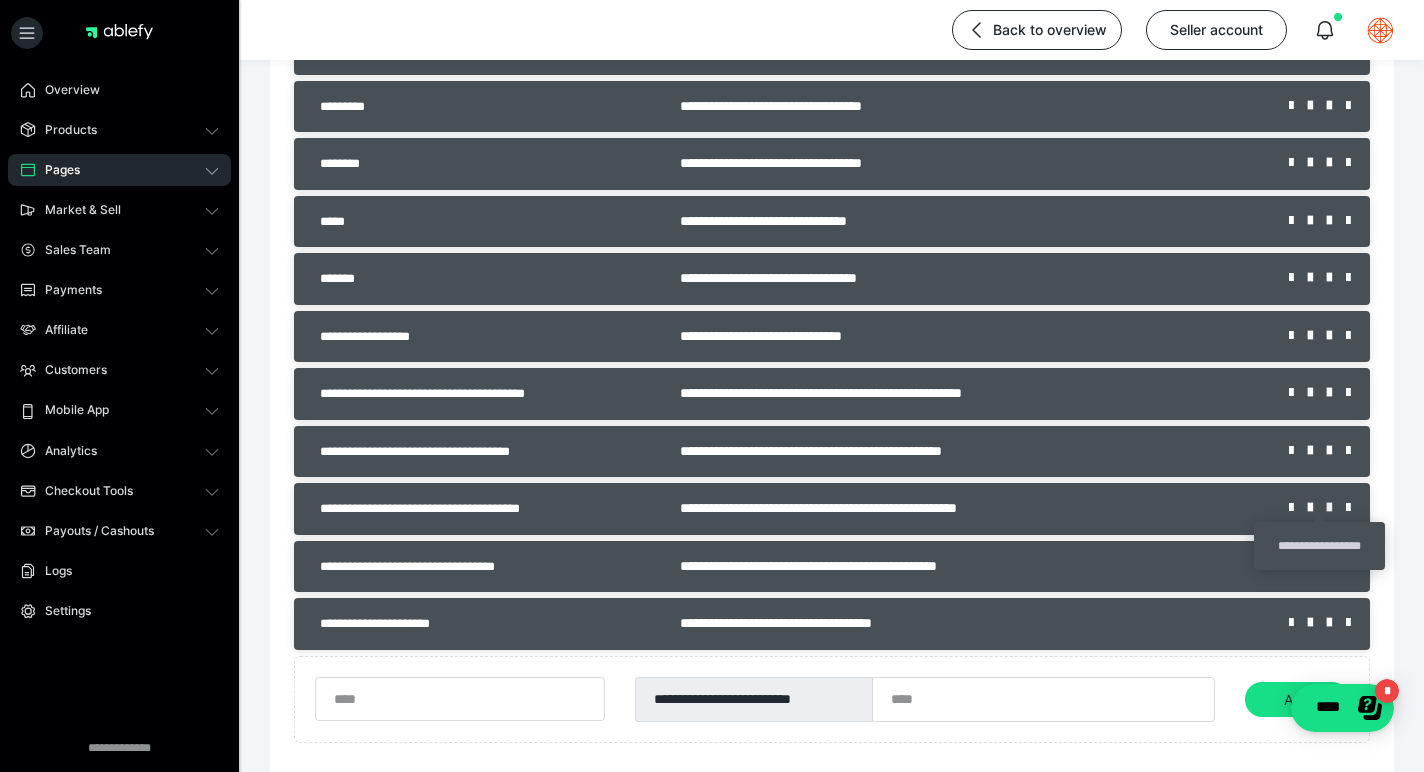 click at bounding box center [1336, 508] 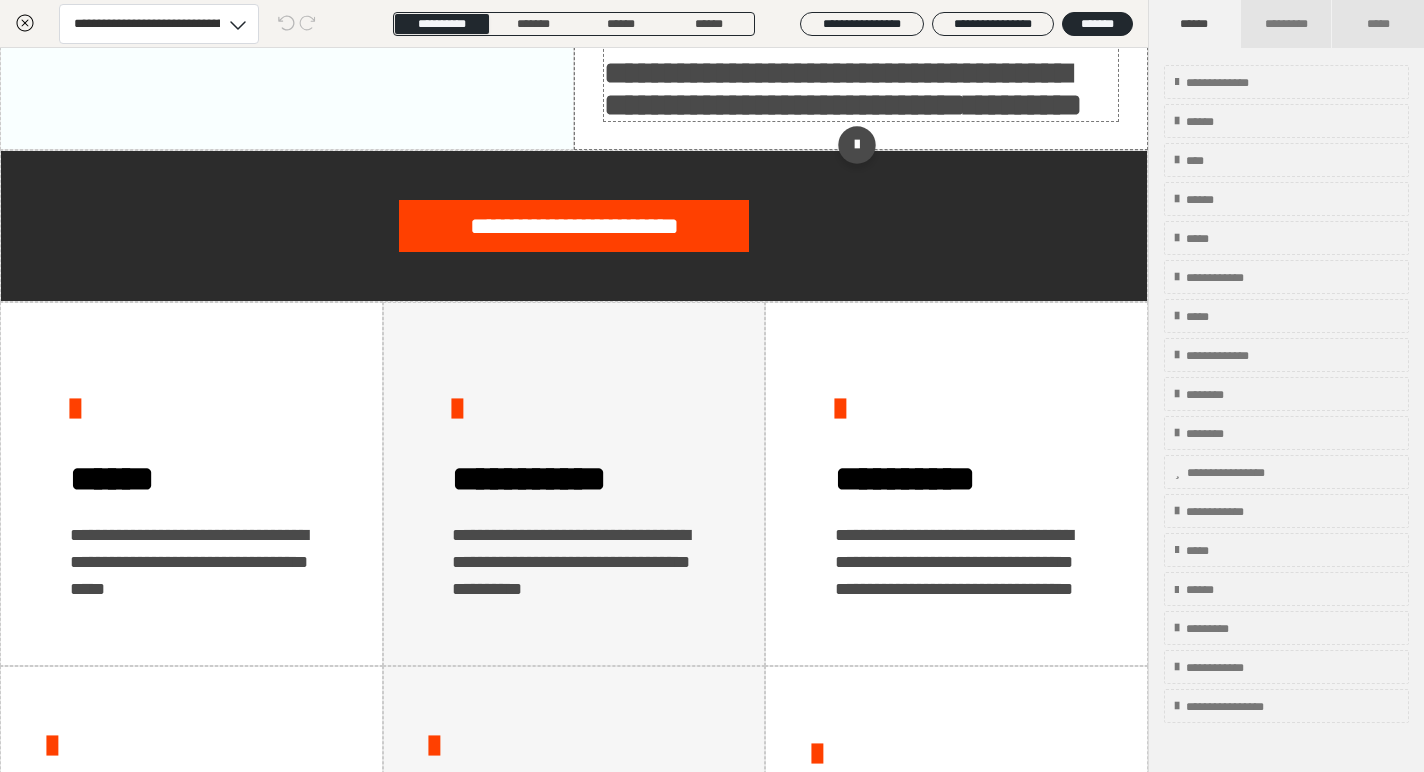 scroll, scrollTop: 1191, scrollLeft: 0, axis: vertical 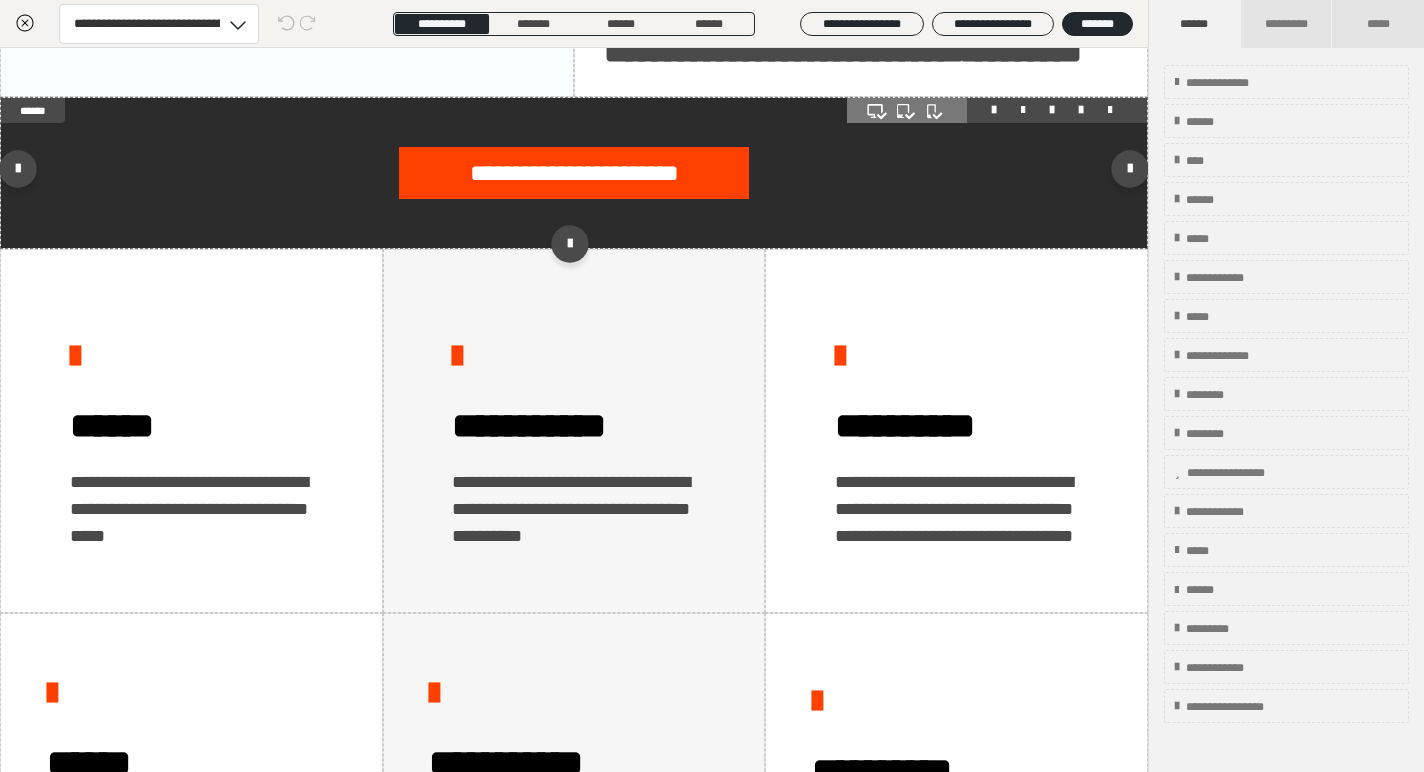 click on "**********" at bounding box center [574, 173] 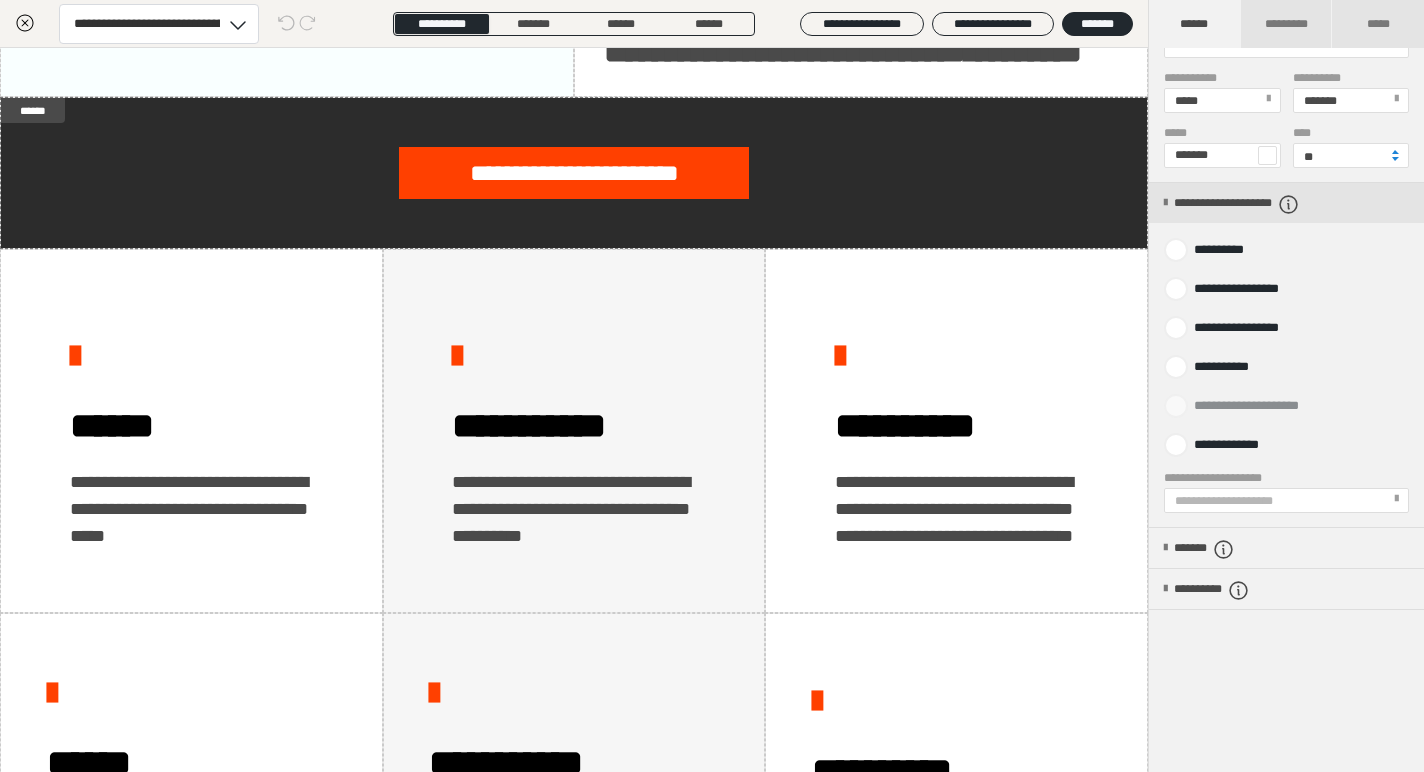 scroll, scrollTop: 745, scrollLeft: 0, axis: vertical 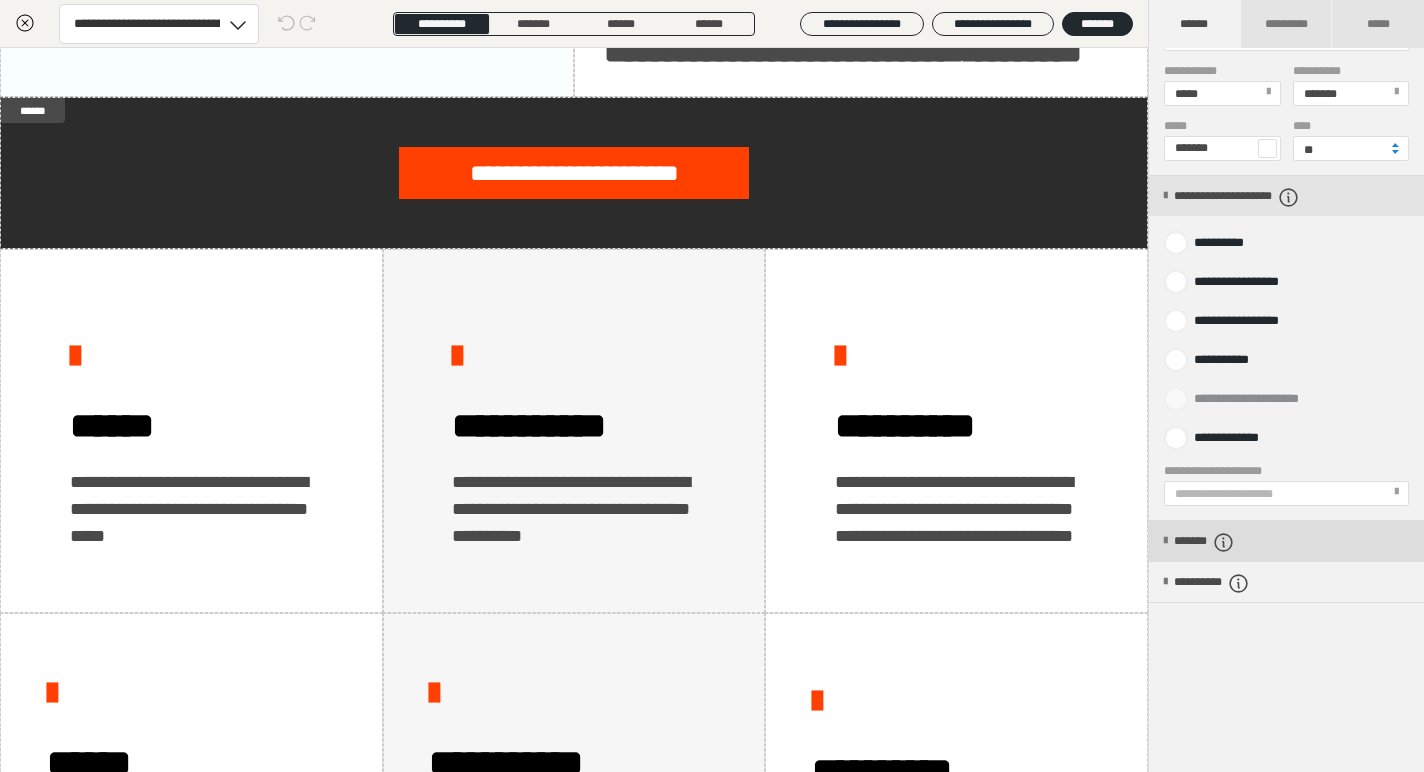 click at bounding box center (1165, 541) 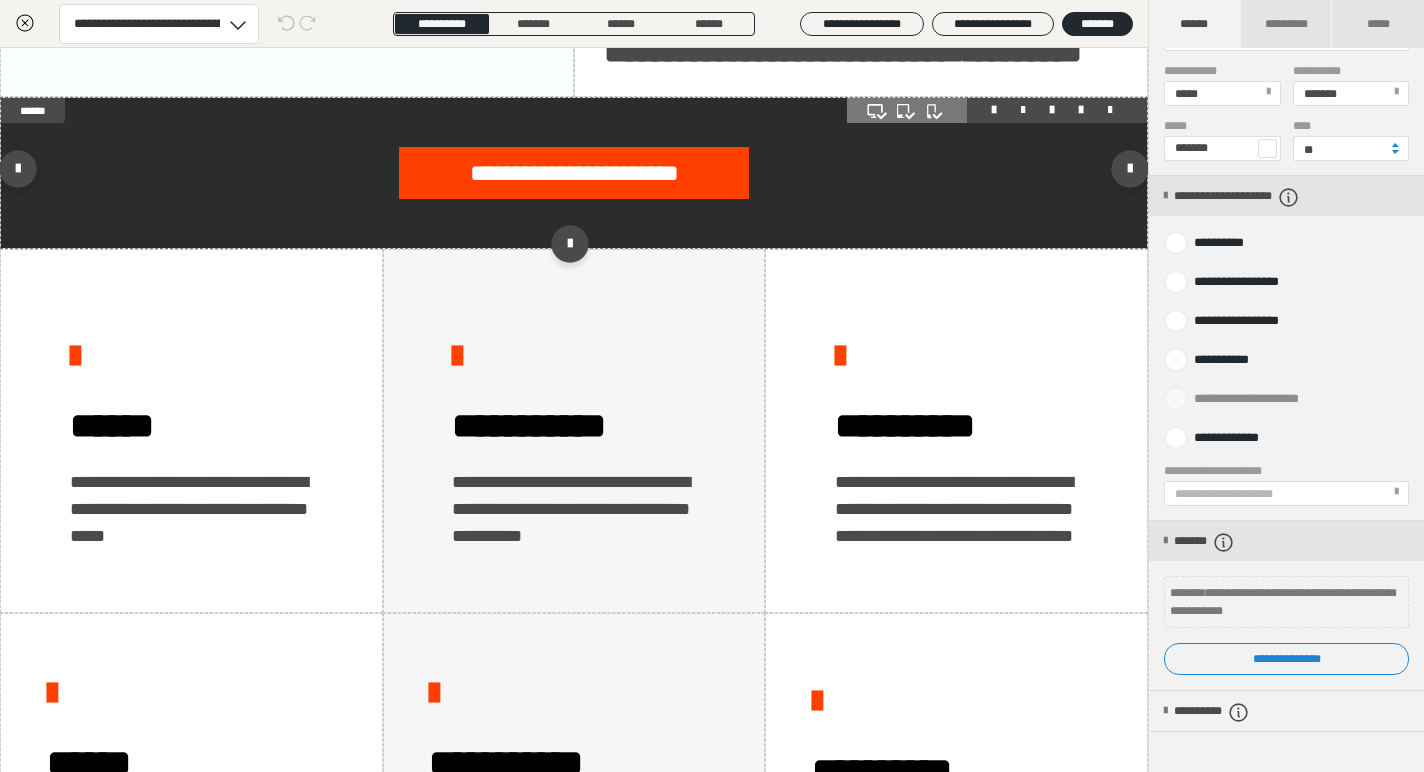 click on "**********" at bounding box center (574, 173) 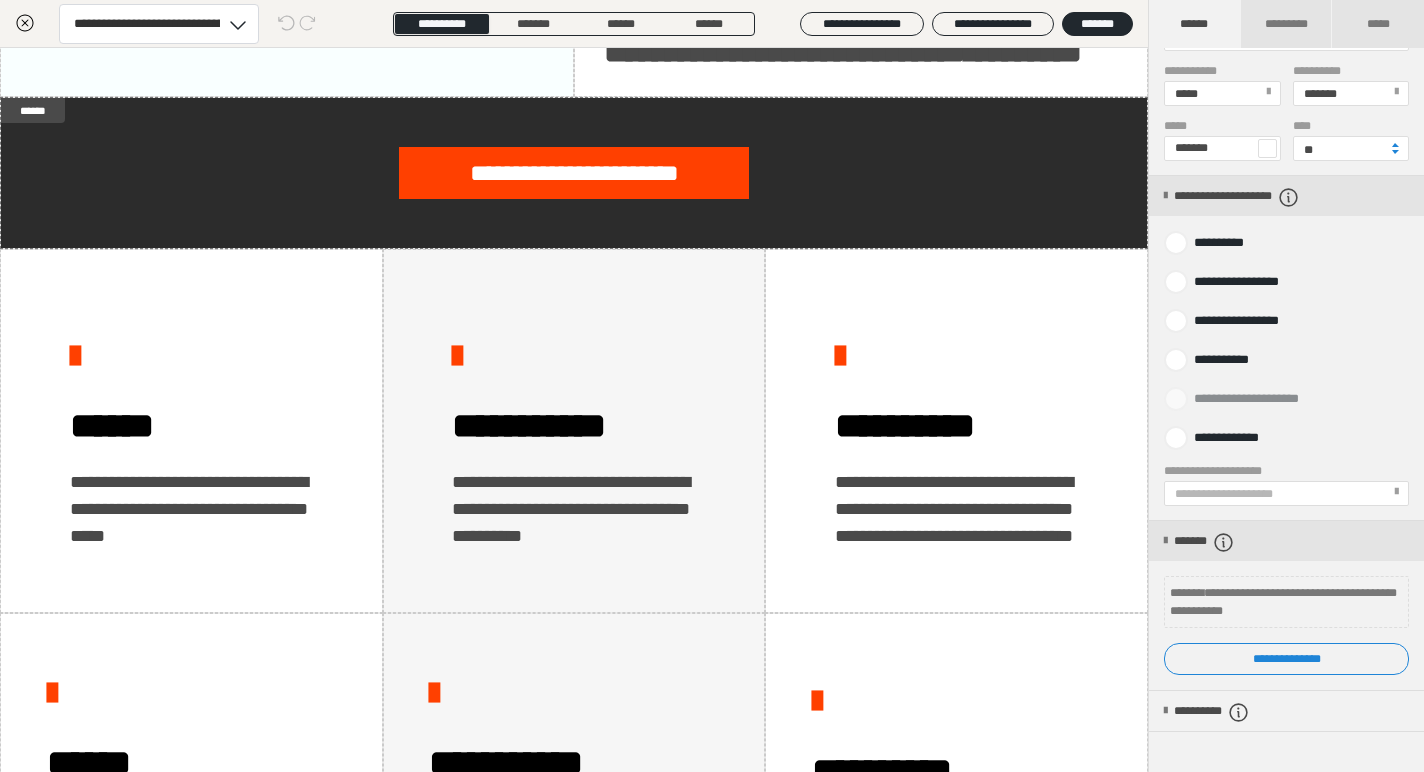 click 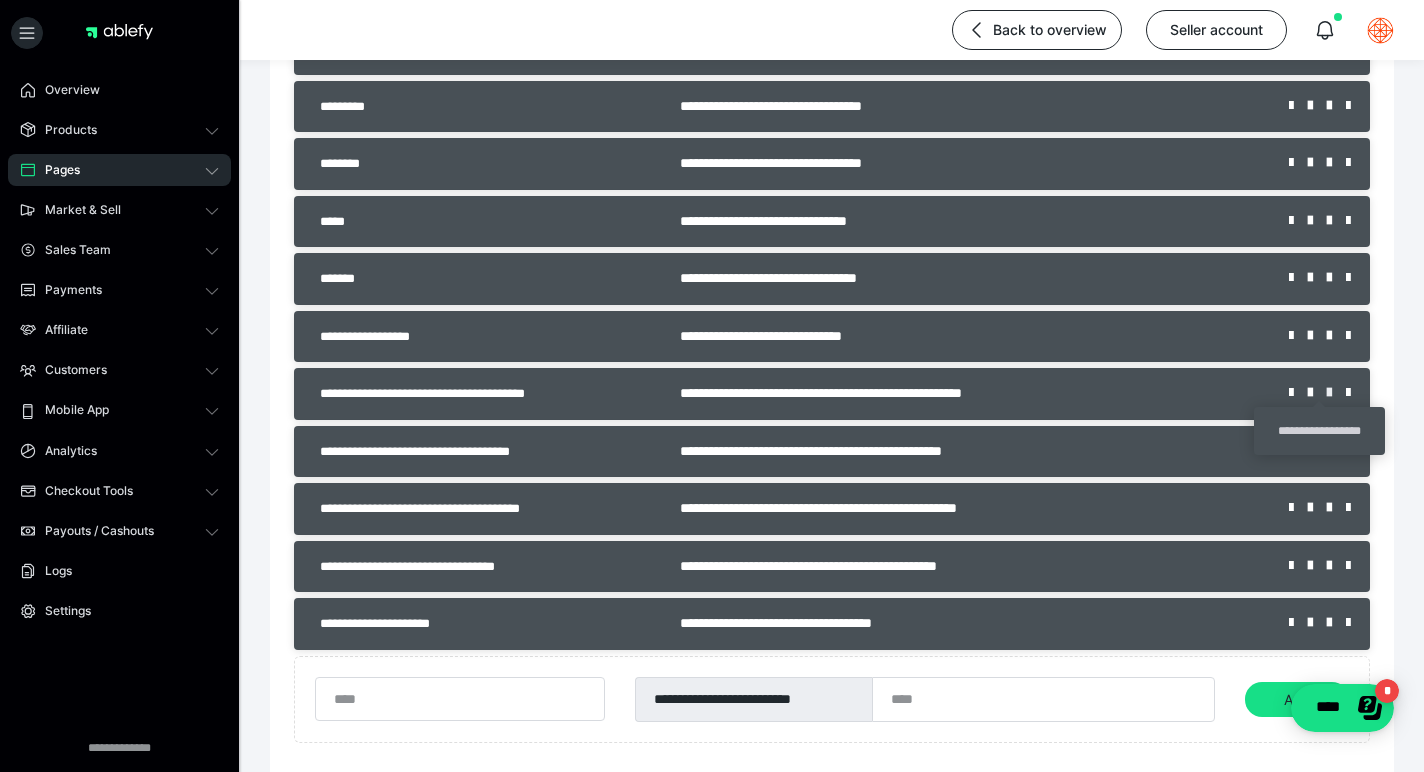 click at bounding box center (1336, 393) 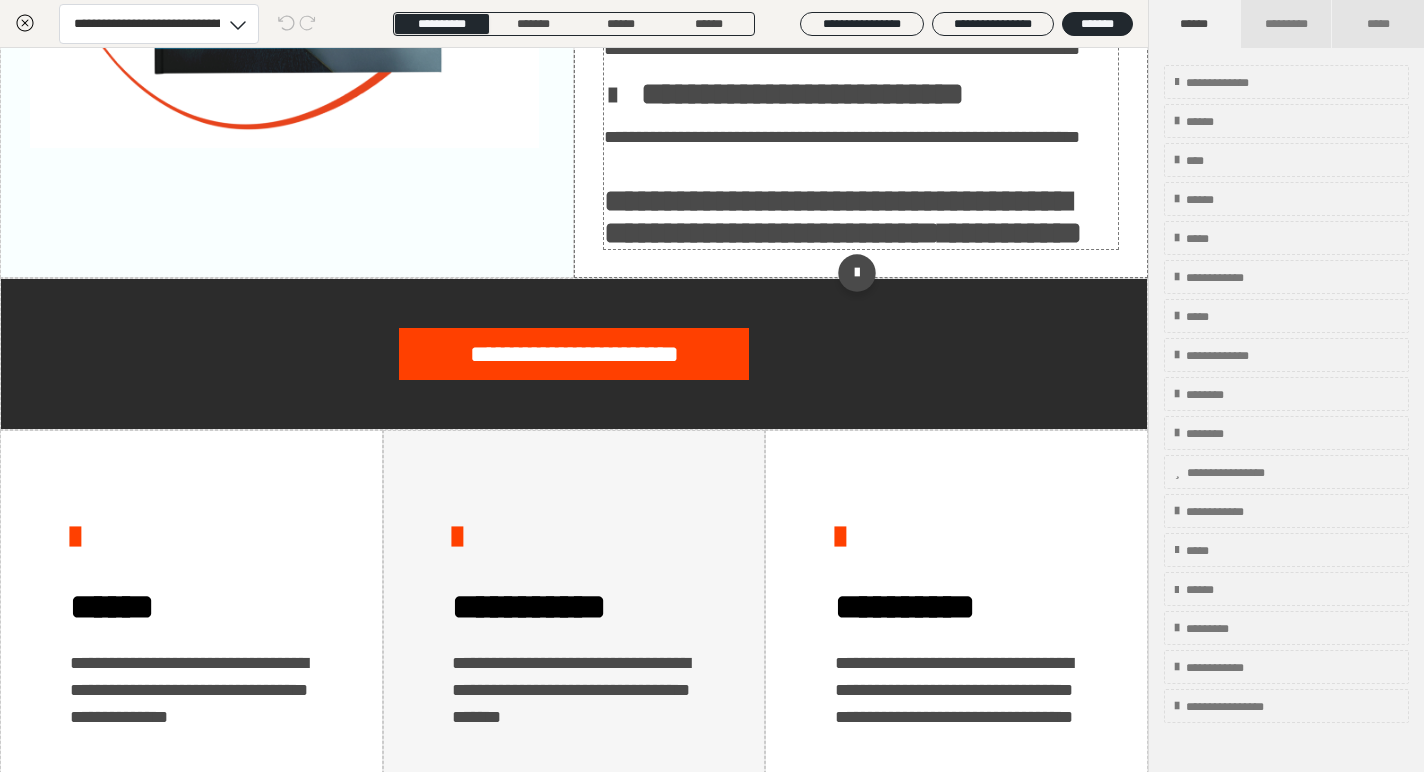 scroll, scrollTop: 796, scrollLeft: 0, axis: vertical 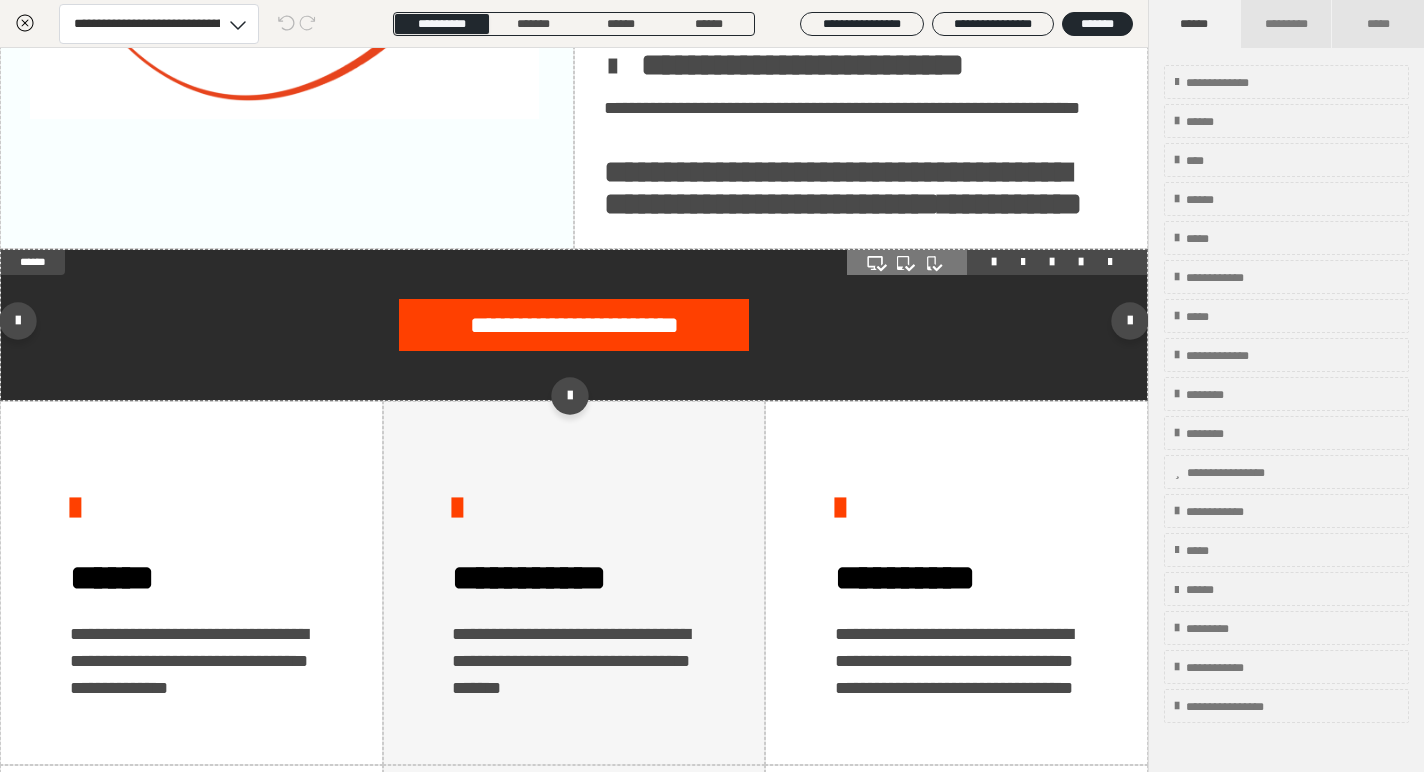 click on "**********" at bounding box center [574, 325] 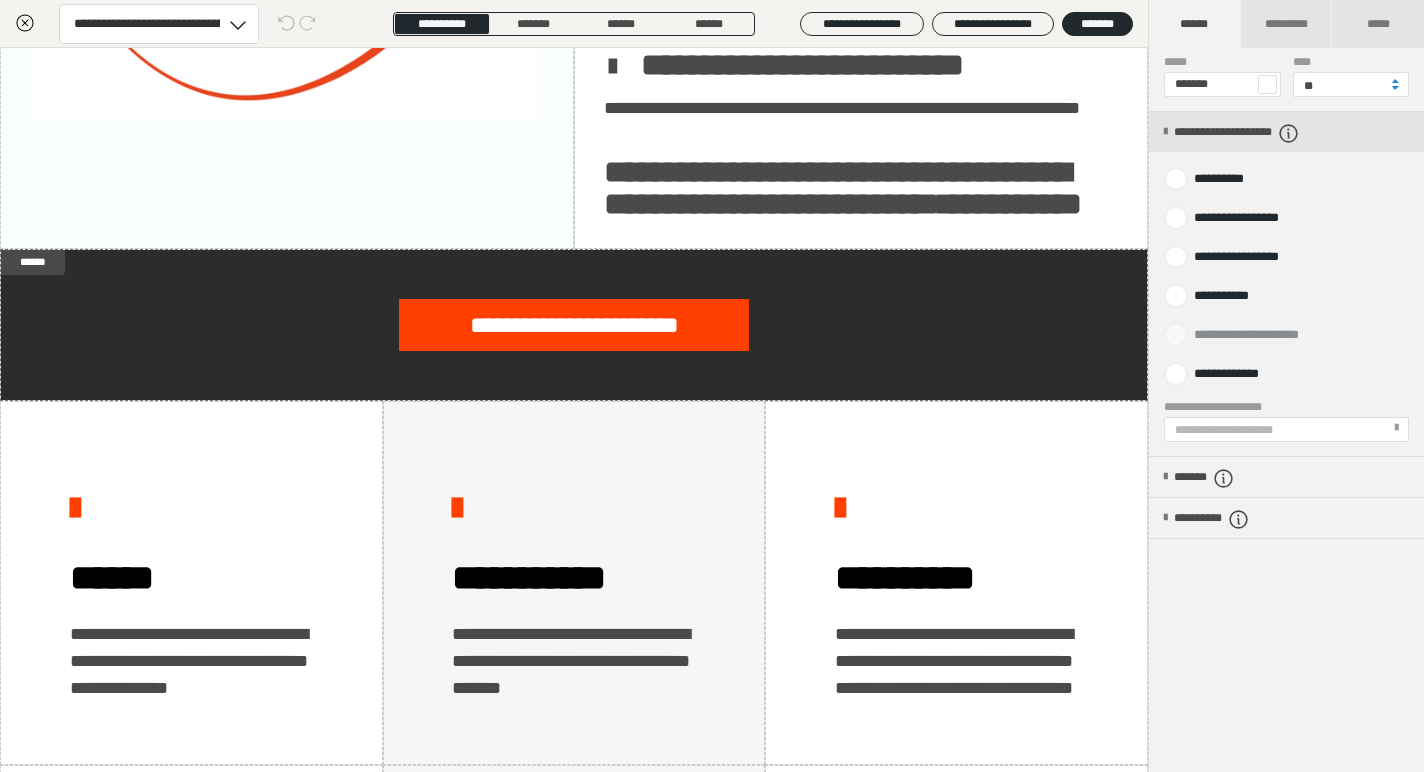 scroll, scrollTop: 828, scrollLeft: 0, axis: vertical 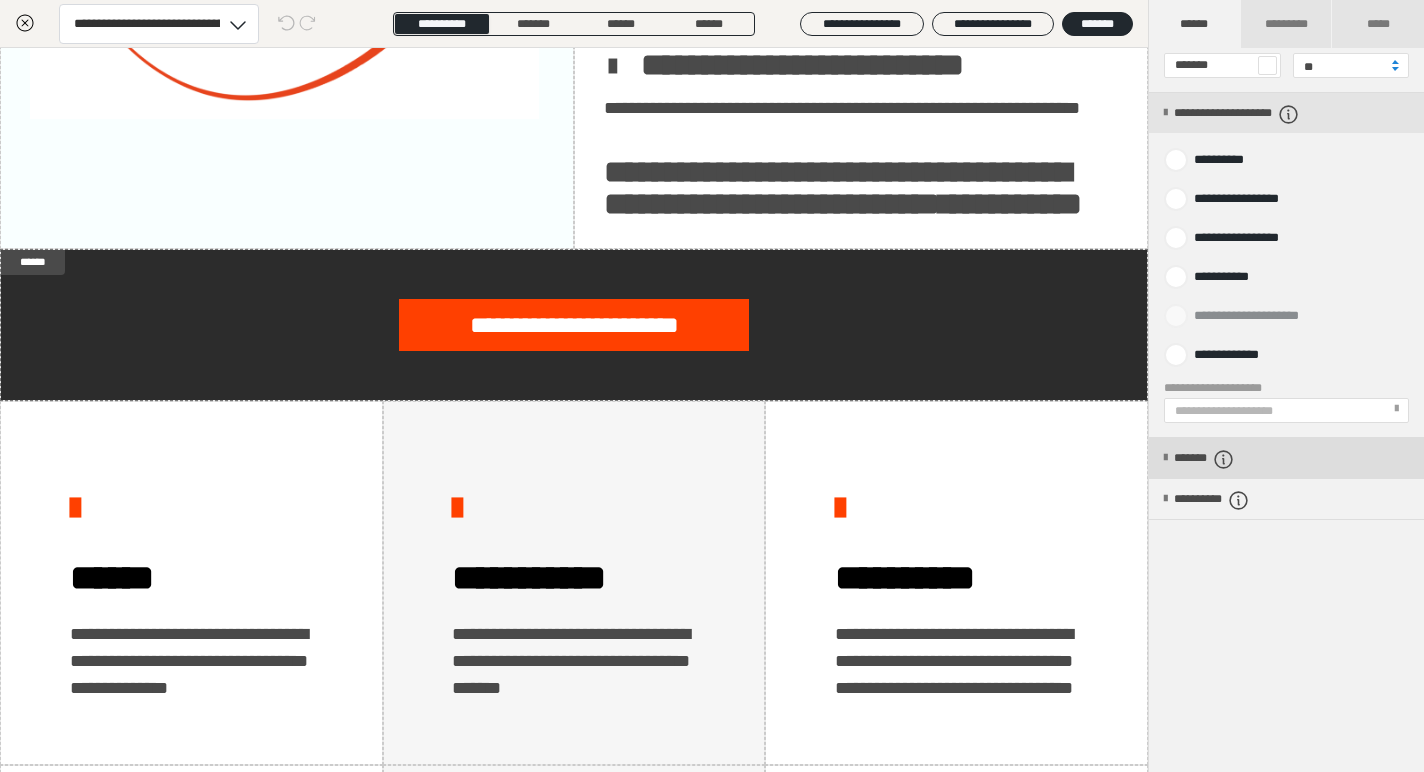 click on "*******" at bounding box center [1286, 458] 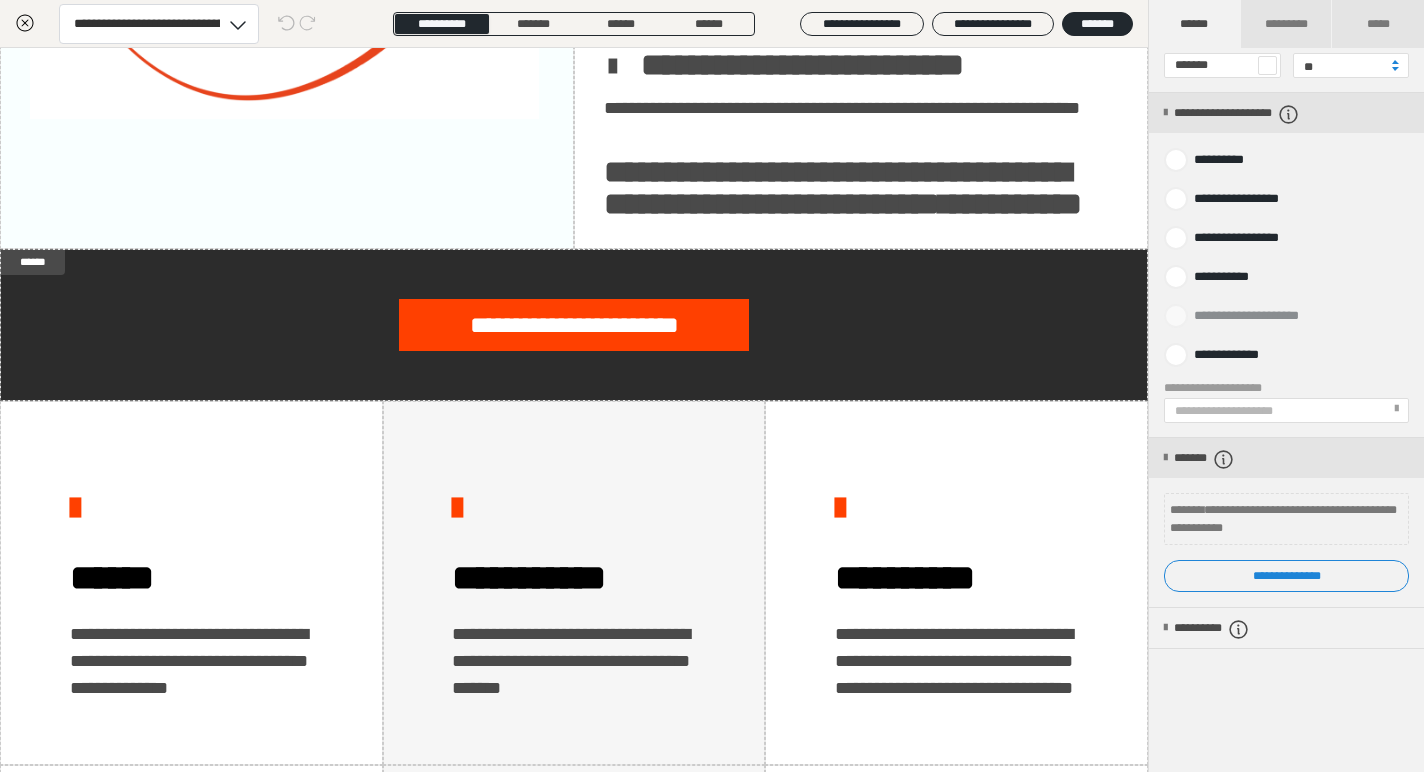 click 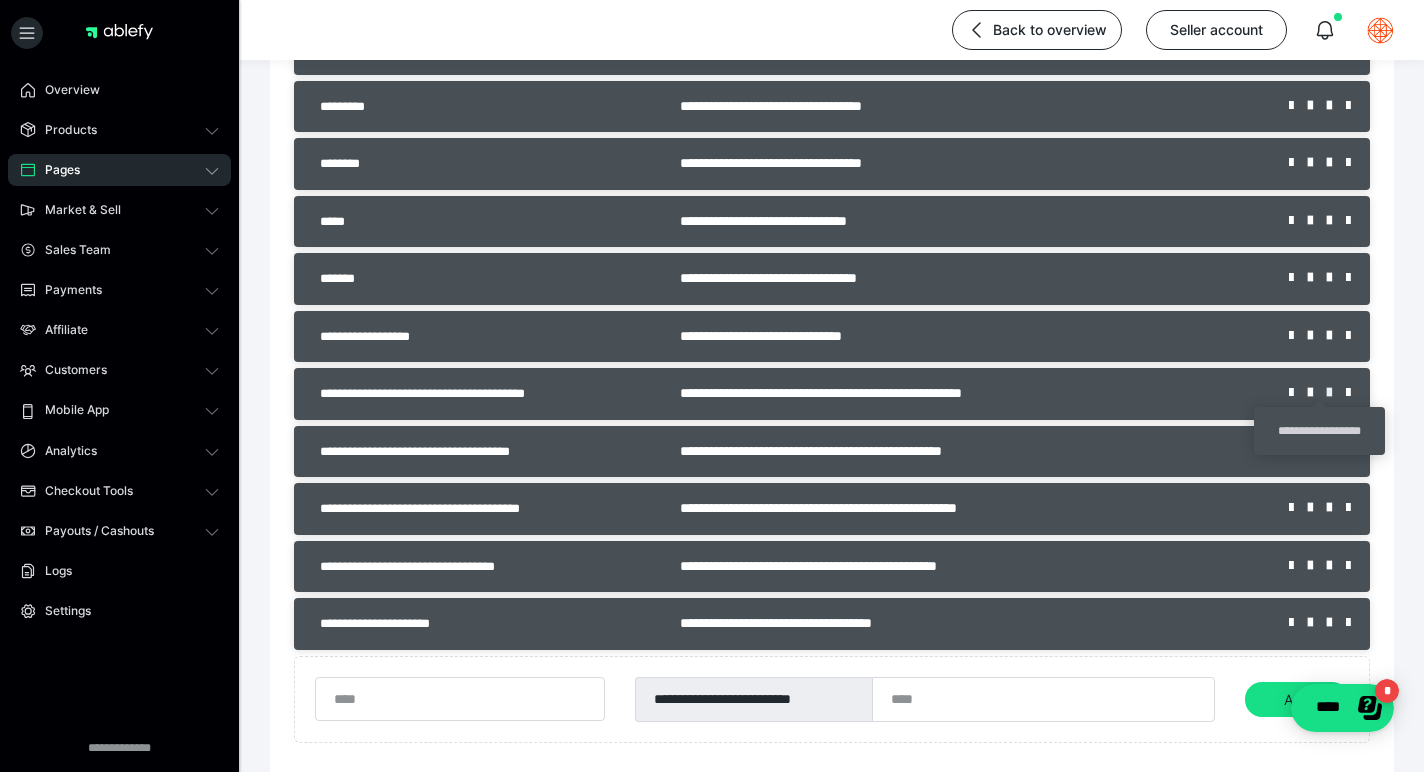 click at bounding box center [1336, 393] 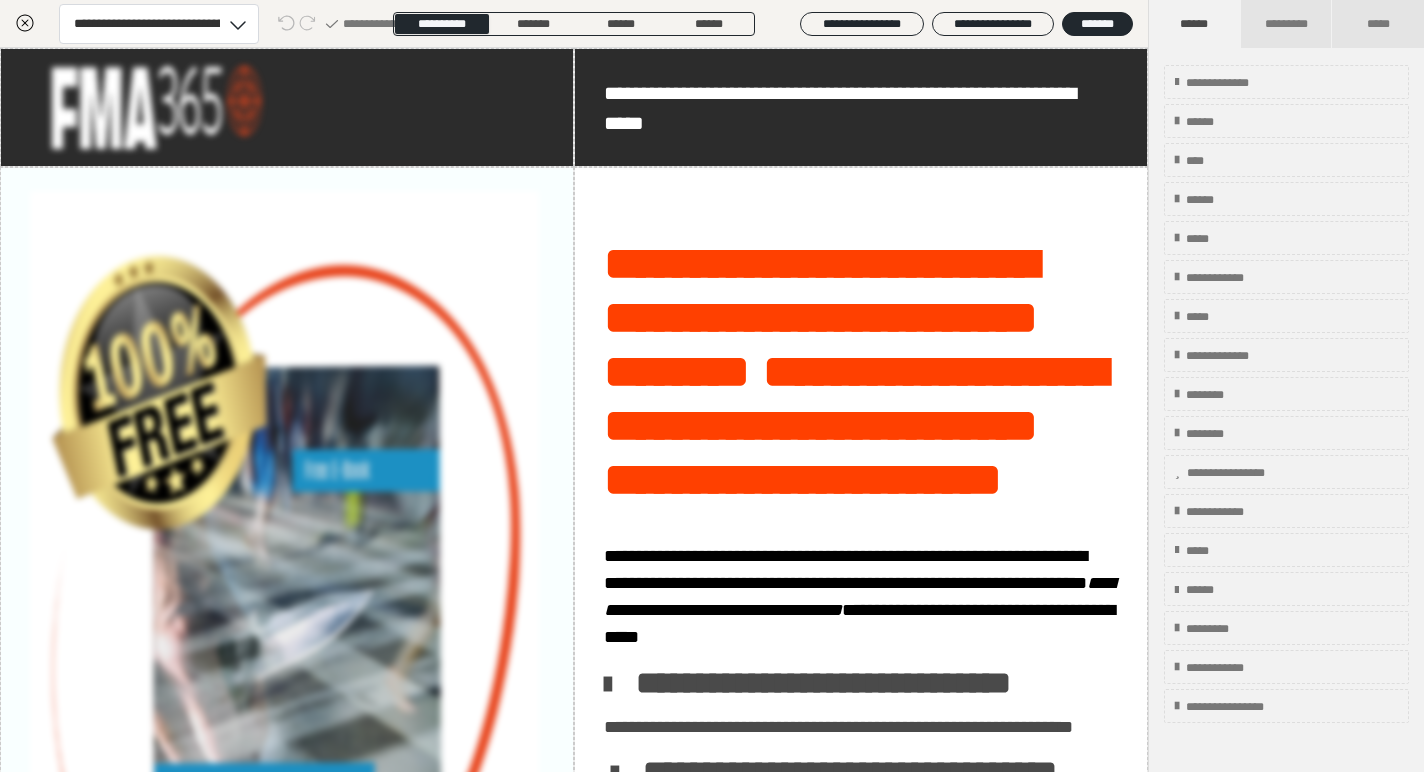 scroll, scrollTop: 702, scrollLeft: 0, axis: vertical 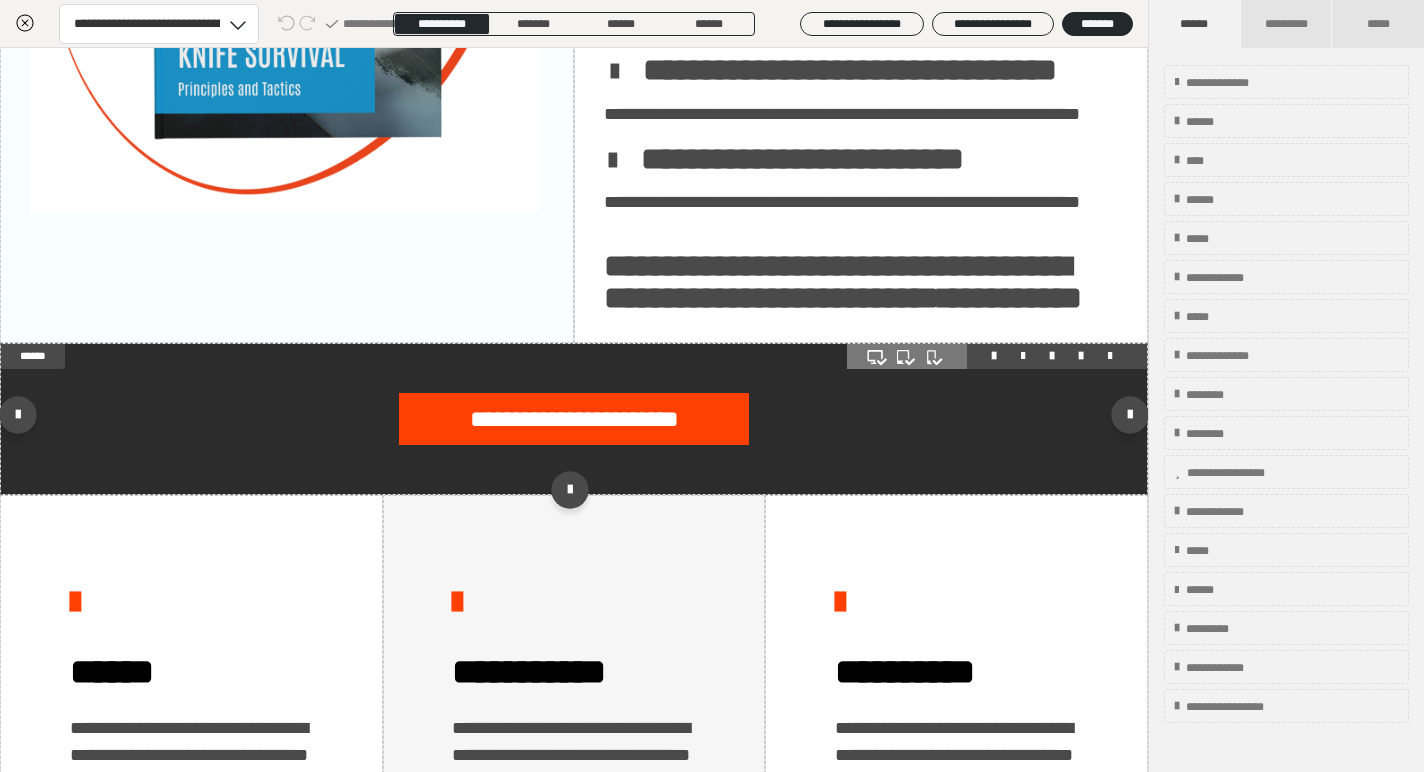 click on "**********" at bounding box center (574, 419) 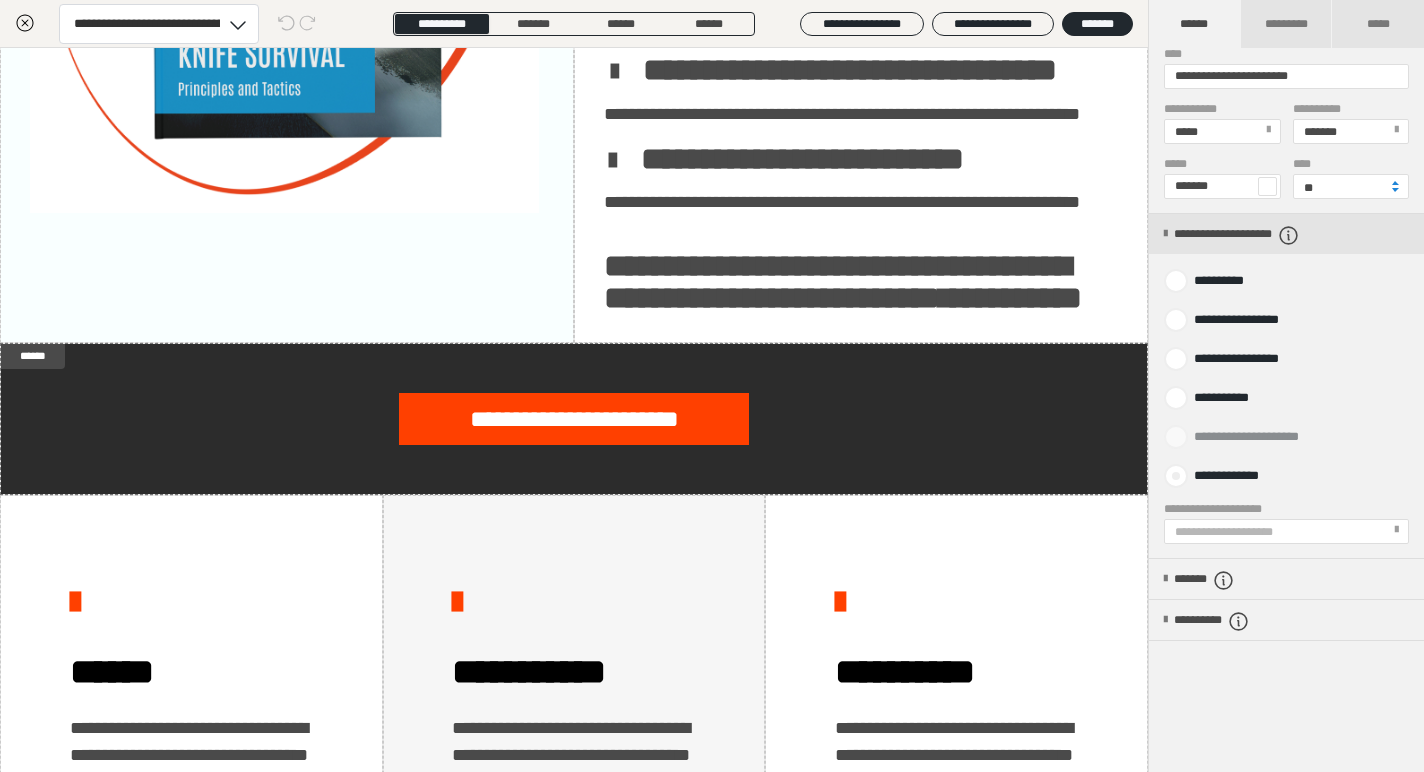 scroll, scrollTop: 828, scrollLeft: 0, axis: vertical 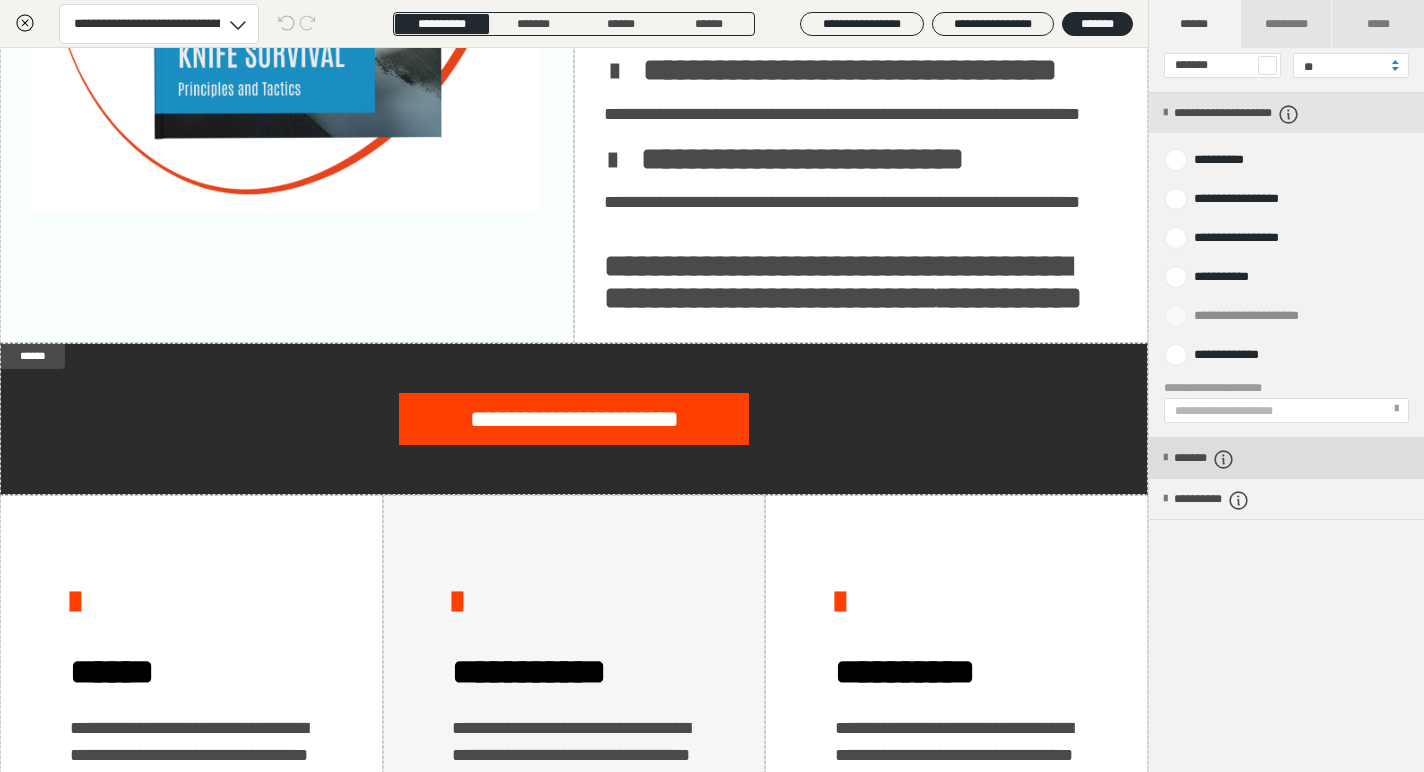 click on "*******" at bounding box center (1286, 458) 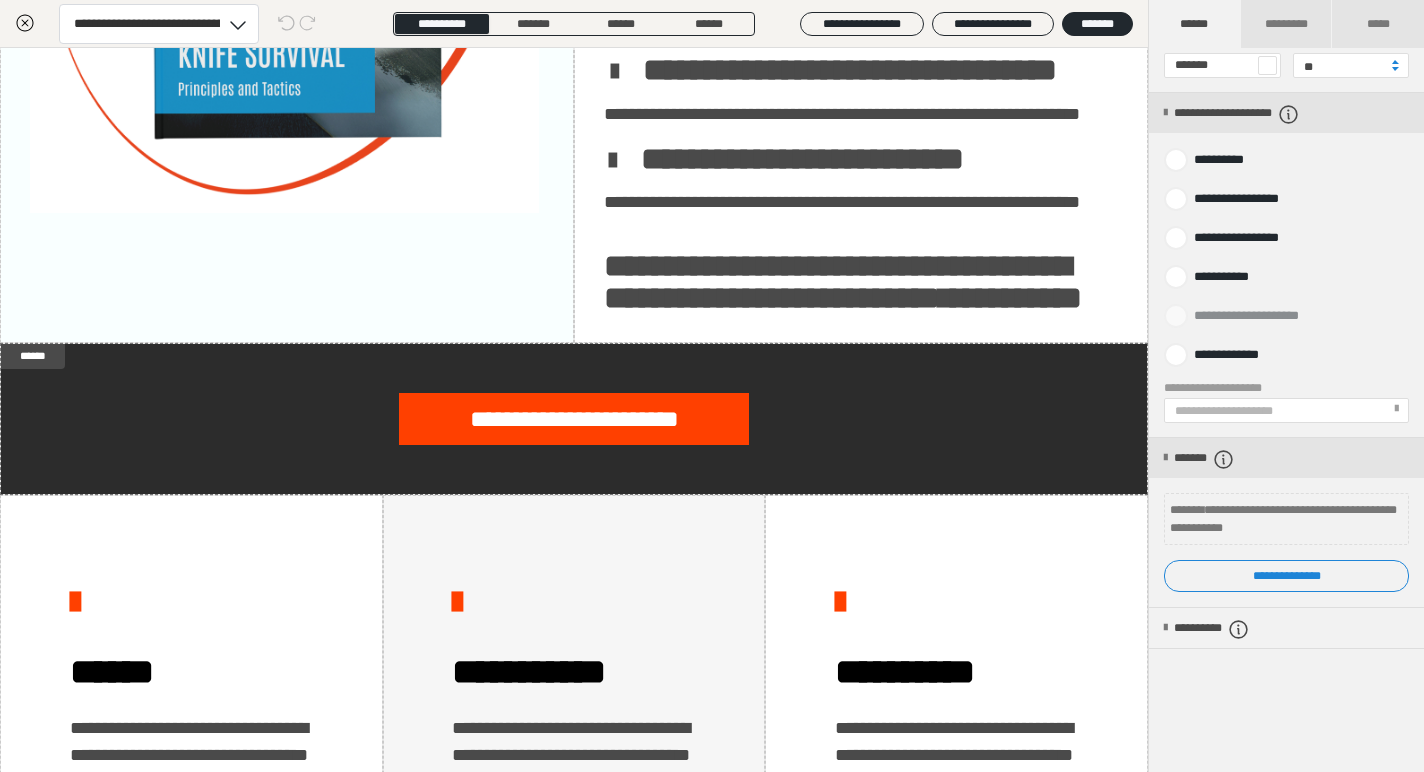 click 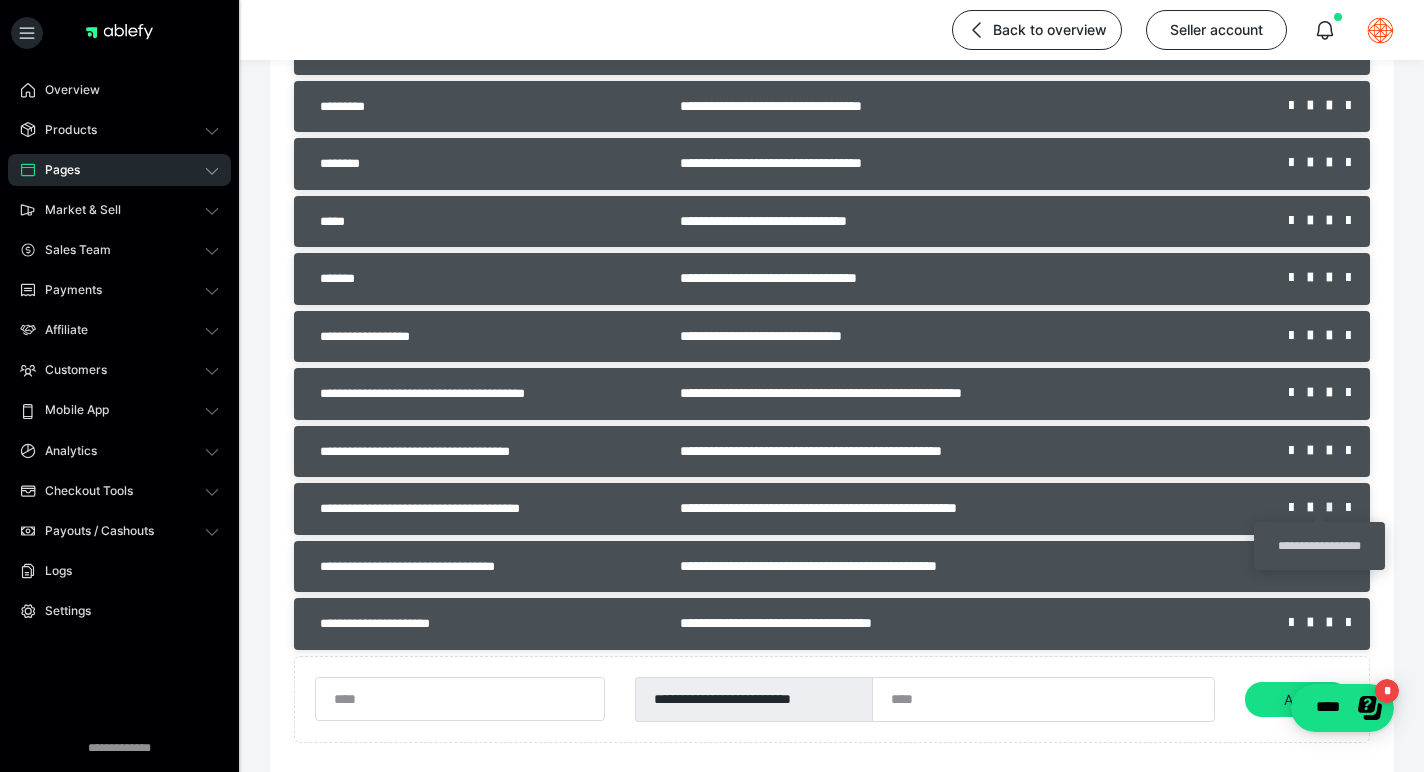 click at bounding box center (1336, 508) 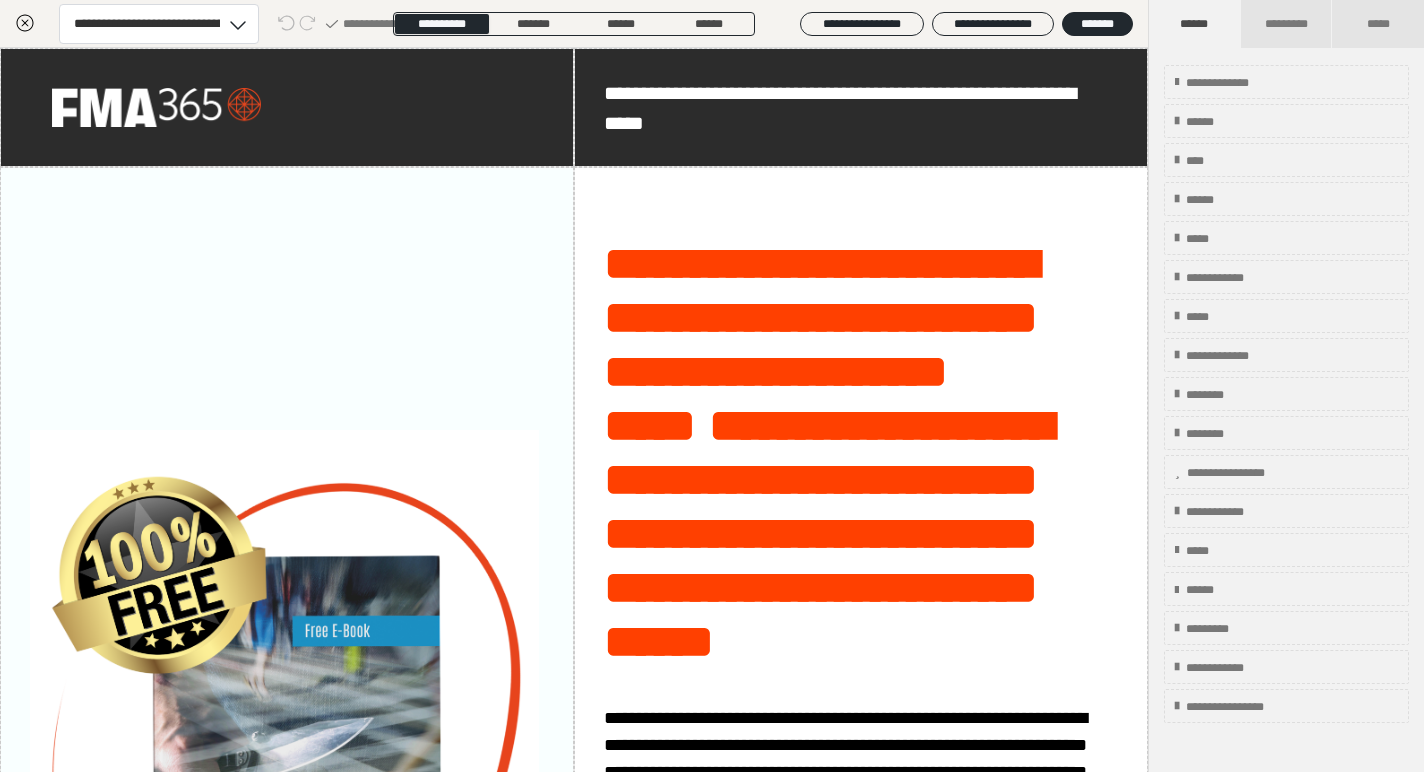 scroll, scrollTop: 1105, scrollLeft: 0, axis: vertical 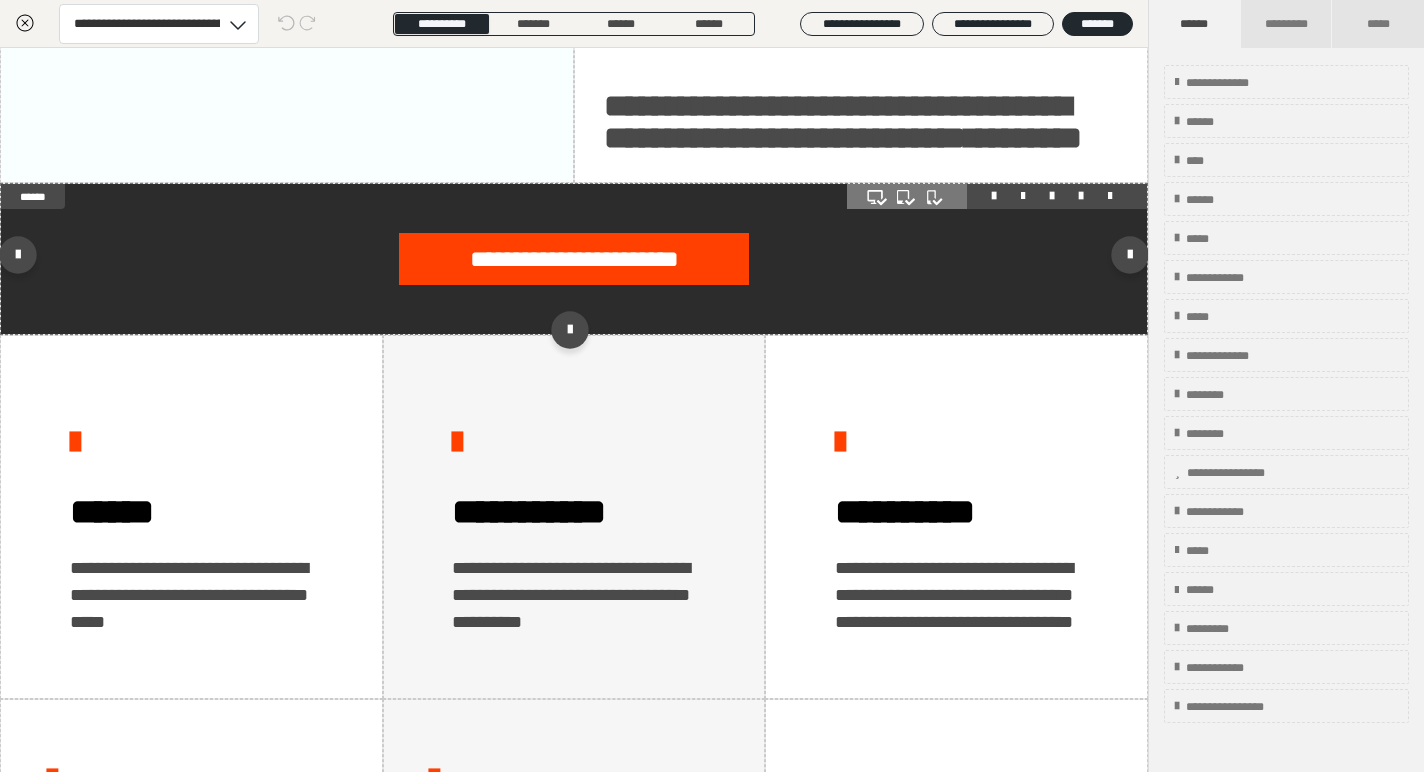 click on "**********" at bounding box center (574, 259) 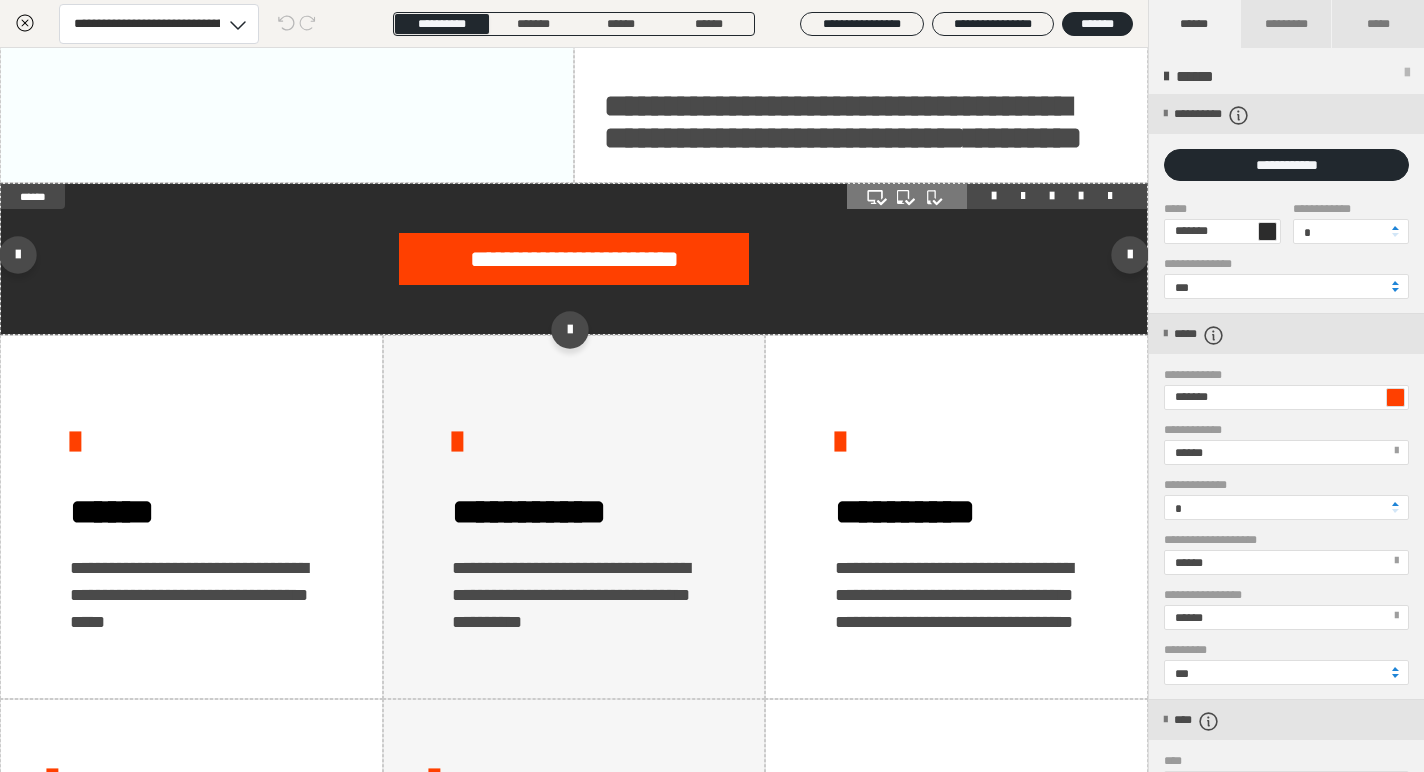 click on "**********" at bounding box center (574, 259) 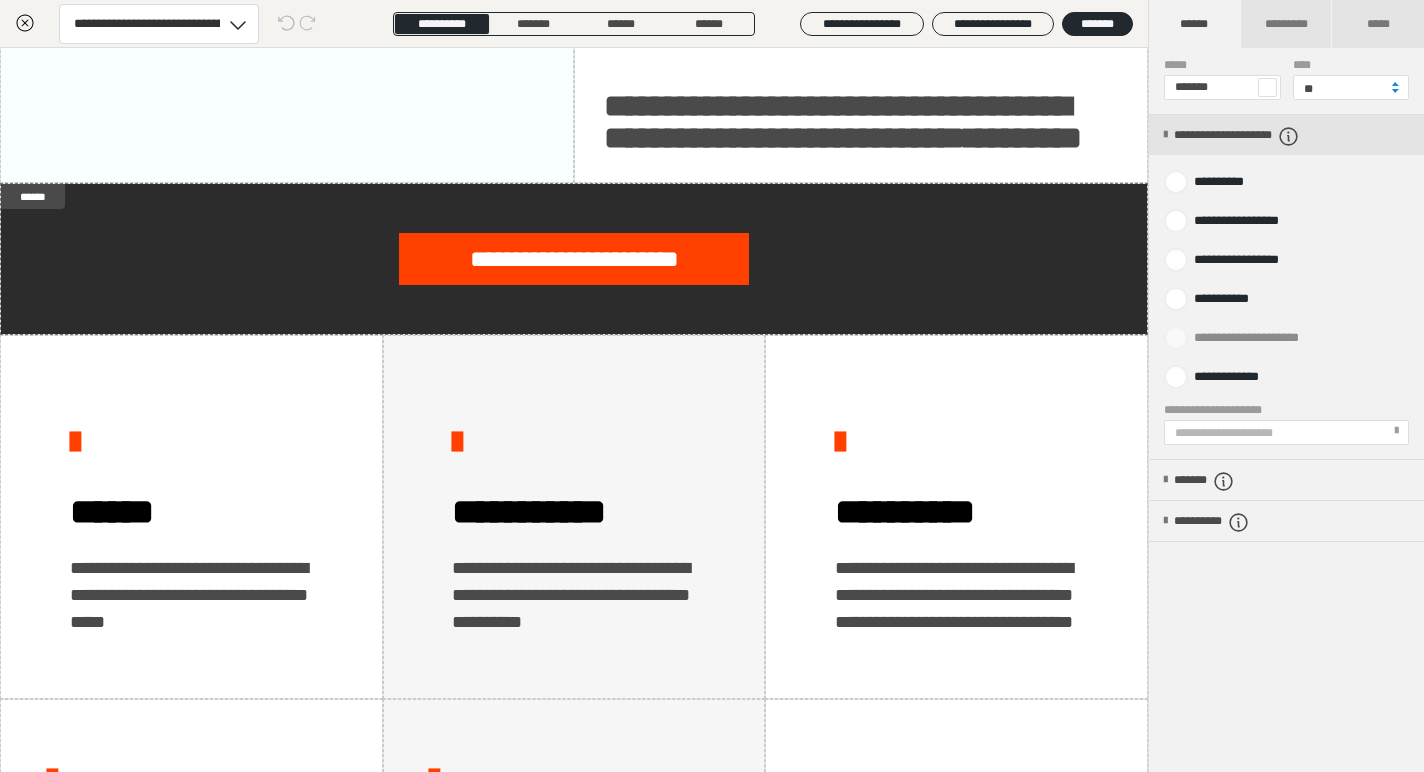 scroll, scrollTop: 828, scrollLeft: 0, axis: vertical 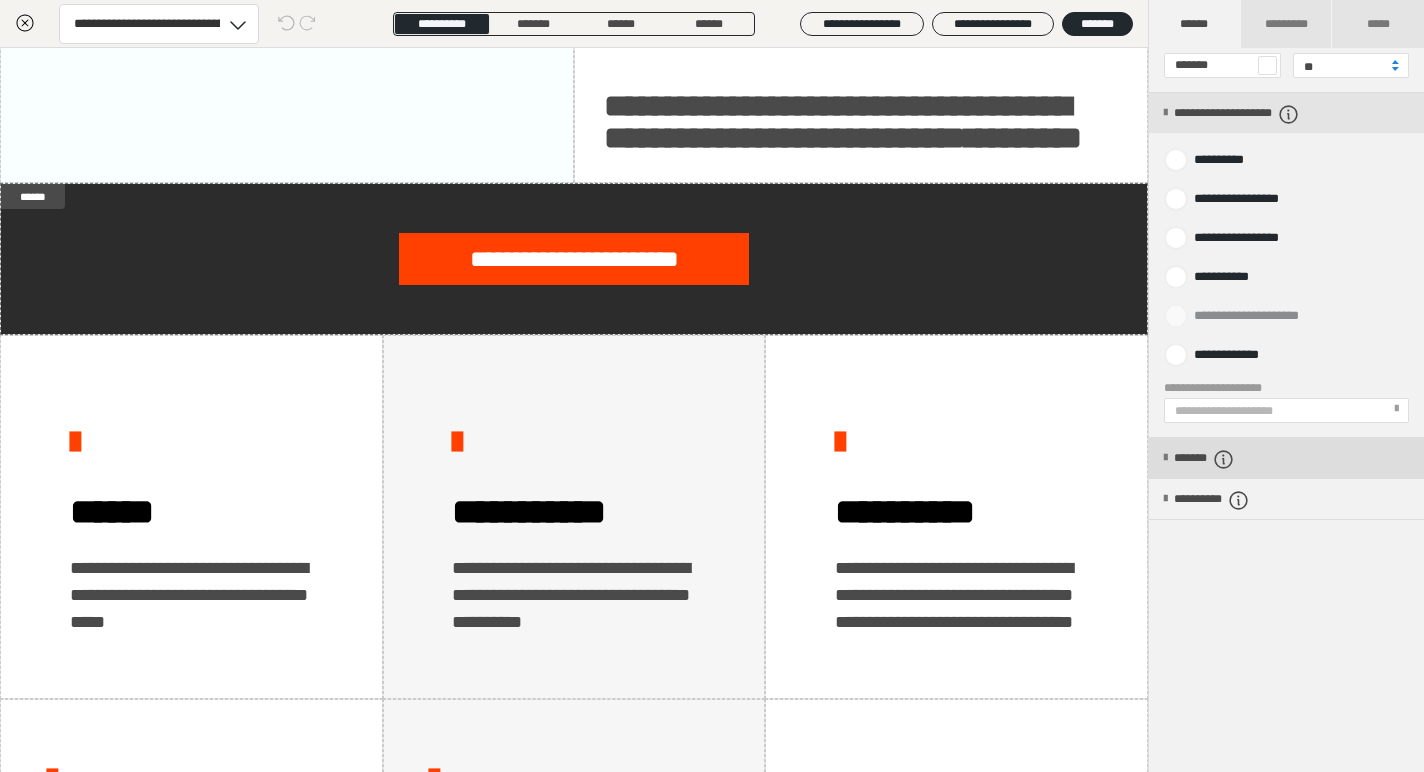 click on "*******" at bounding box center (1286, 458) 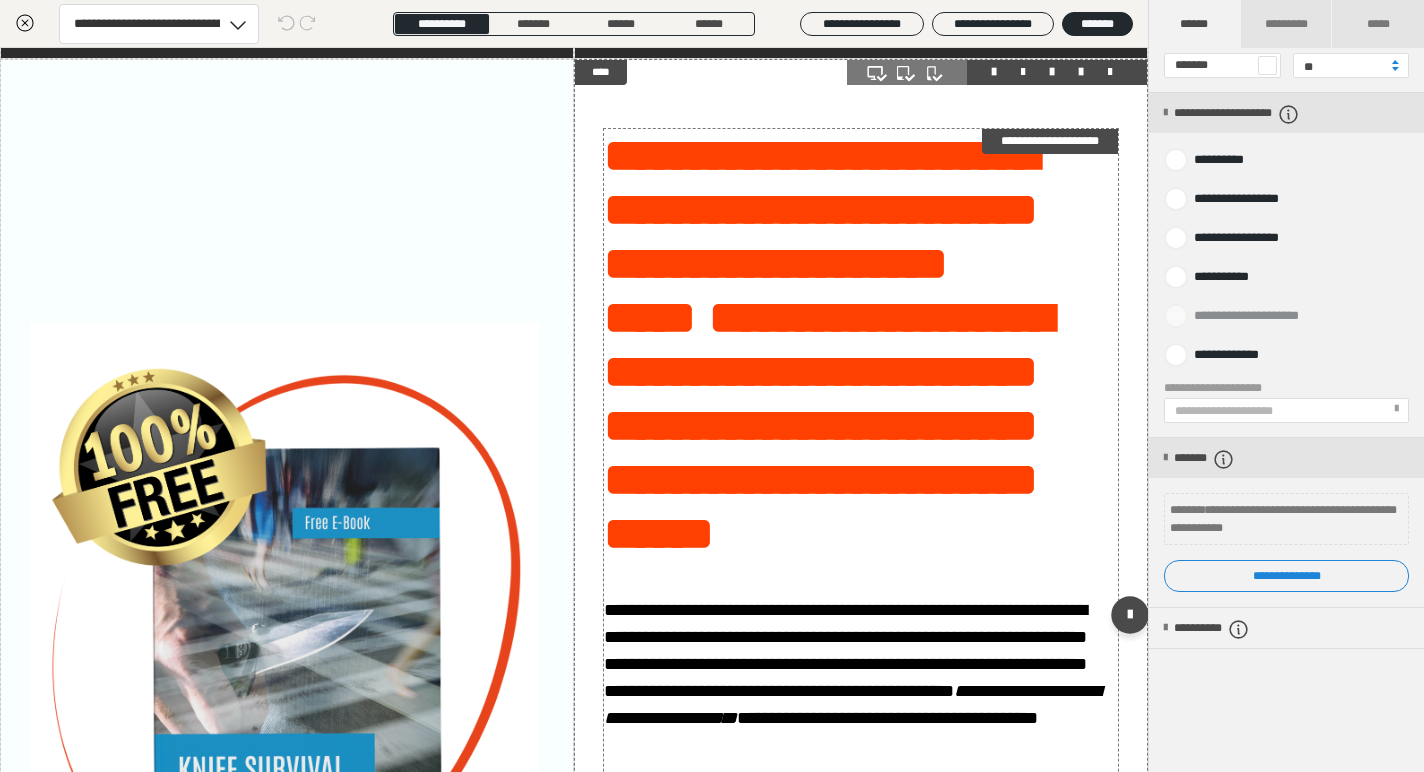 scroll, scrollTop: 0, scrollLeft: 0, axis: both 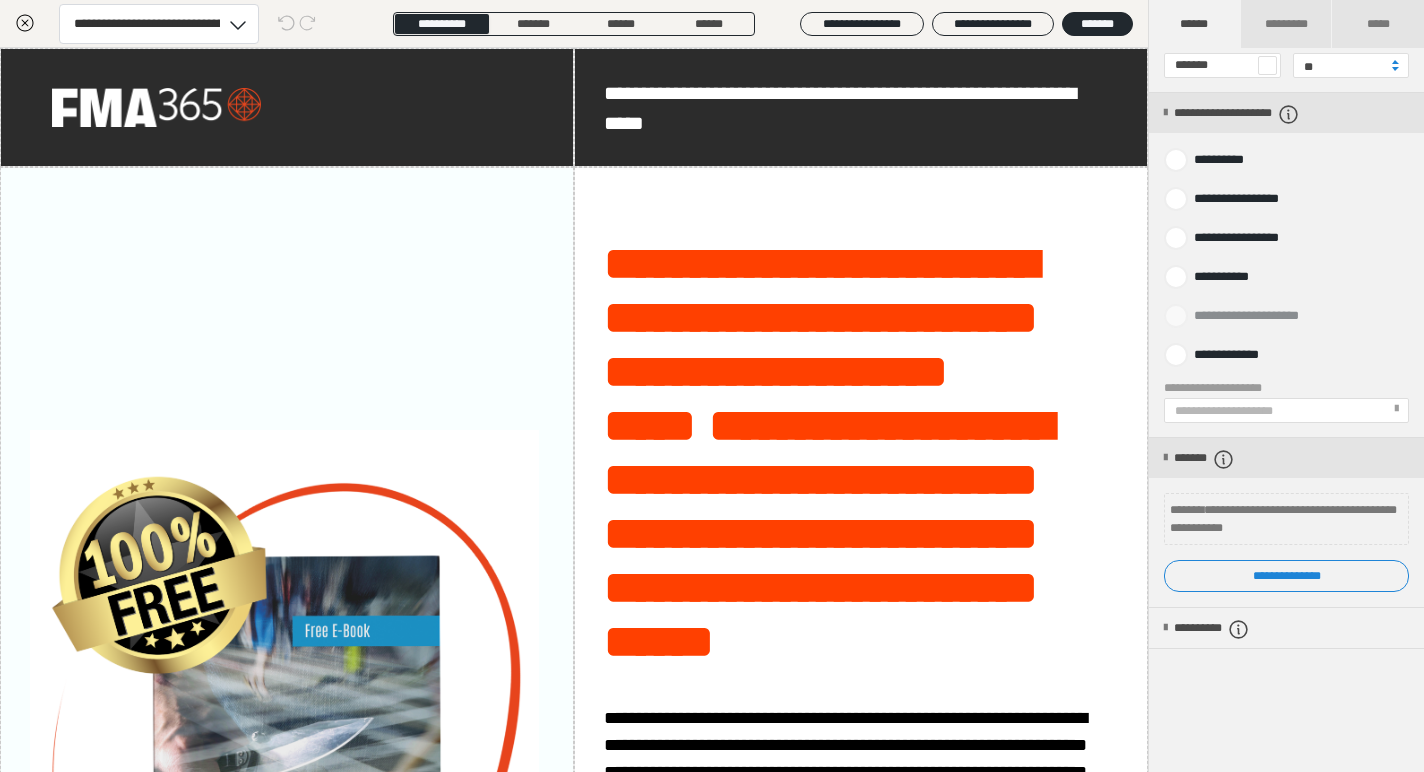 click 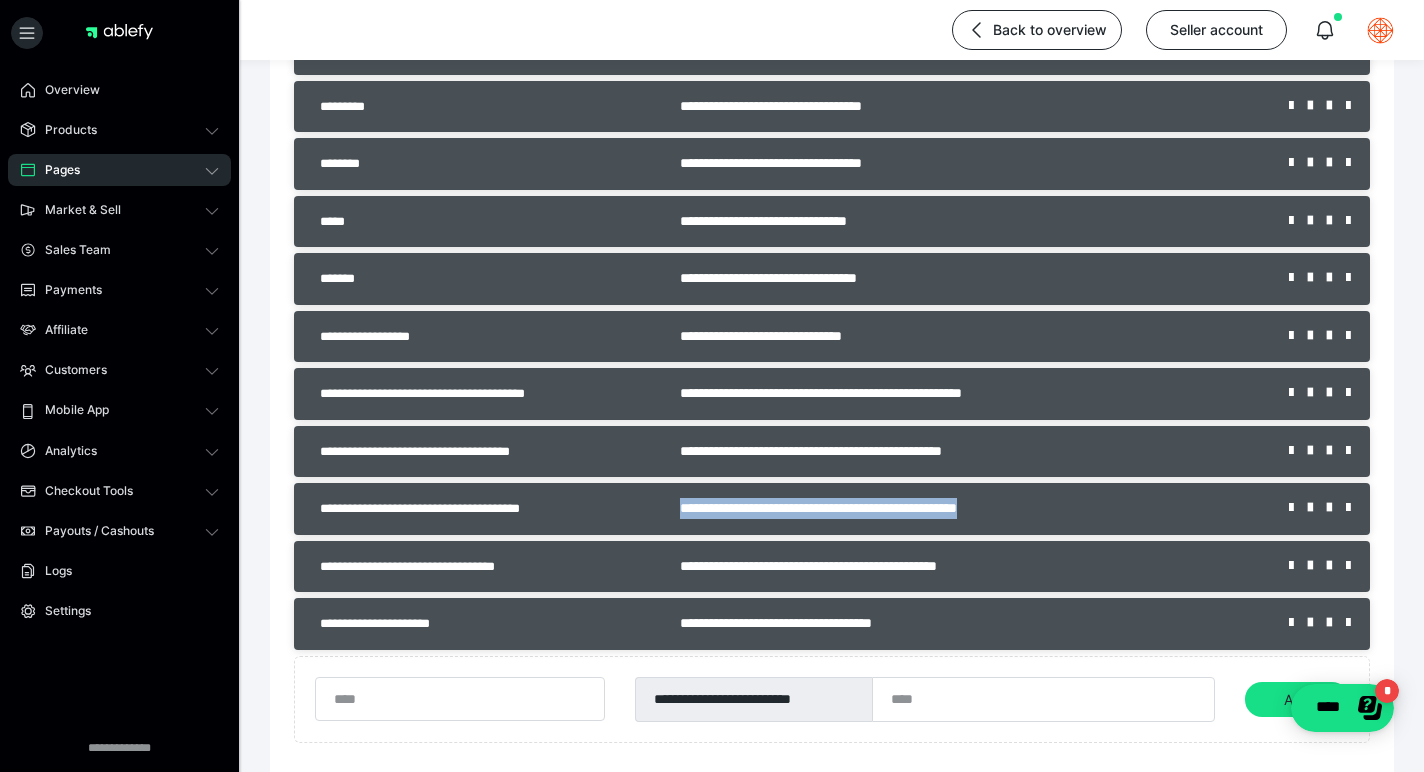 drag, startPoint x: 1036, startPoint y: 509, endPoint x: 634, endPoint y: 517, distance: 402.0796 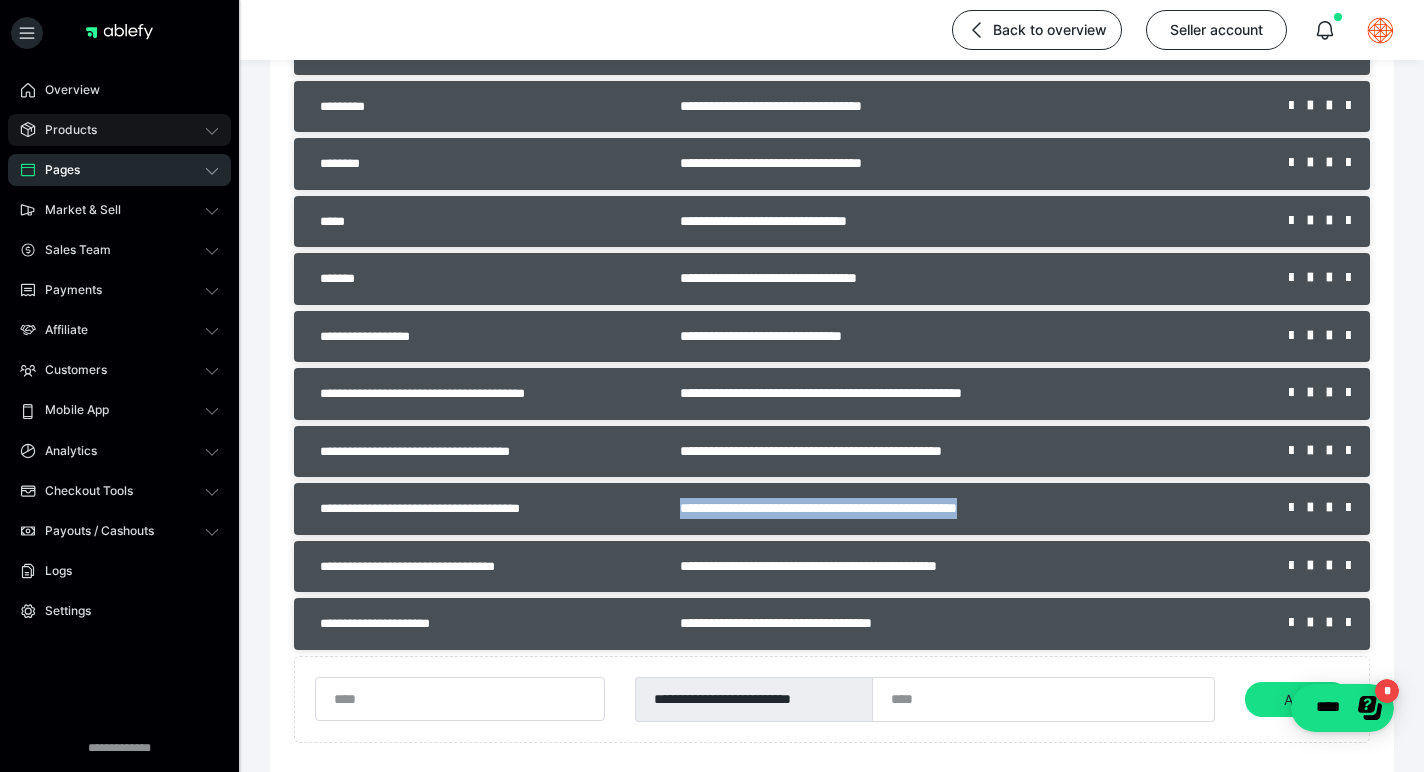 click on "Products" at bounding box center (64, 130) 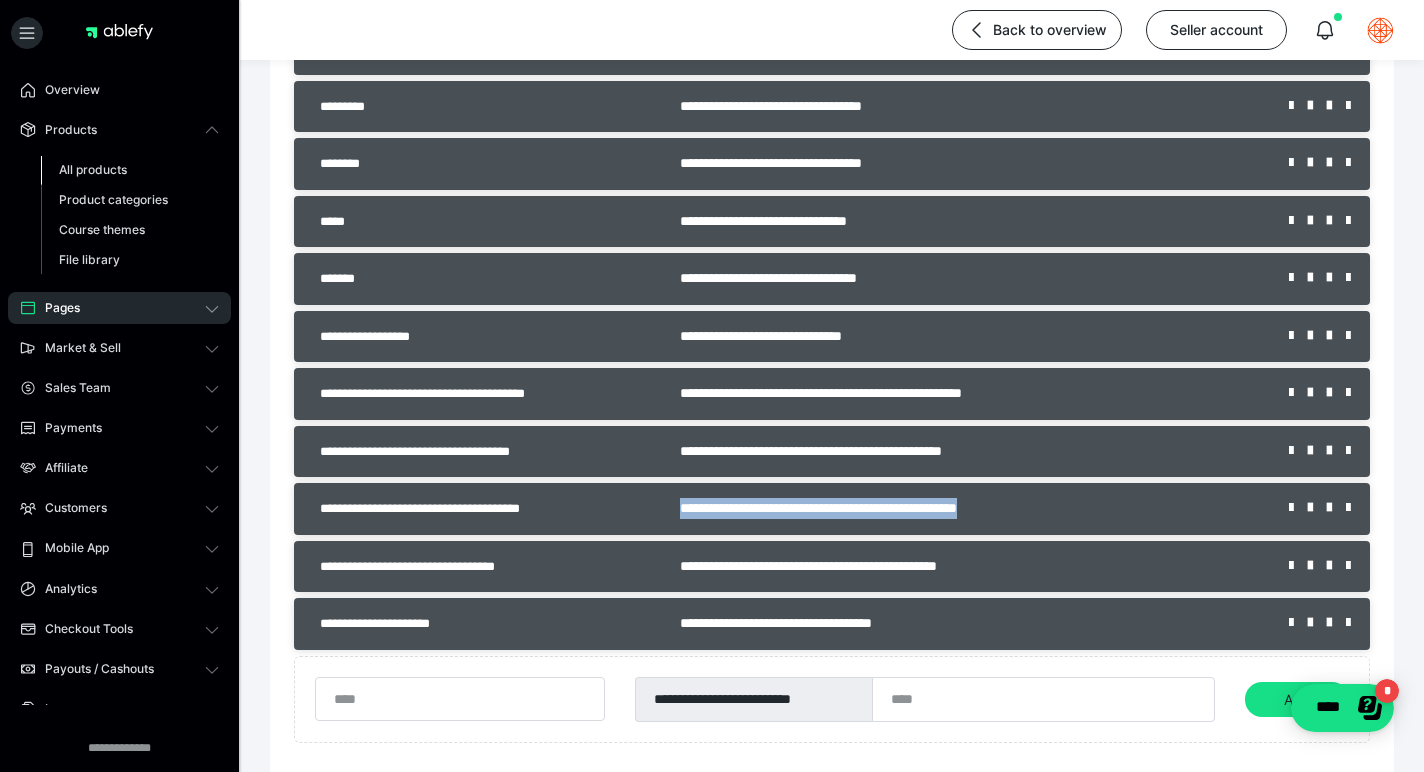 click on "All products" at bounding box center [93, 169] 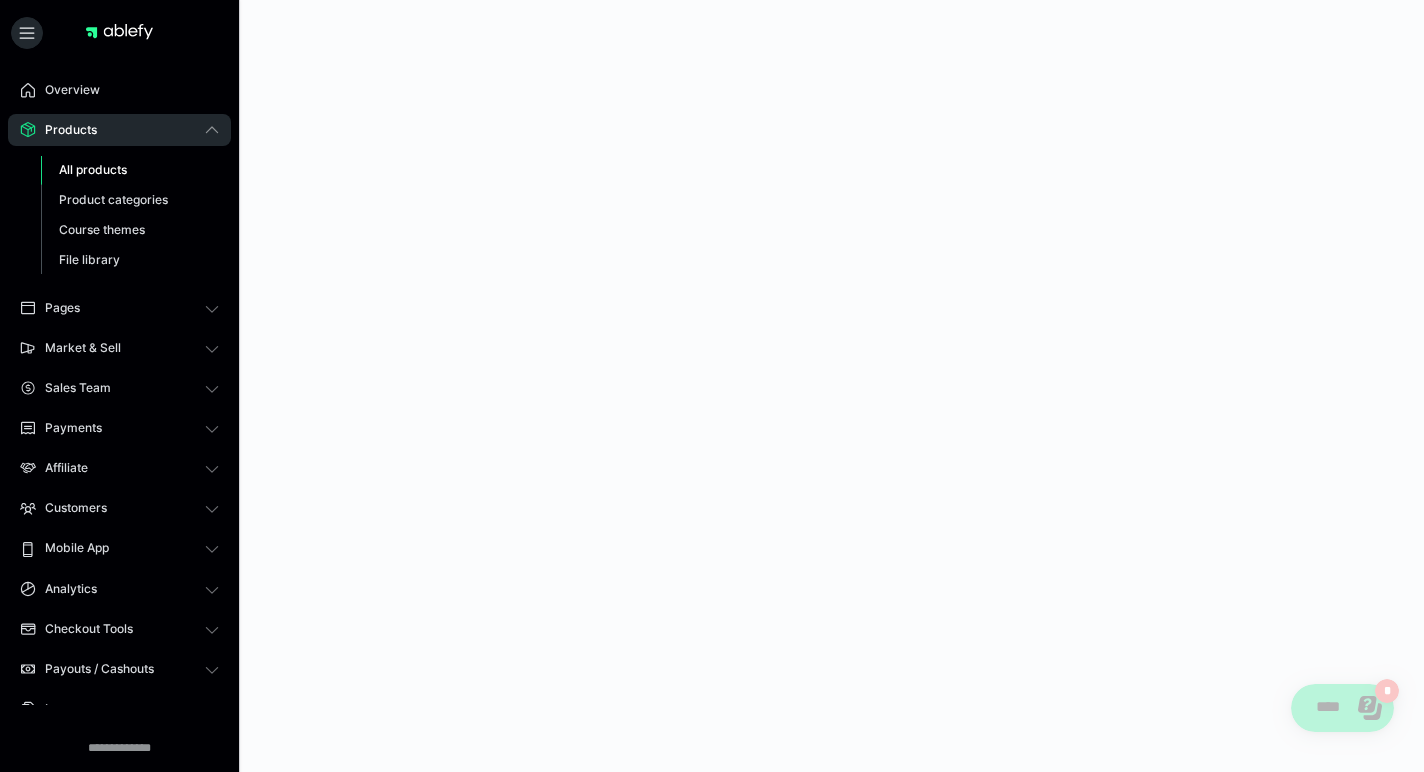scroll, scrollTop: 0, scrollLeft: 0, axis: both 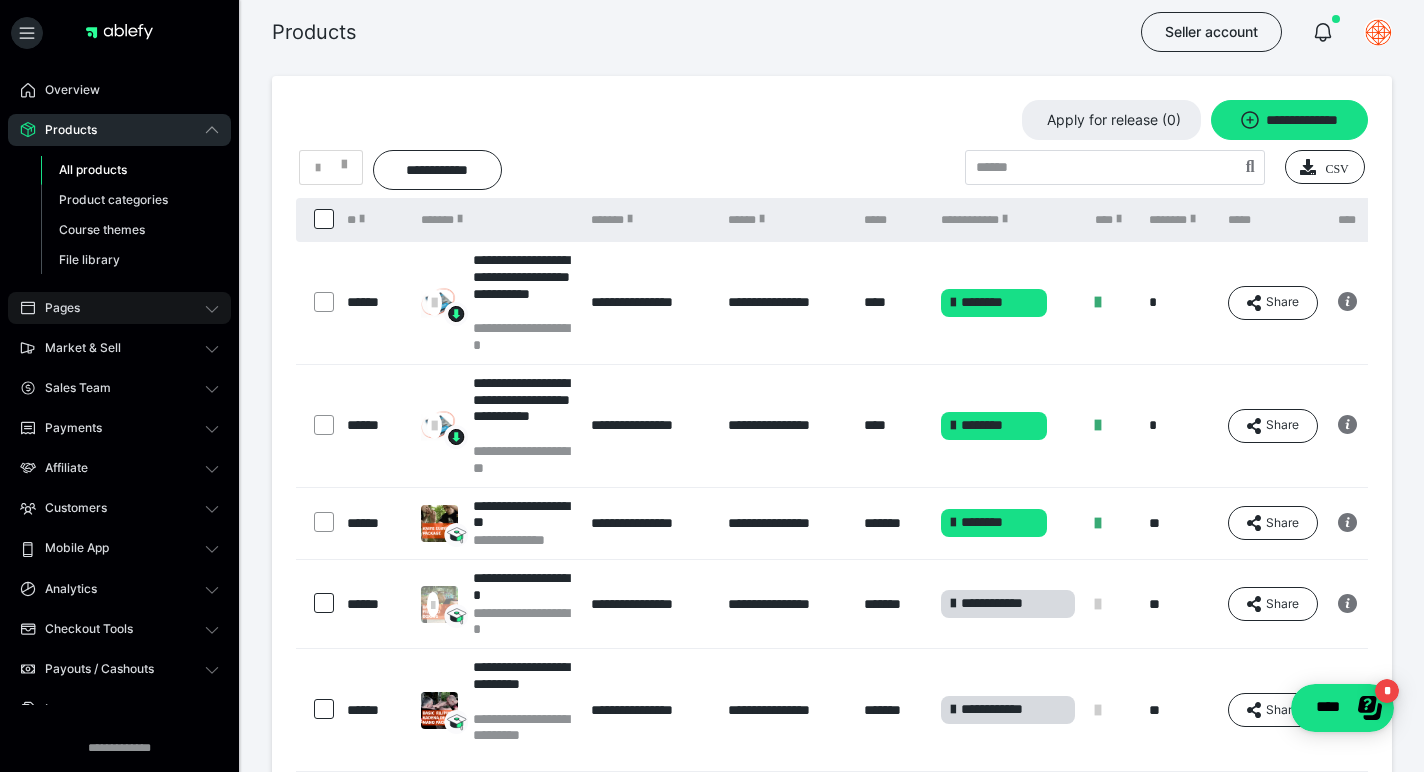 click on "Pages" at bounding box center [119, 308] 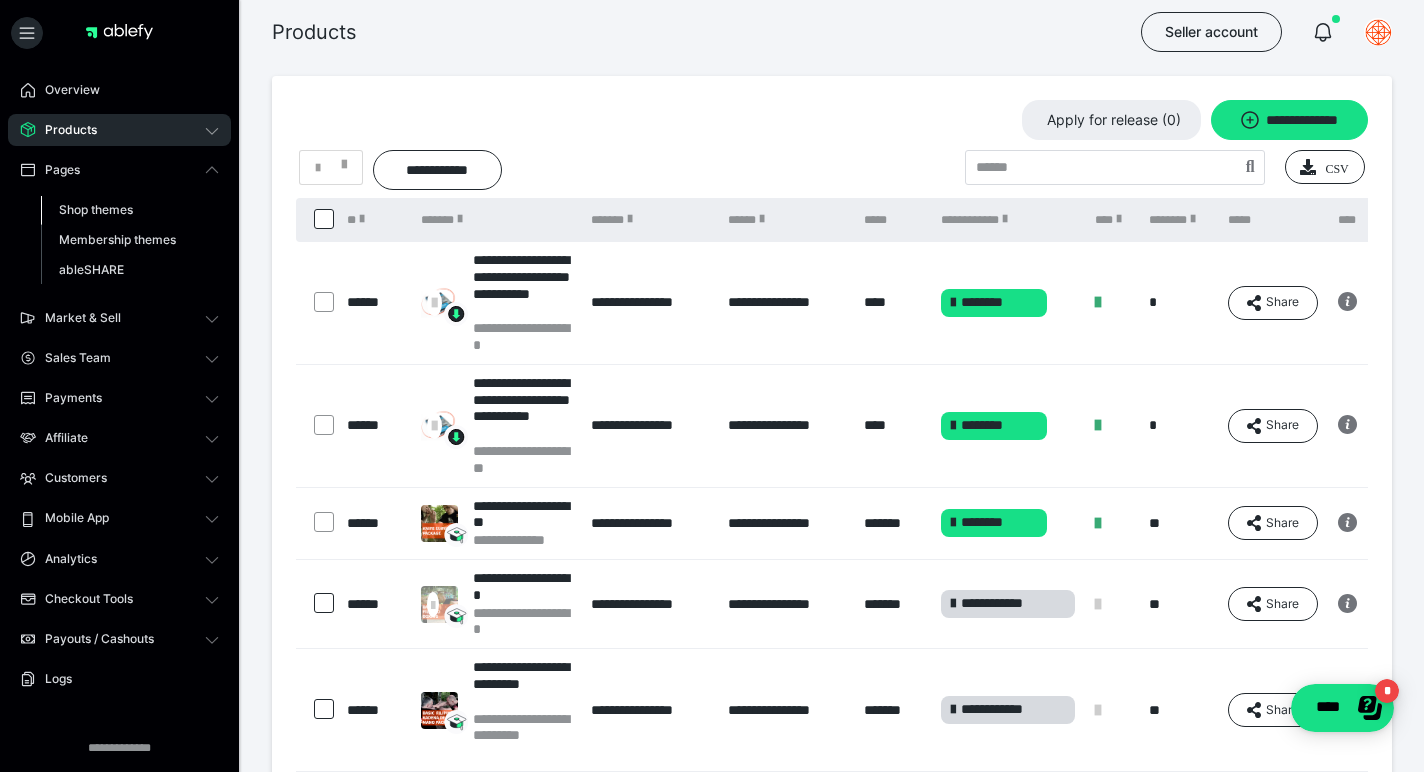 click on "Shop themes" at bounding box center (96, 209) 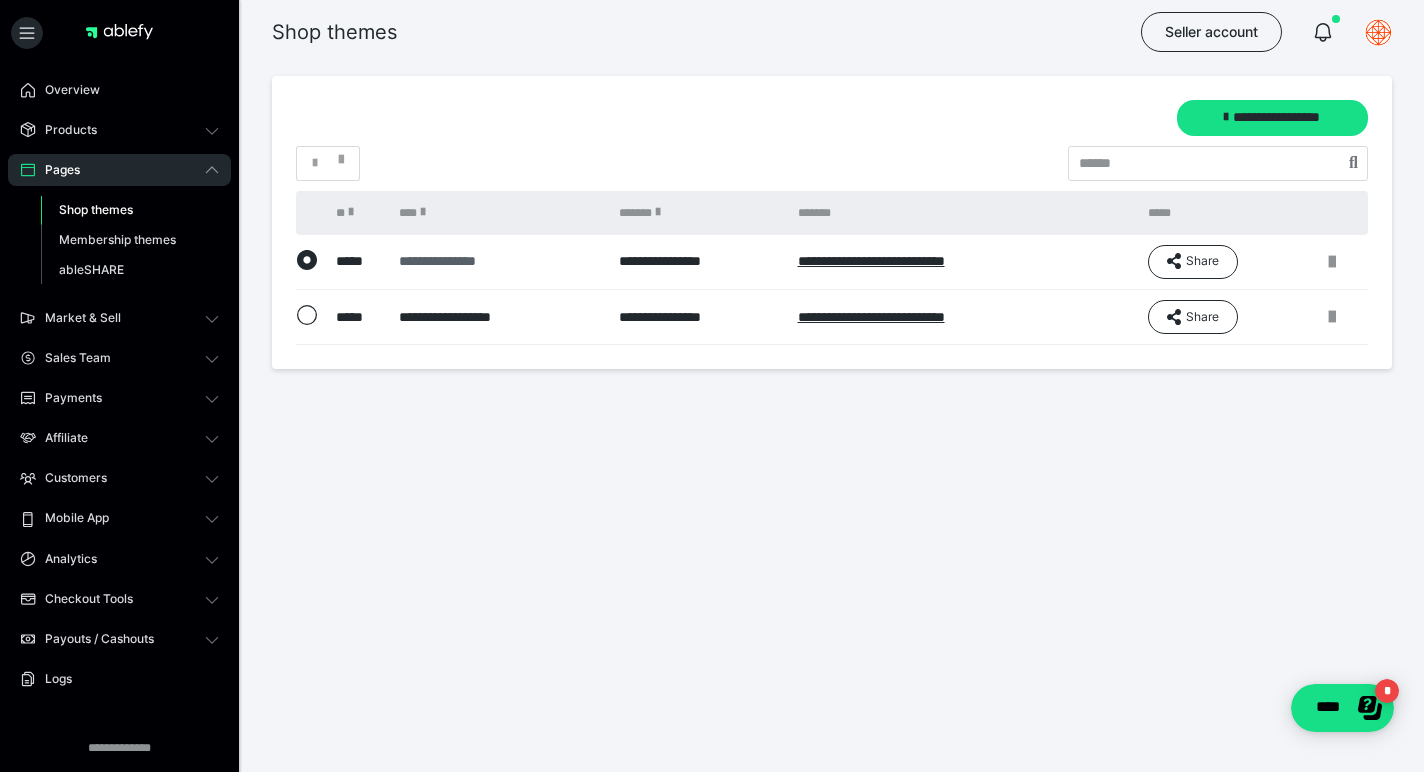 click on "**********" at bounding box center (496, 261) 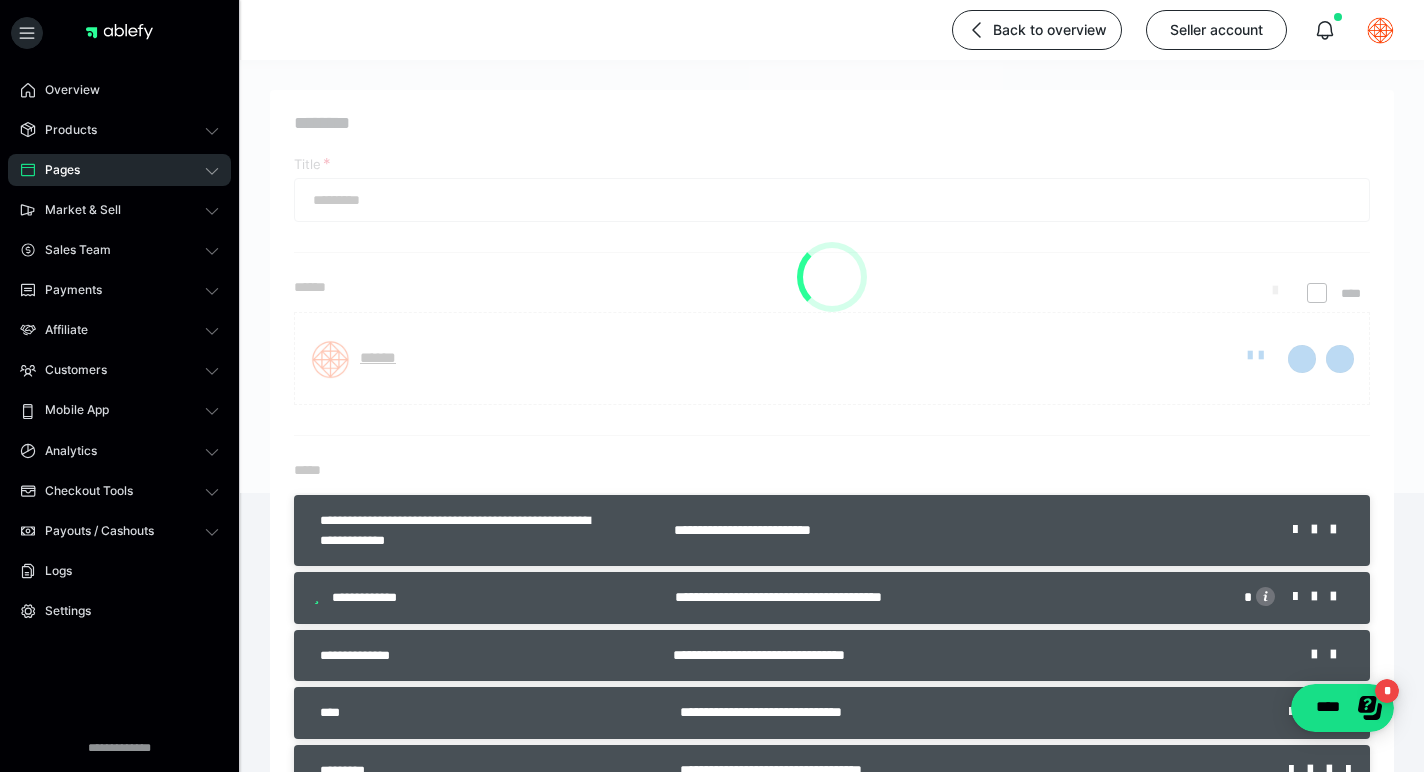 type on "**********" 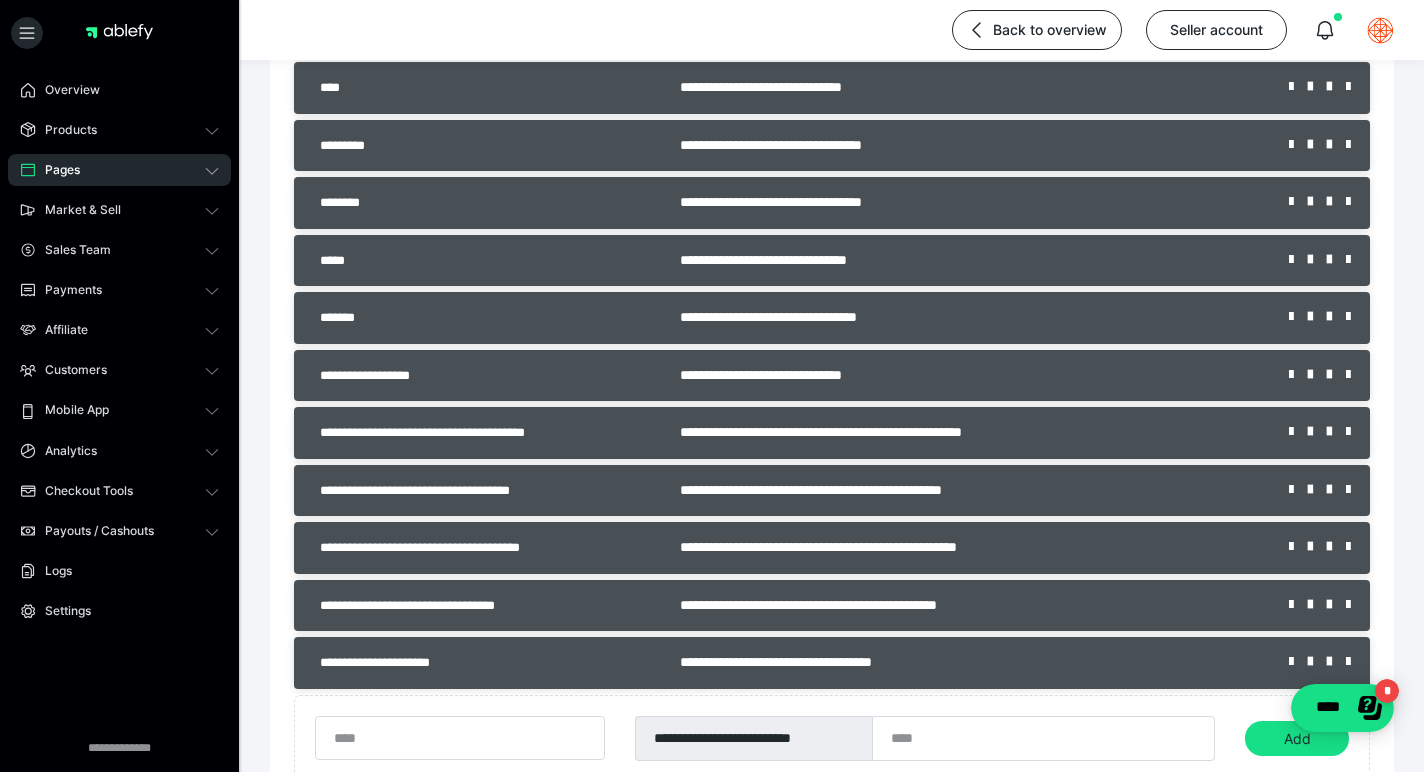 scroll, scrollTop: 629, scrollLeft: 0, axis: vertical 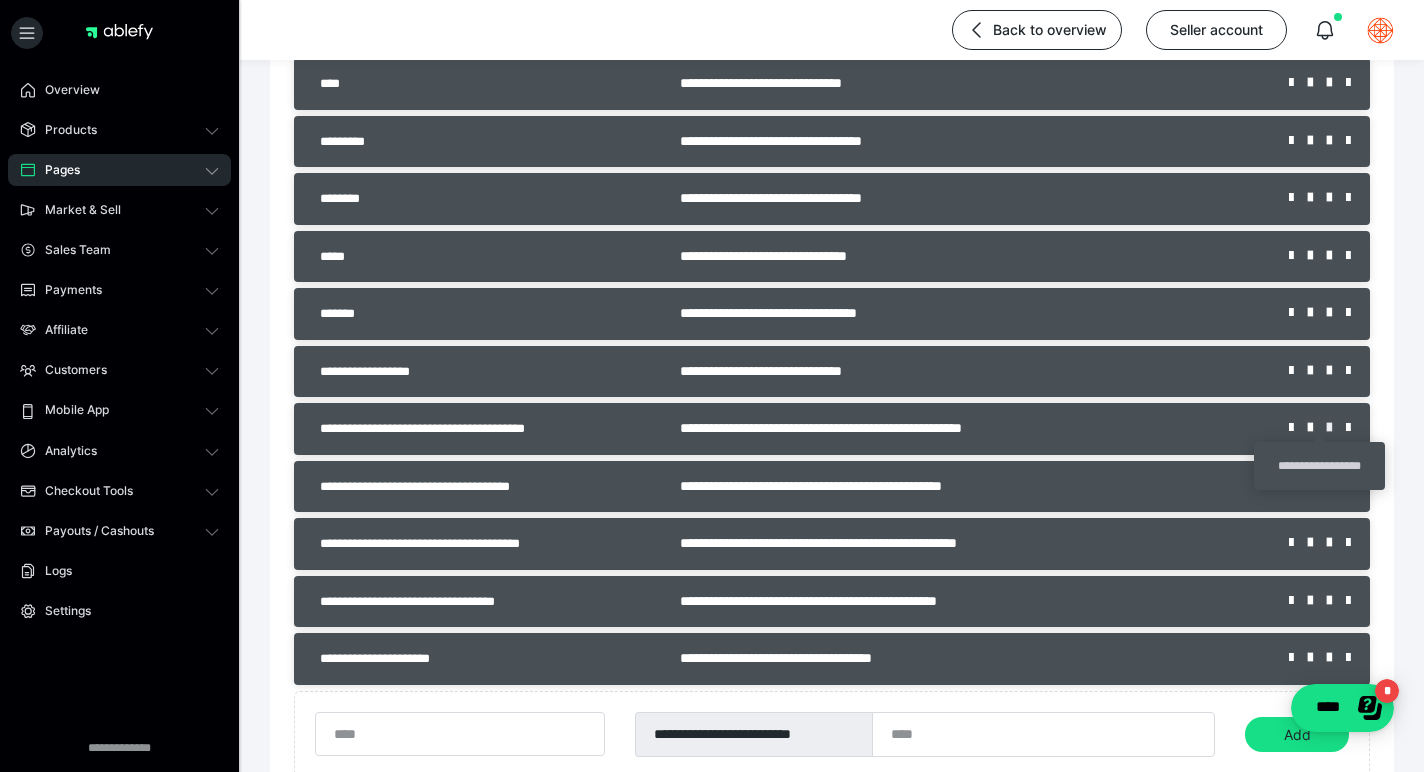click at bounding box center [1336, 428] 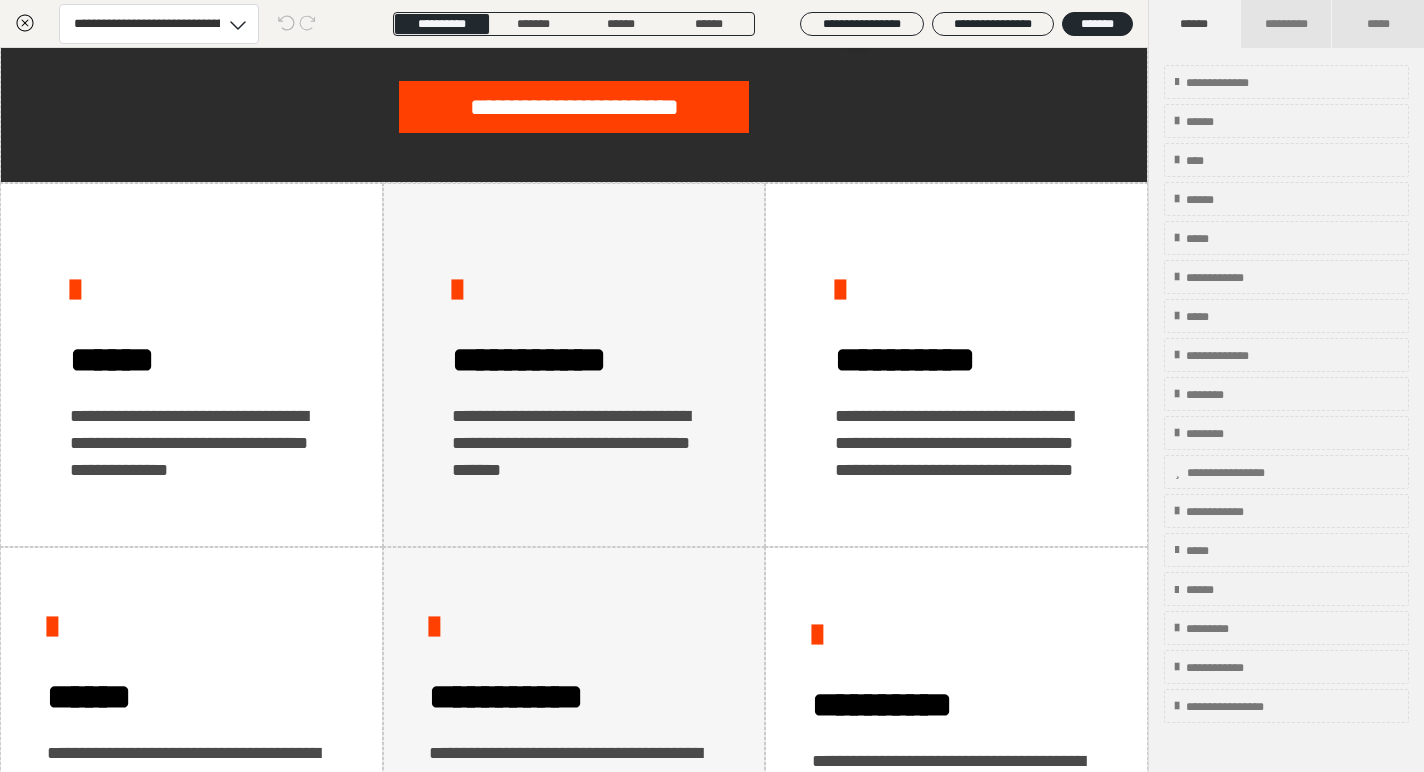 scroll, scrollTop: 1047, scrollLeft: 0, axis: vertical 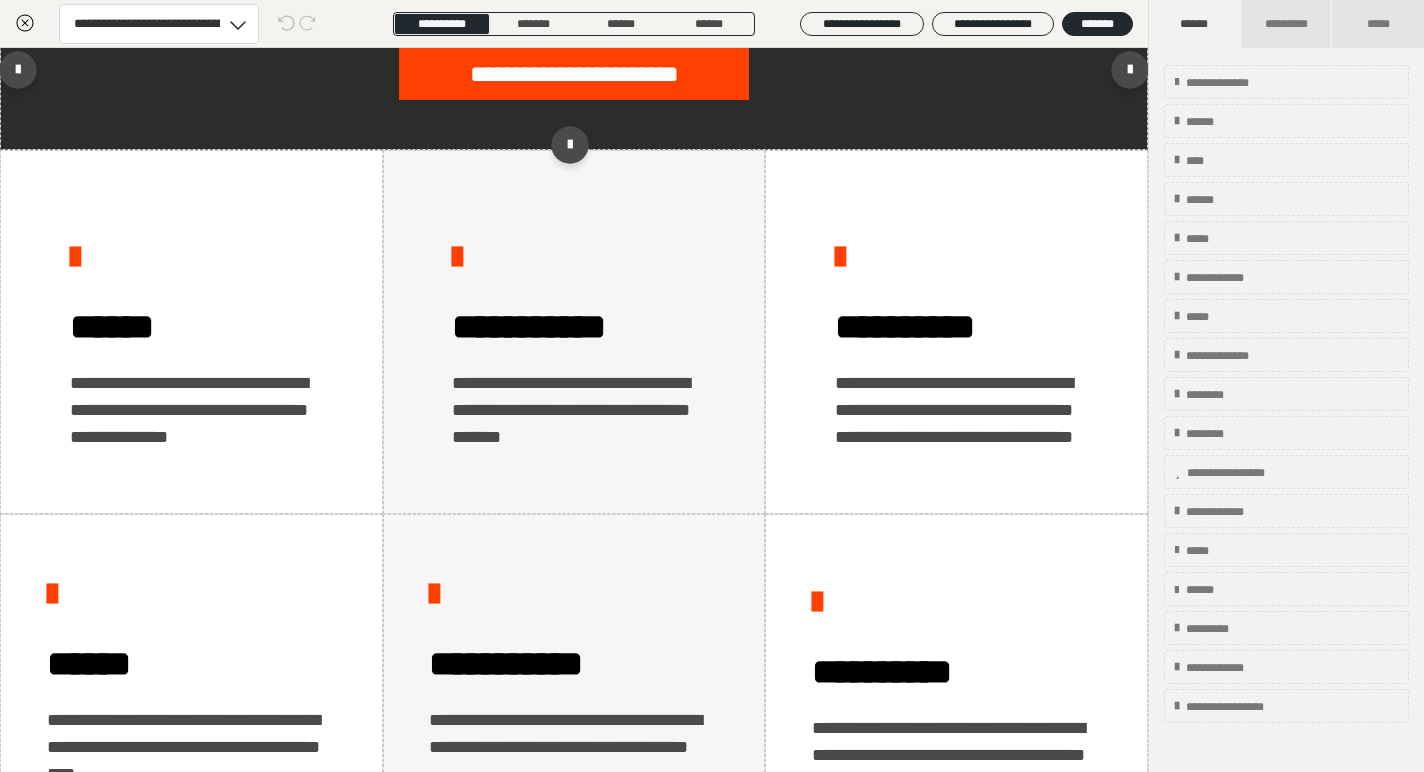 click on "**********" at bounding box center (574, 74) 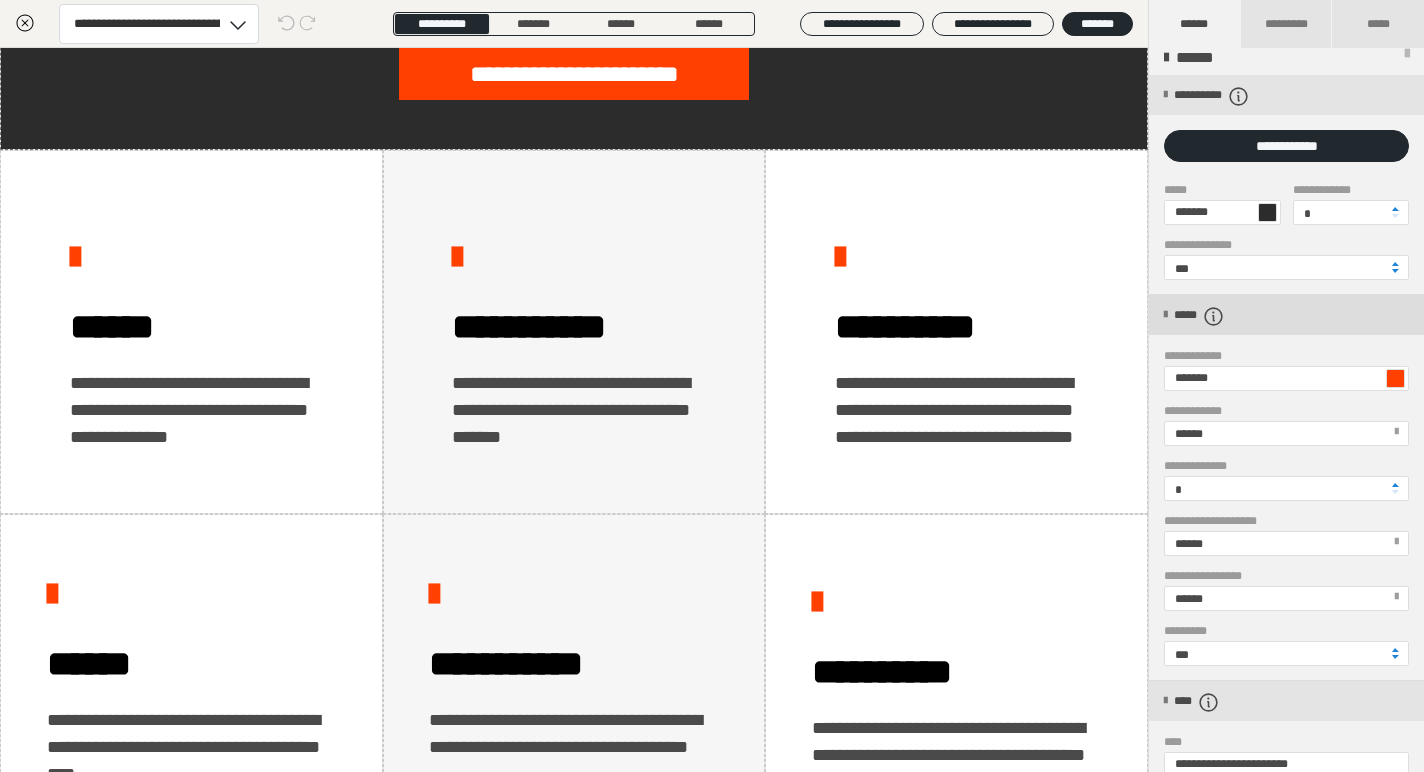 scroll, scrollTop: 22, scrollLeft: 0, axis: vertical 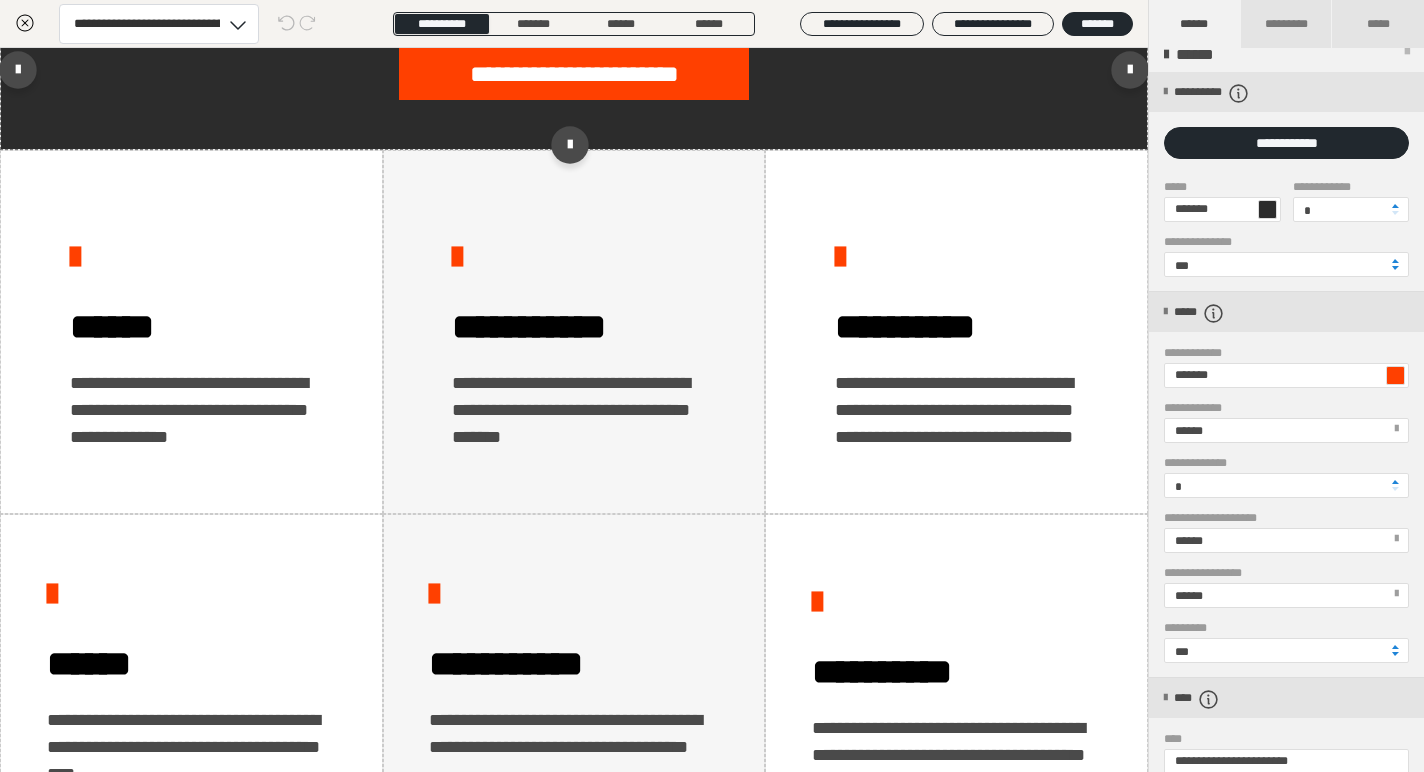 click on "**********" at bounding box center [574, 74] 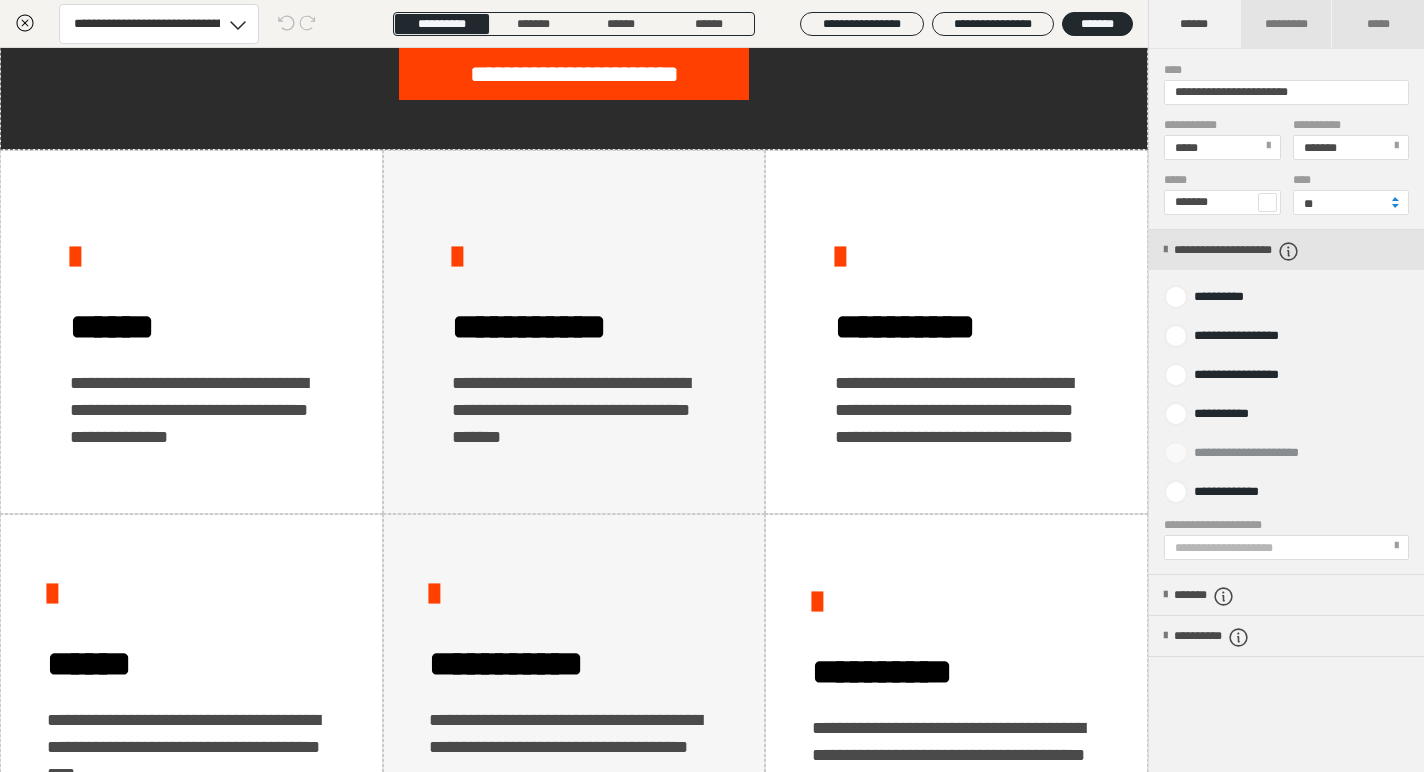 scroll, scrollTop: 828, scrollLeft: 0, axis: vertical 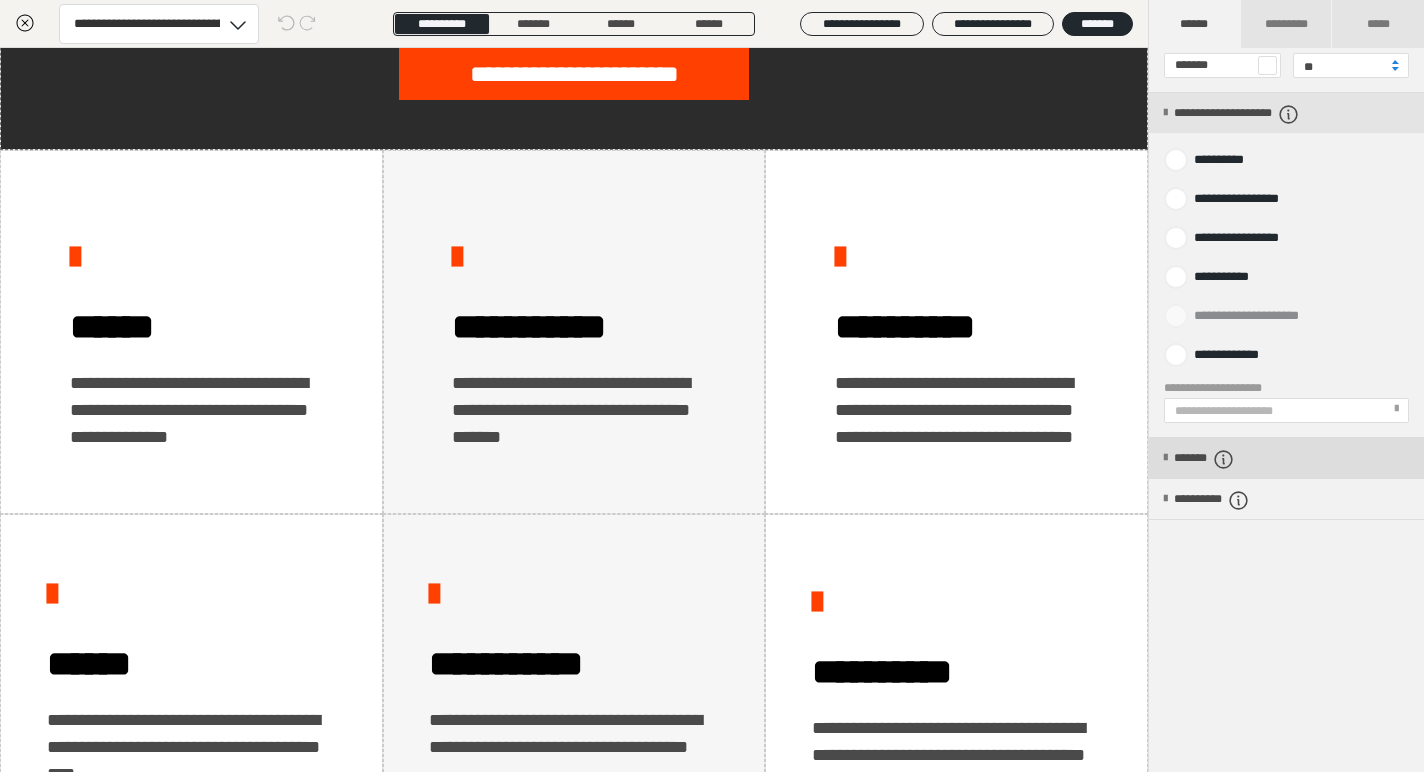 click at bounding box center [1165, 458] 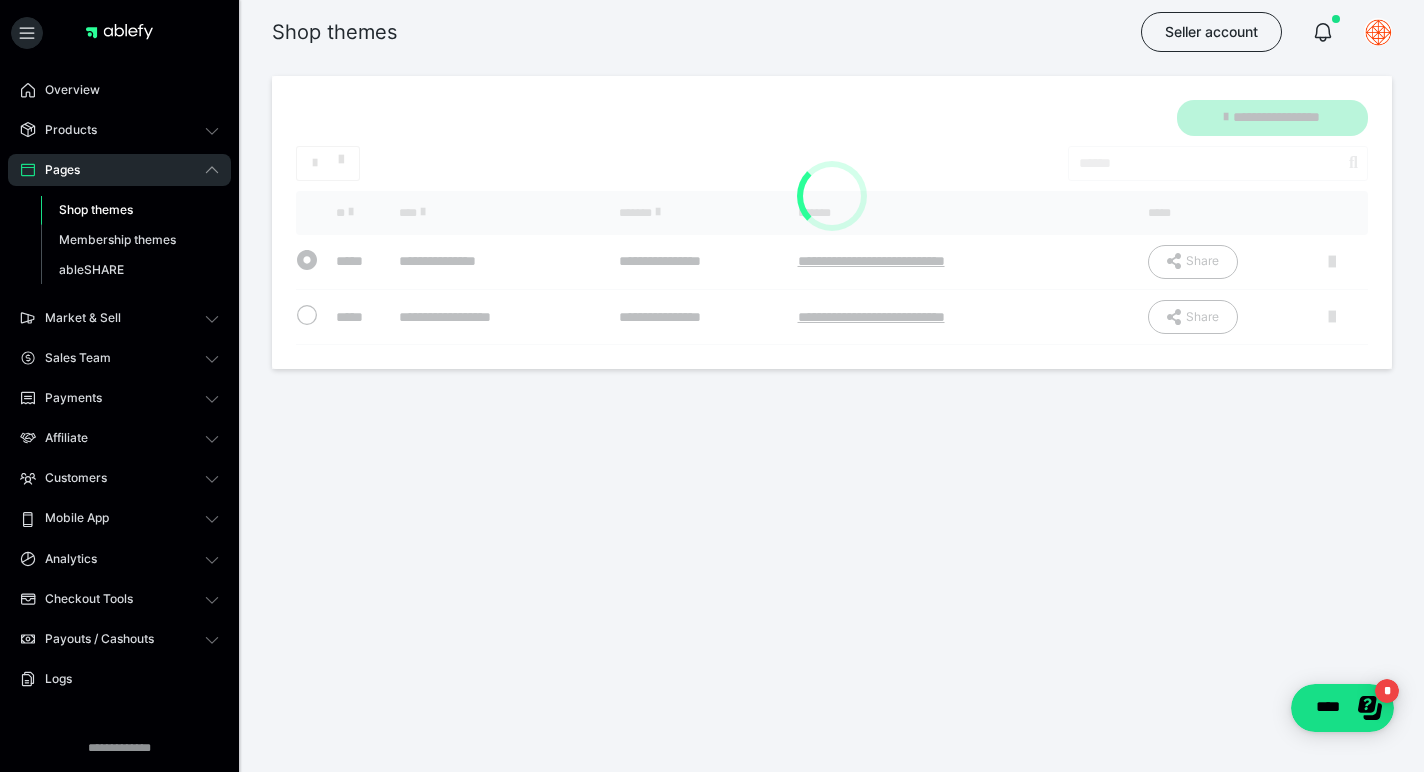 scroll, scrollTop: 0, scrollLeft: 0, axis: both 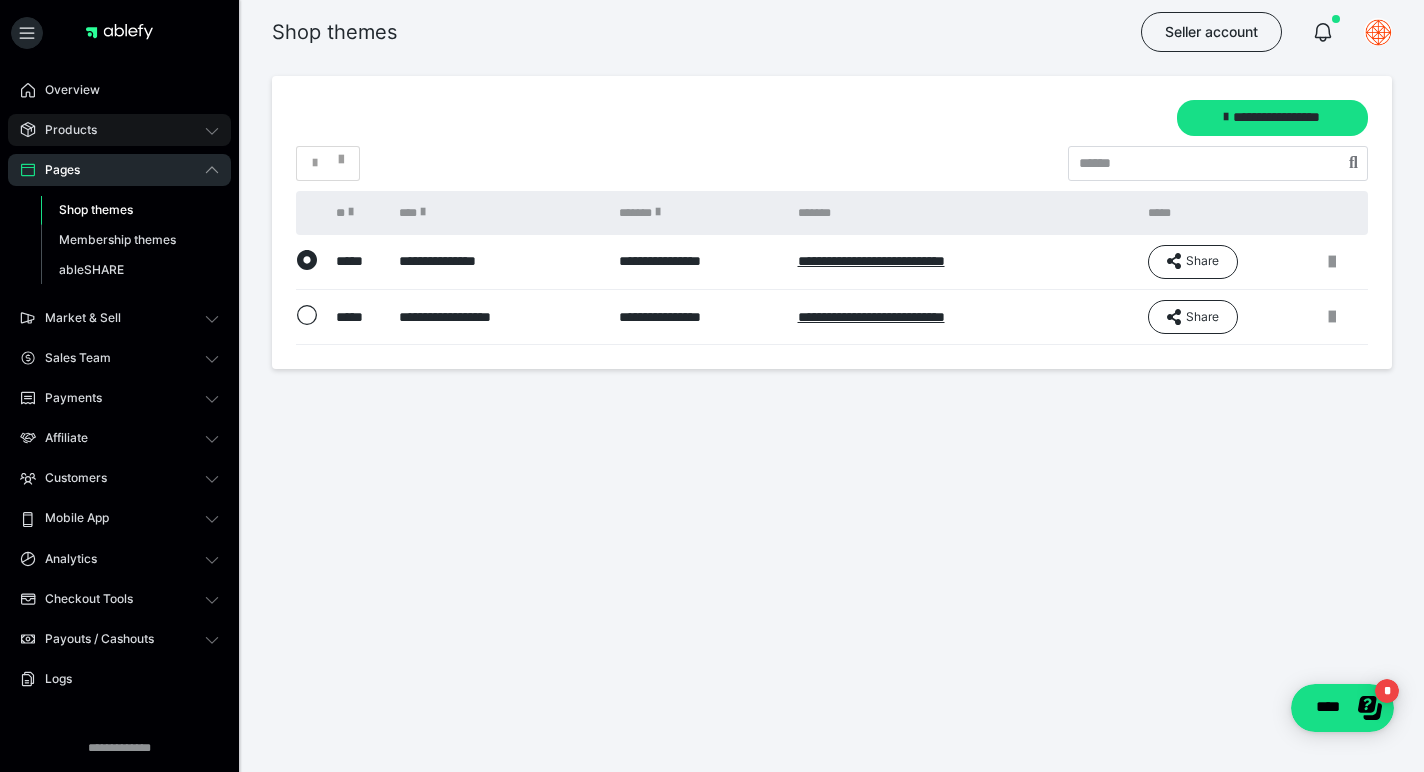 click on "Products" at bounding box center (119, 130) 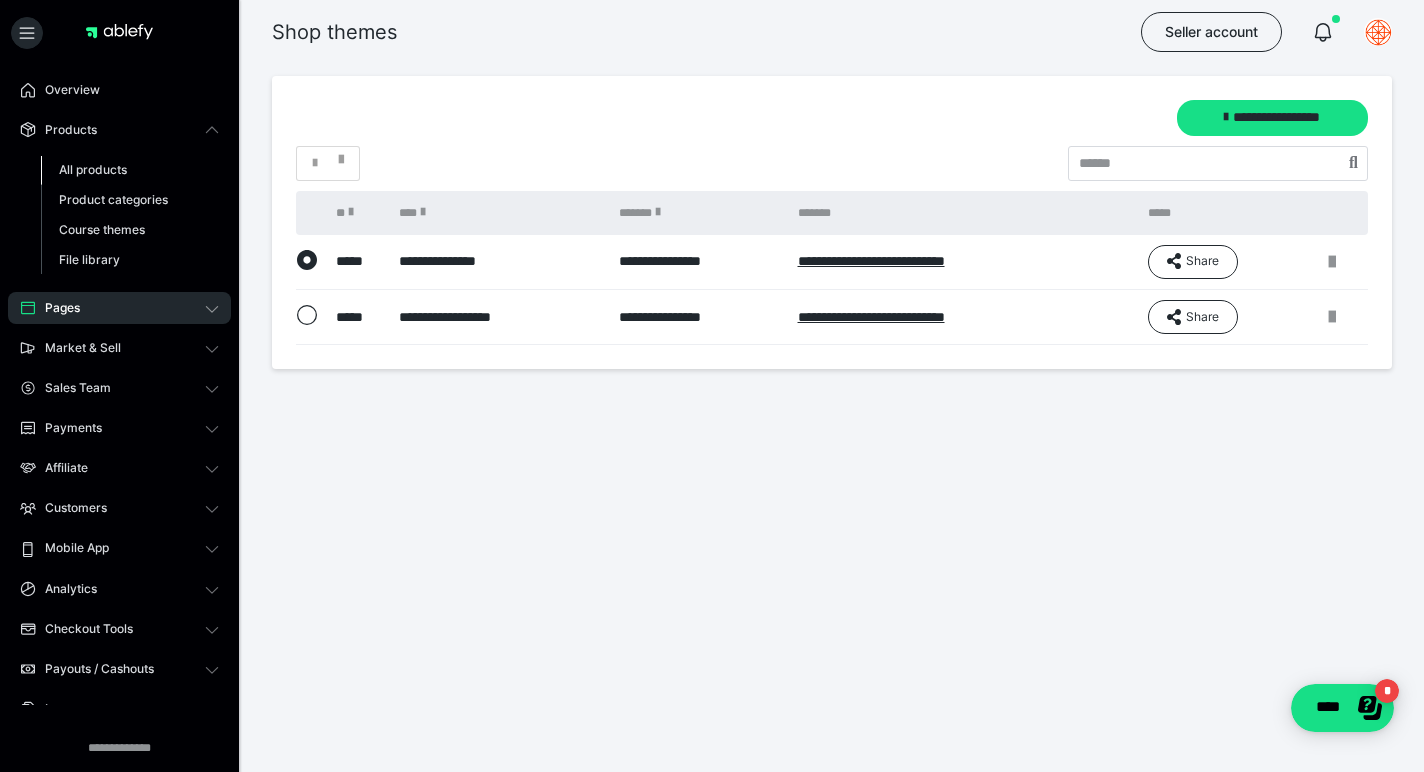 click on "All products" at bounding box center (93, 169) 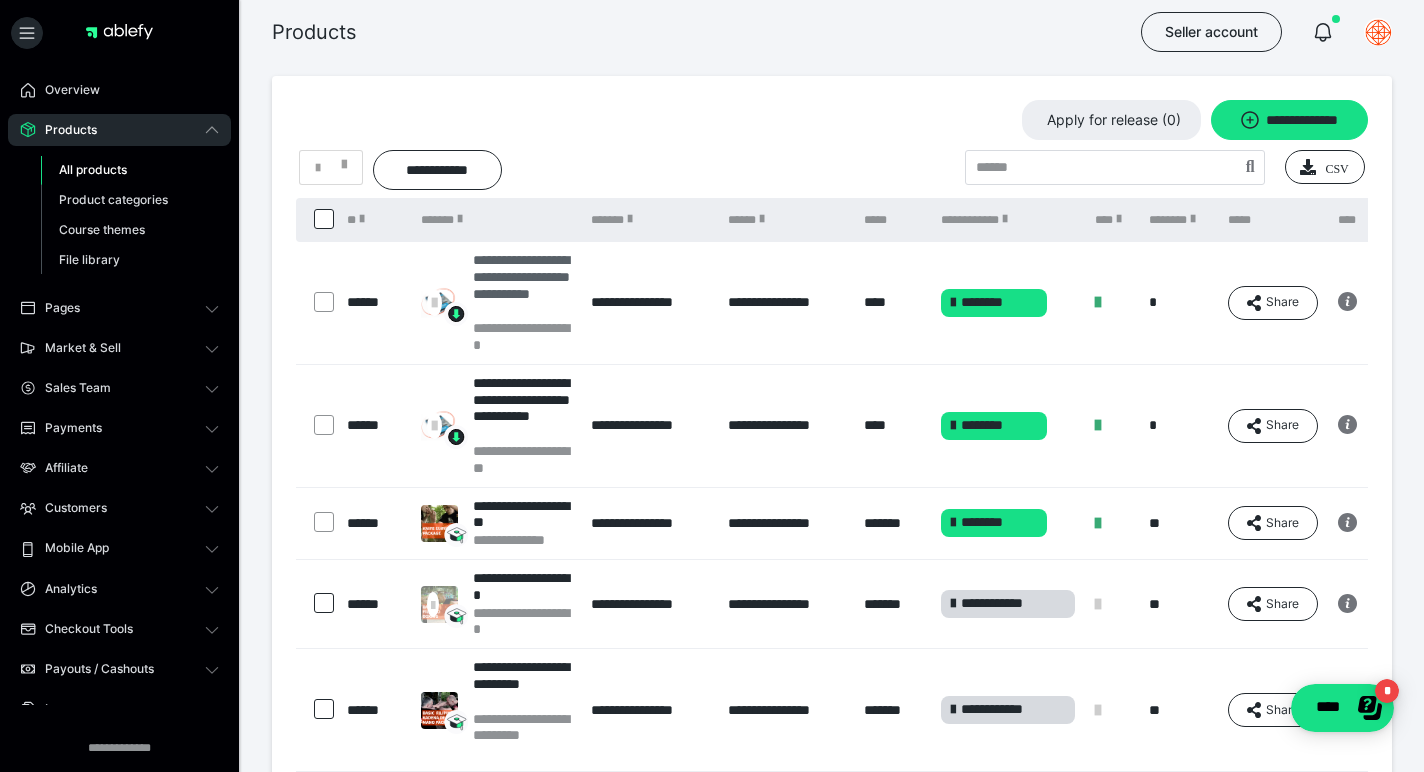 click on "**********" at bounding box center [522, 285] 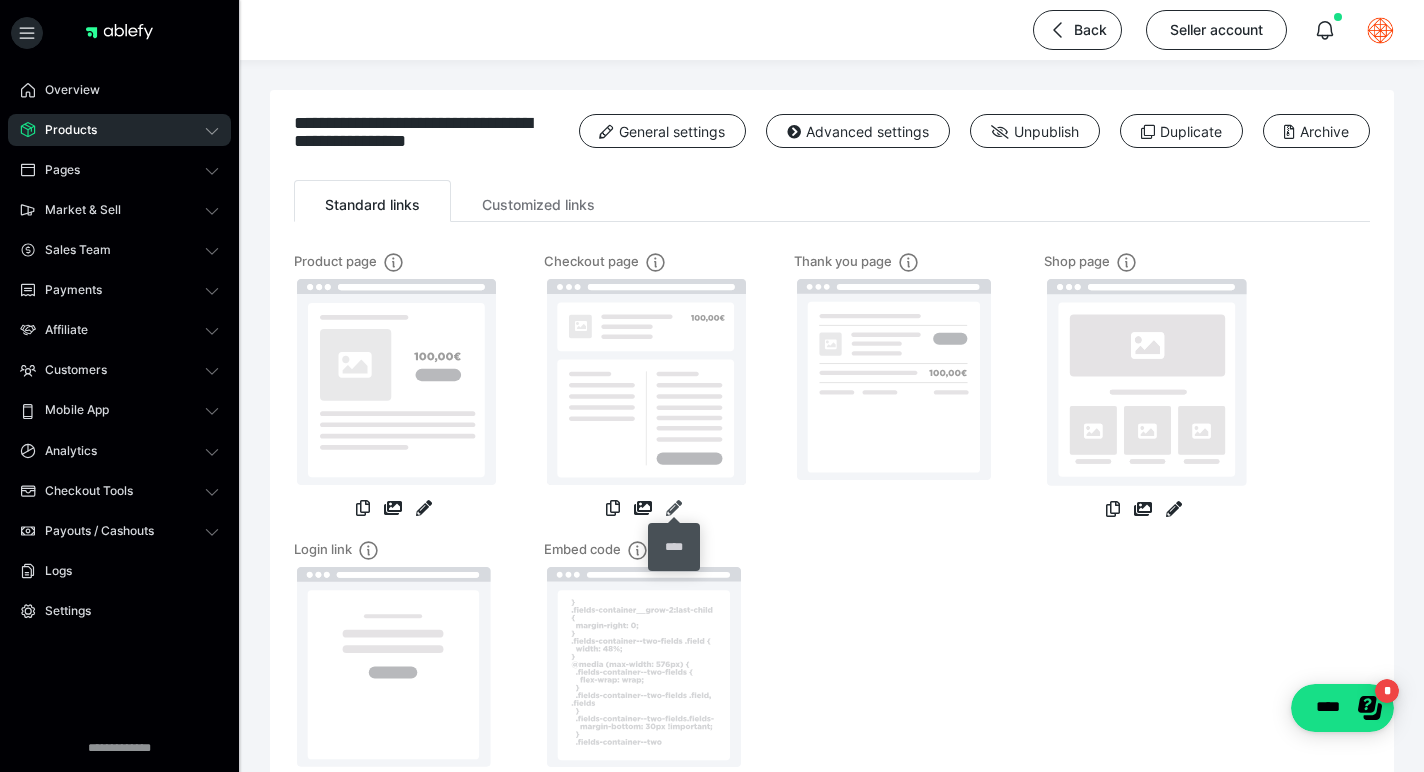click at bounding box center (674, 508) 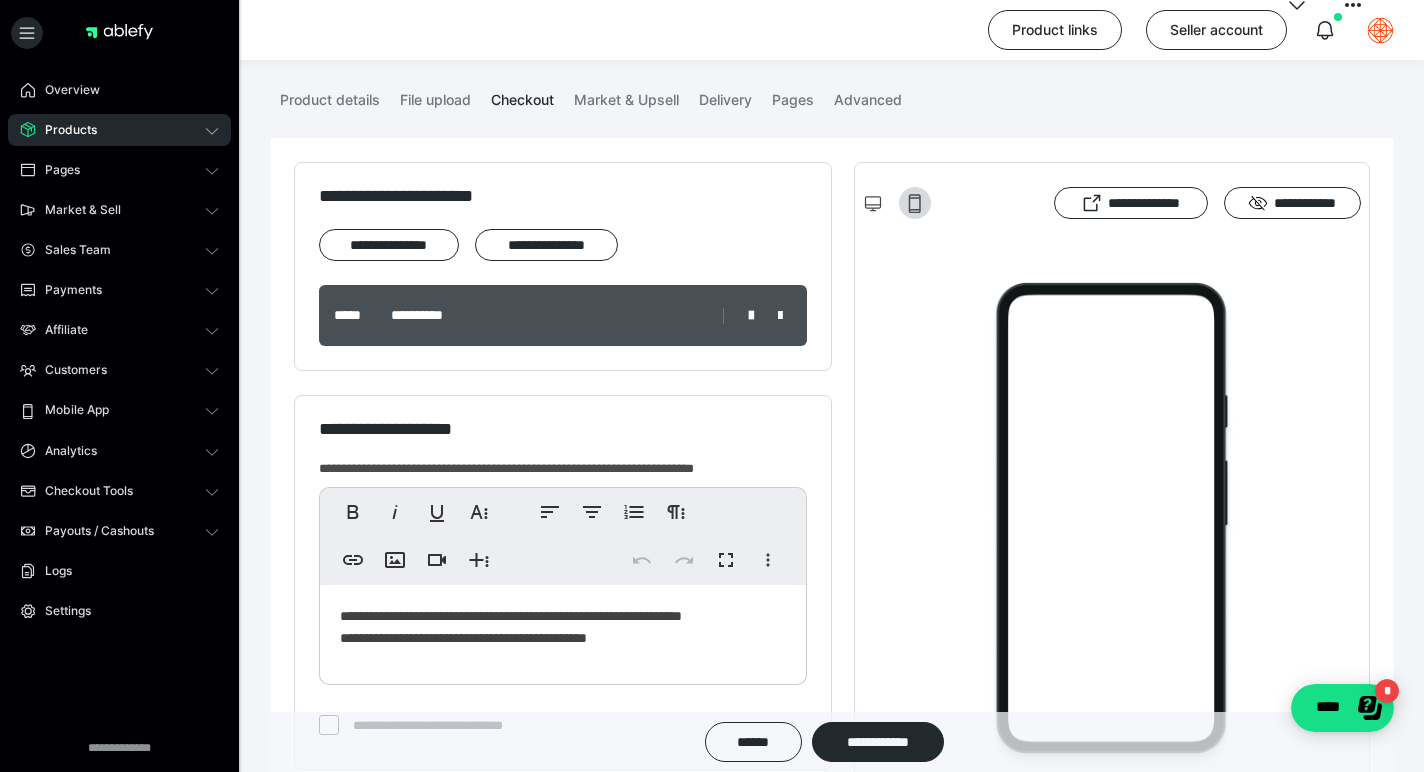 scroll, scrollTop: 93, scrollLeft: 0, axis: vertical 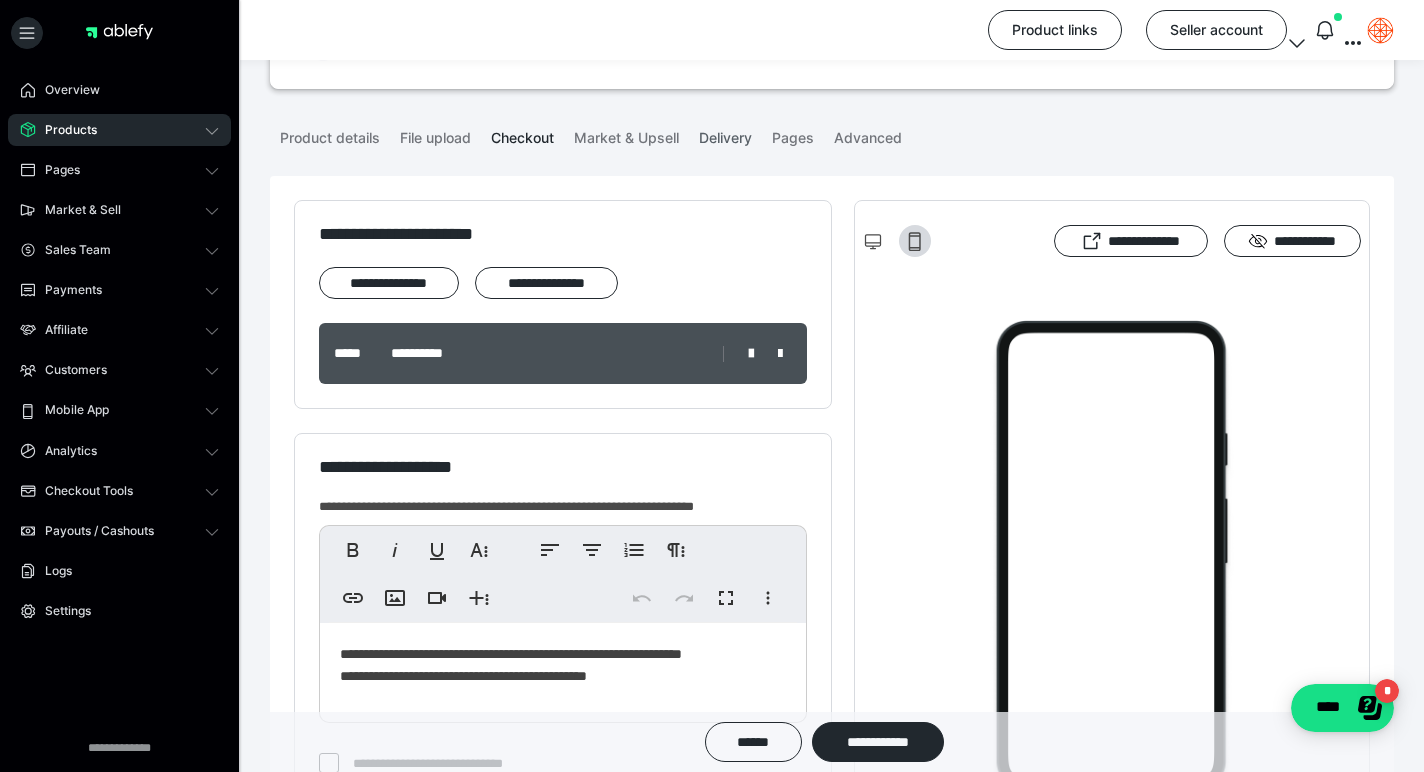 click on "Delivery" at bounding box center [725, 134] 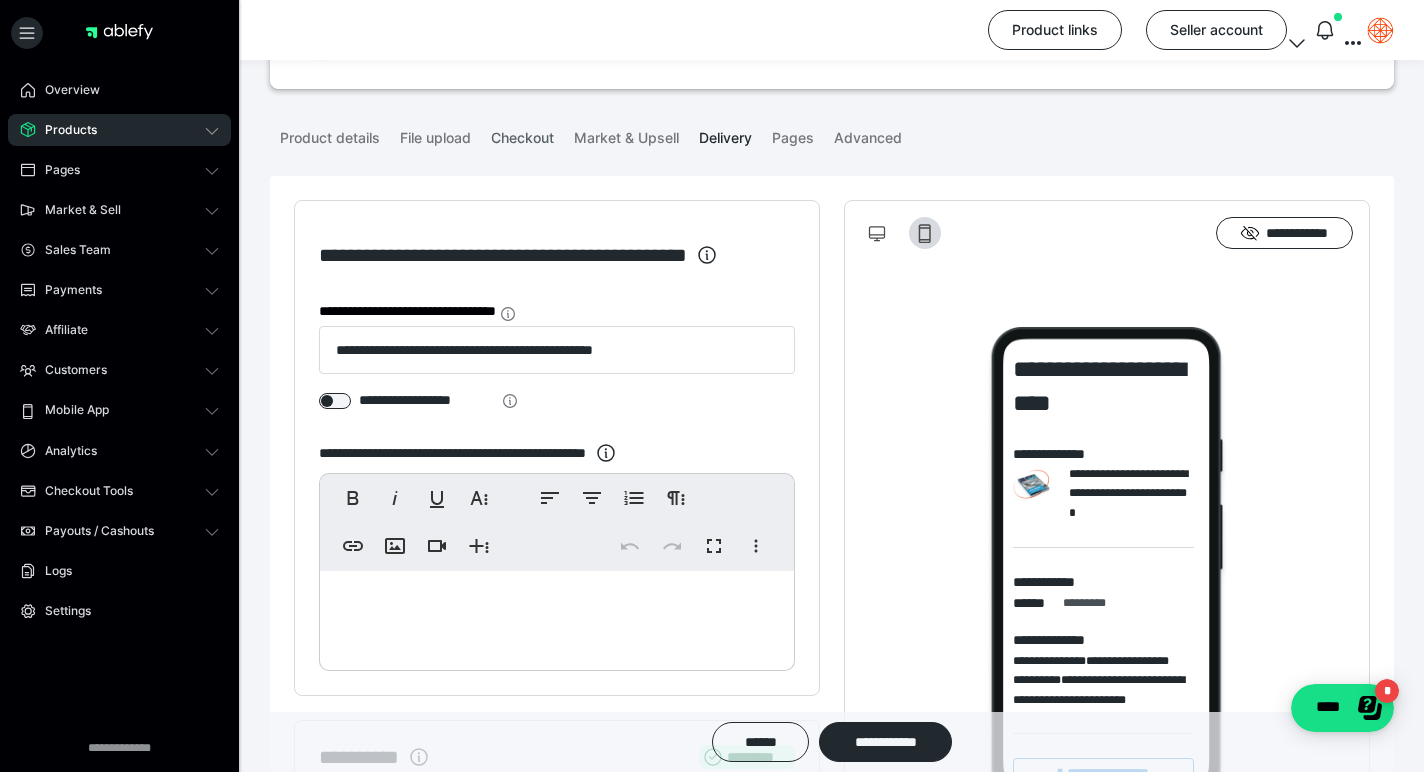 click on "Checkout" at bounding box center (522, 134) 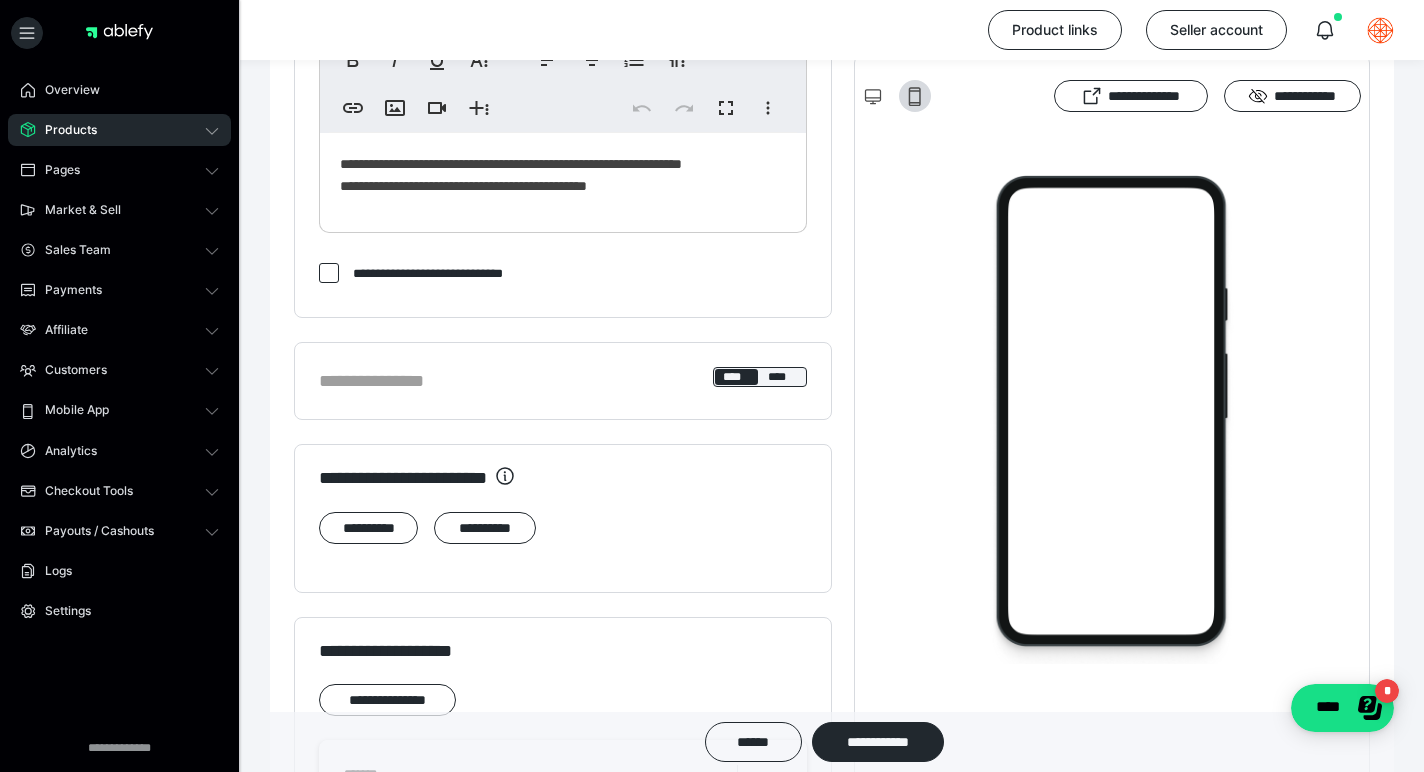 scroll, scrollTop: 0, scrollLeft: 0, axis: both 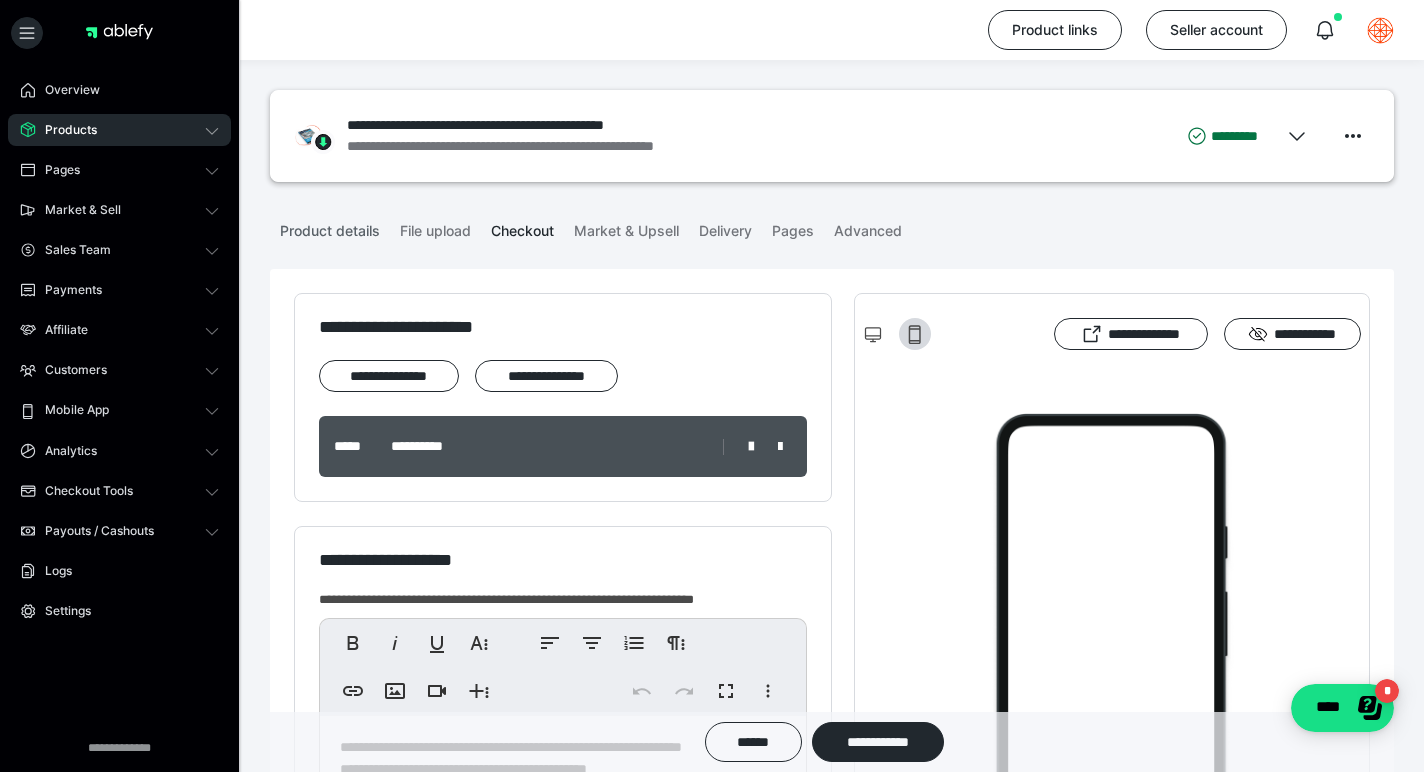 click on "Product details" at bounding box center [330, 227] 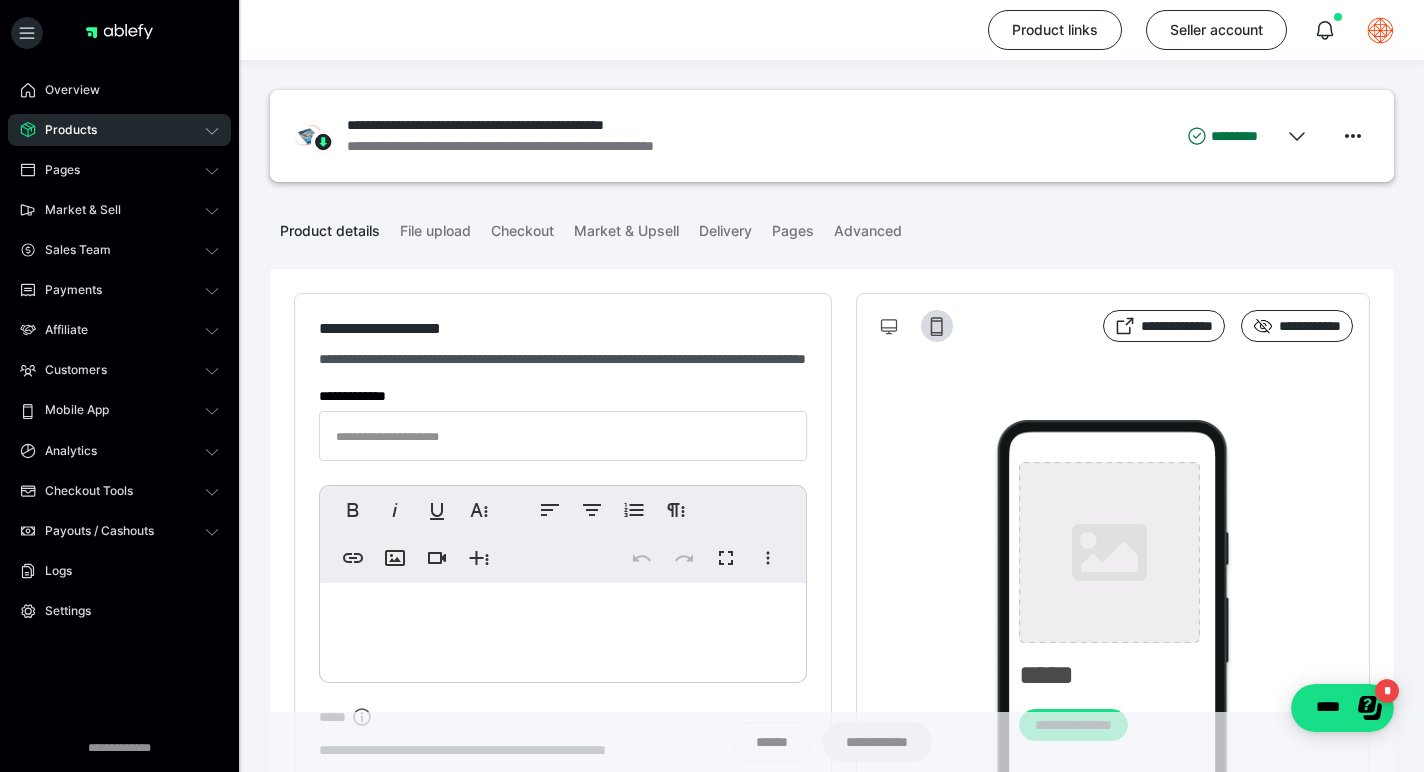 type on "**********" 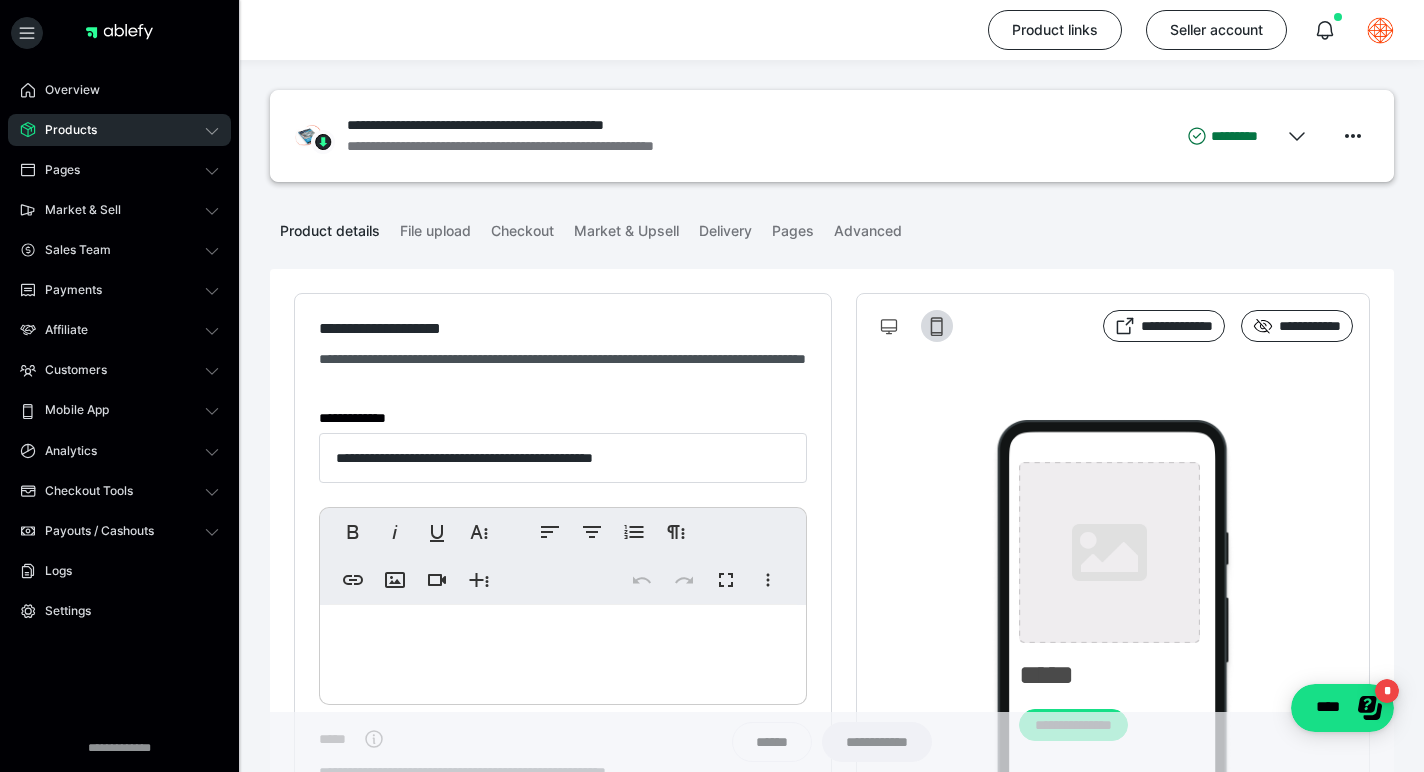 type on "**********" 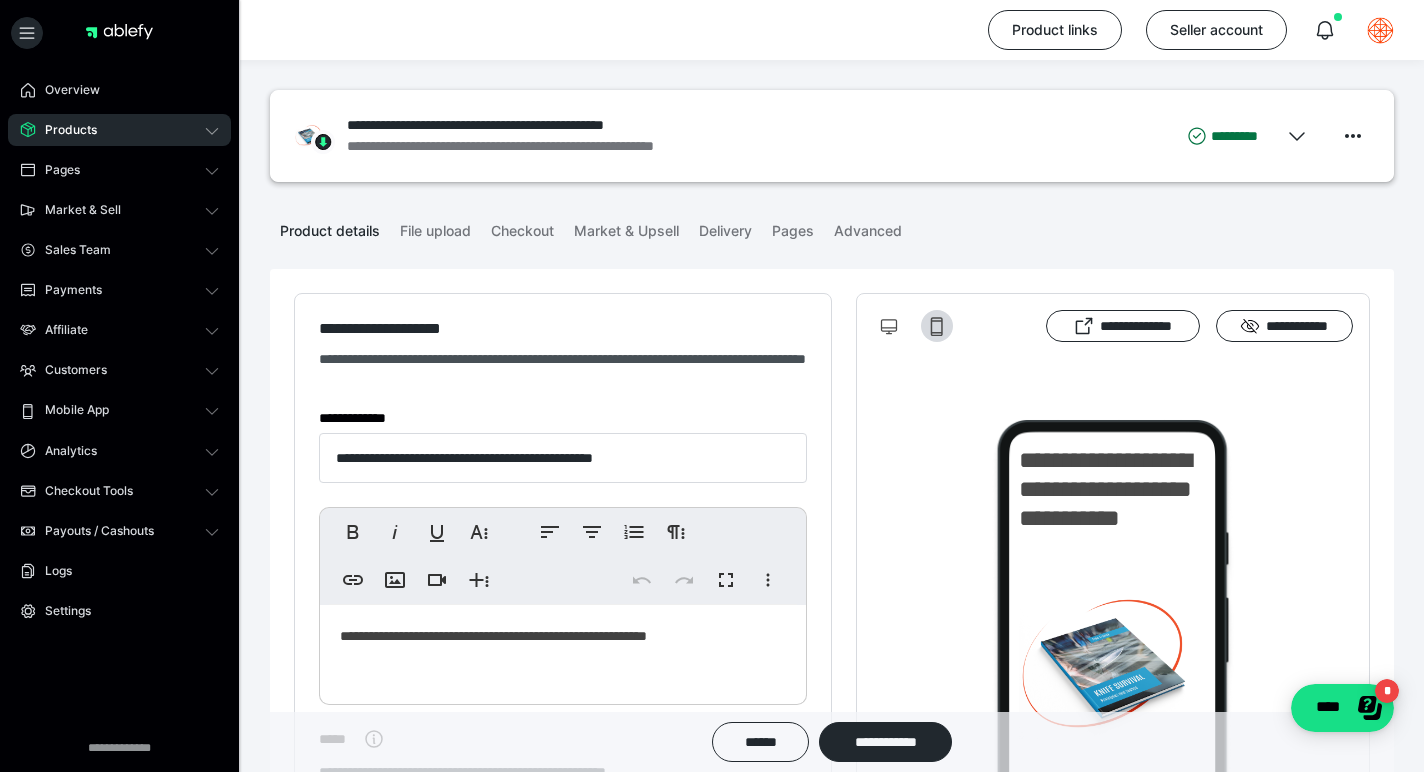 click on "Products" at bounding box center (64, 130) 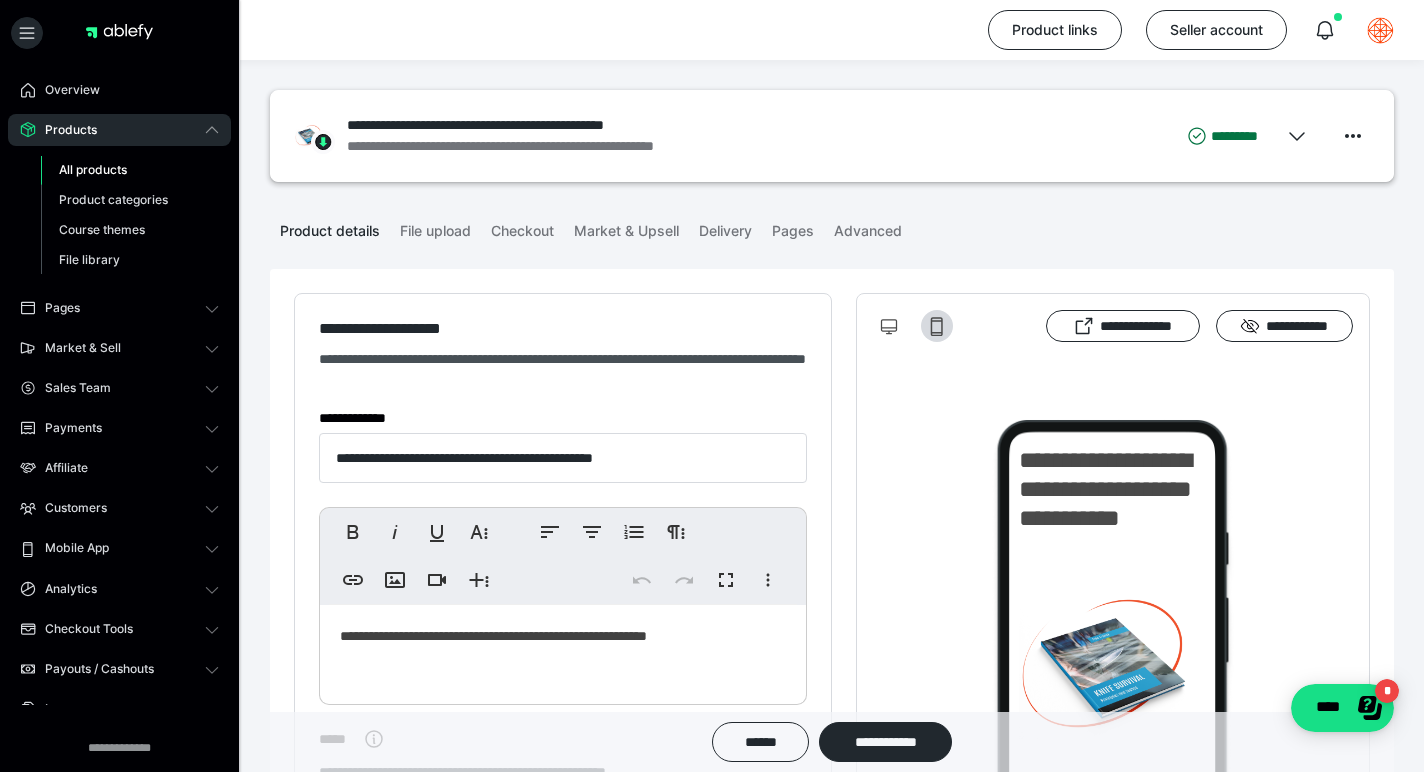 click on "All products" at bounding box center (93, 169) 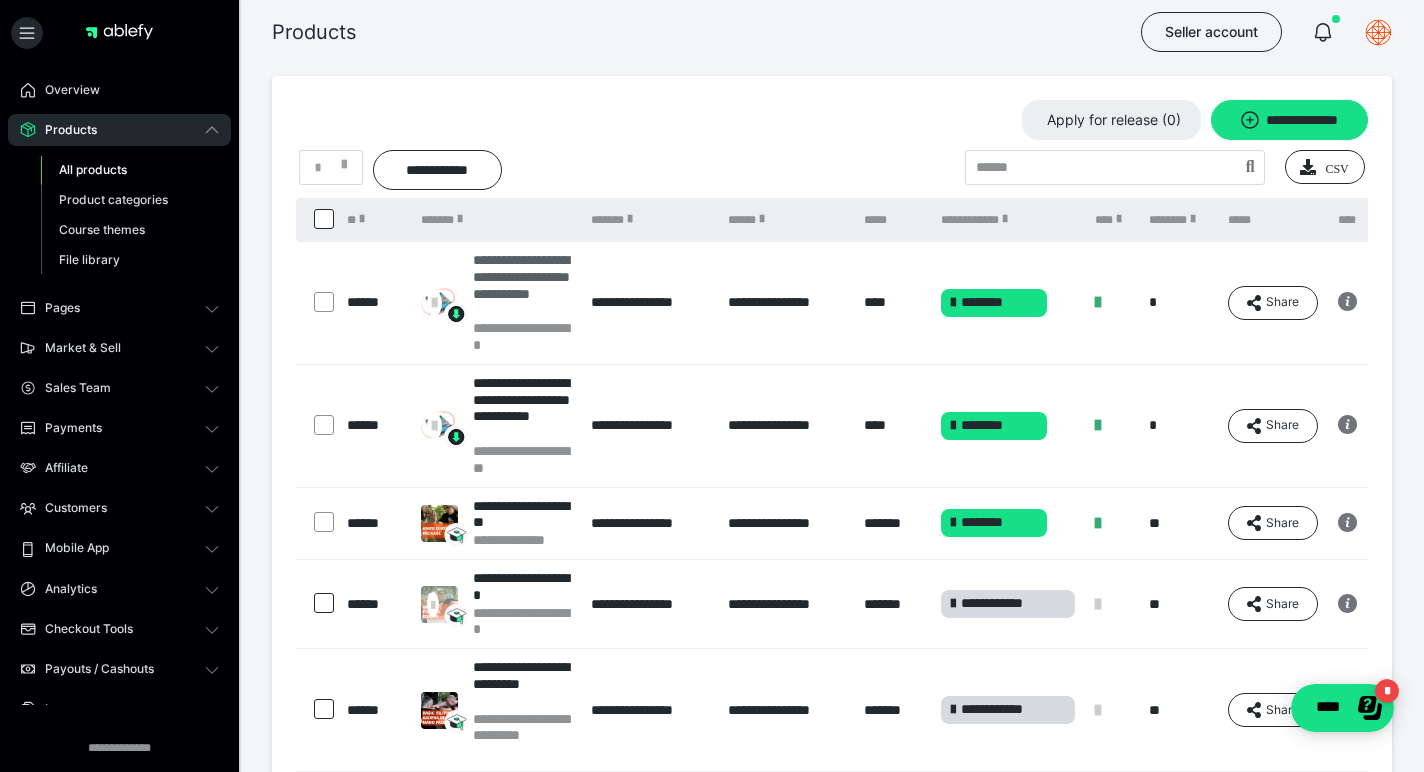 click on "**********" at bounding box center (522, 285) 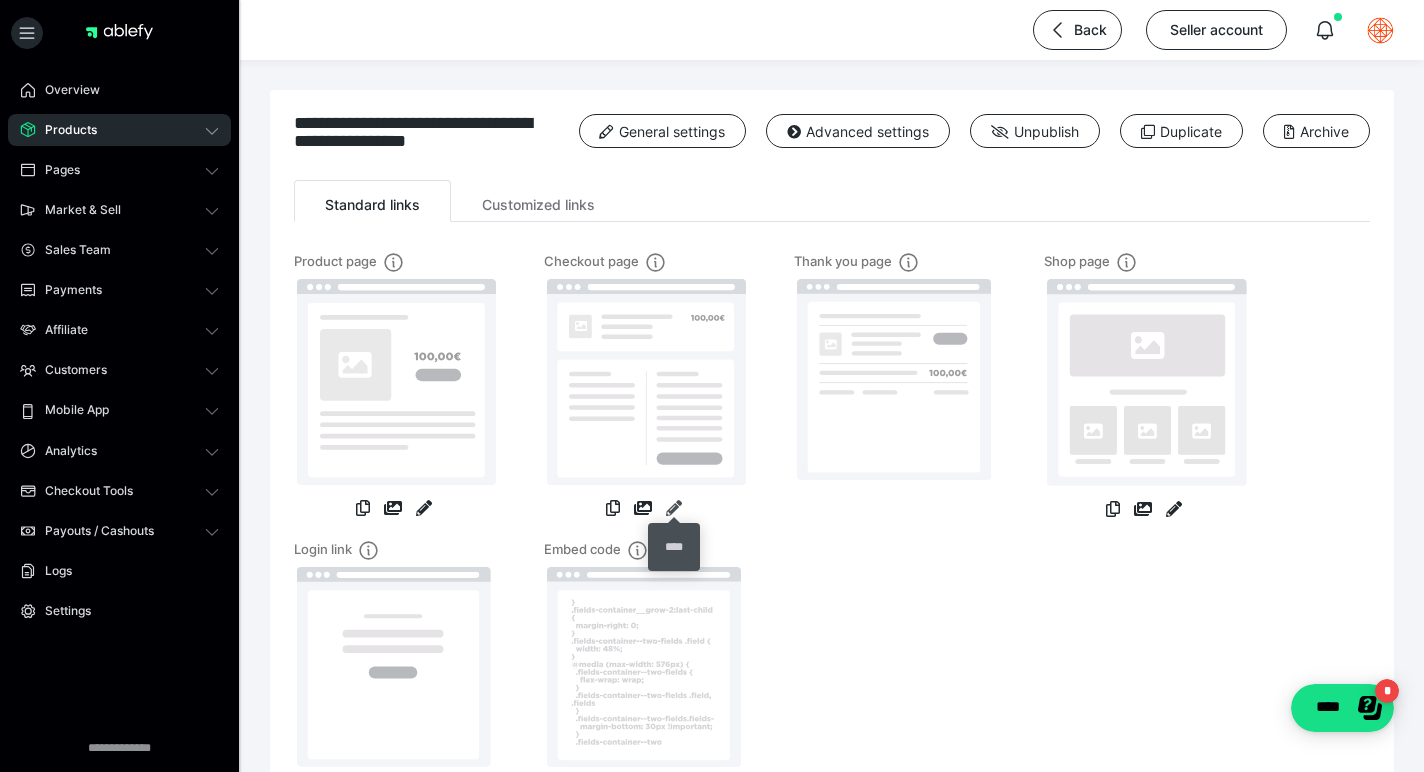click at bounding box center [674, 508] 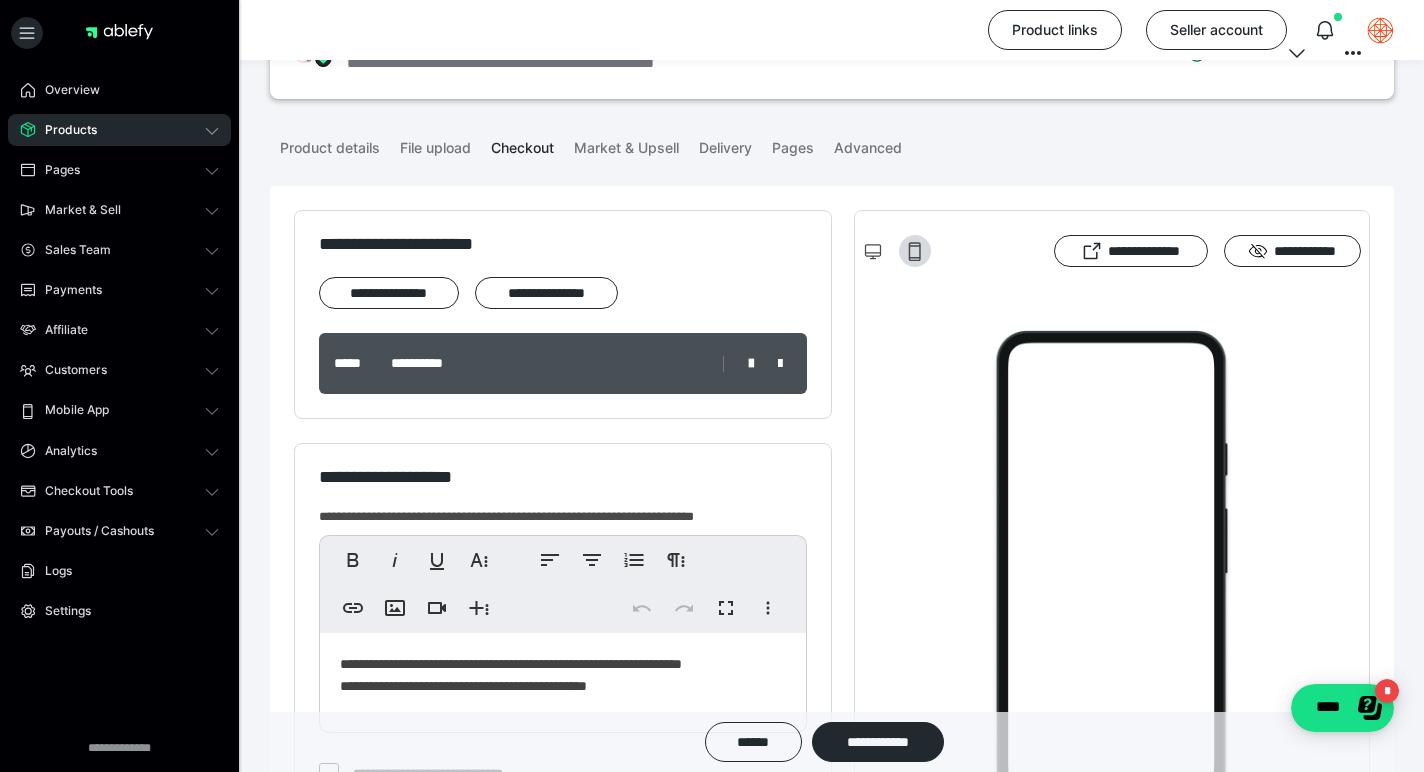 scroll, scrollTop: 0, scrollLeft: 0, axis: both 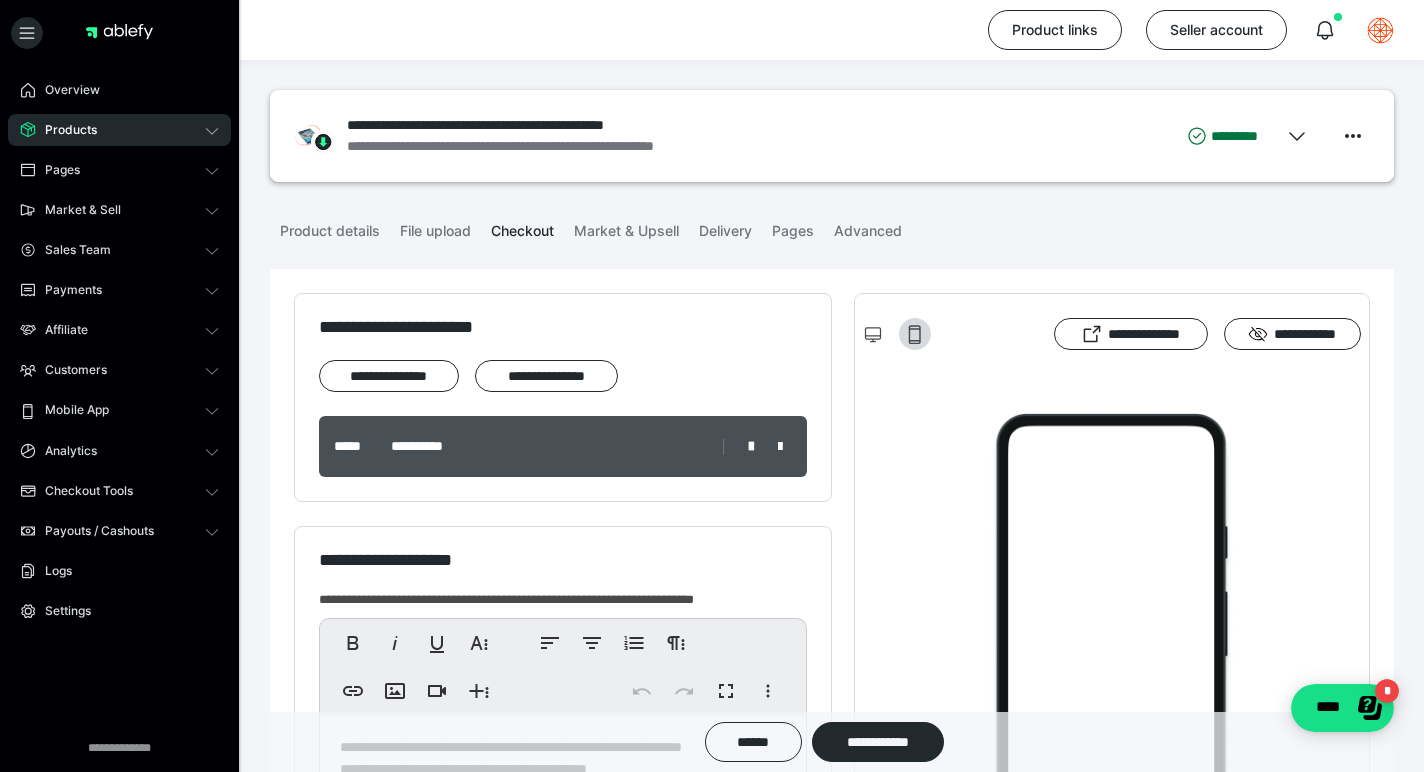 click on "Products" at bounding box center [119, 130] 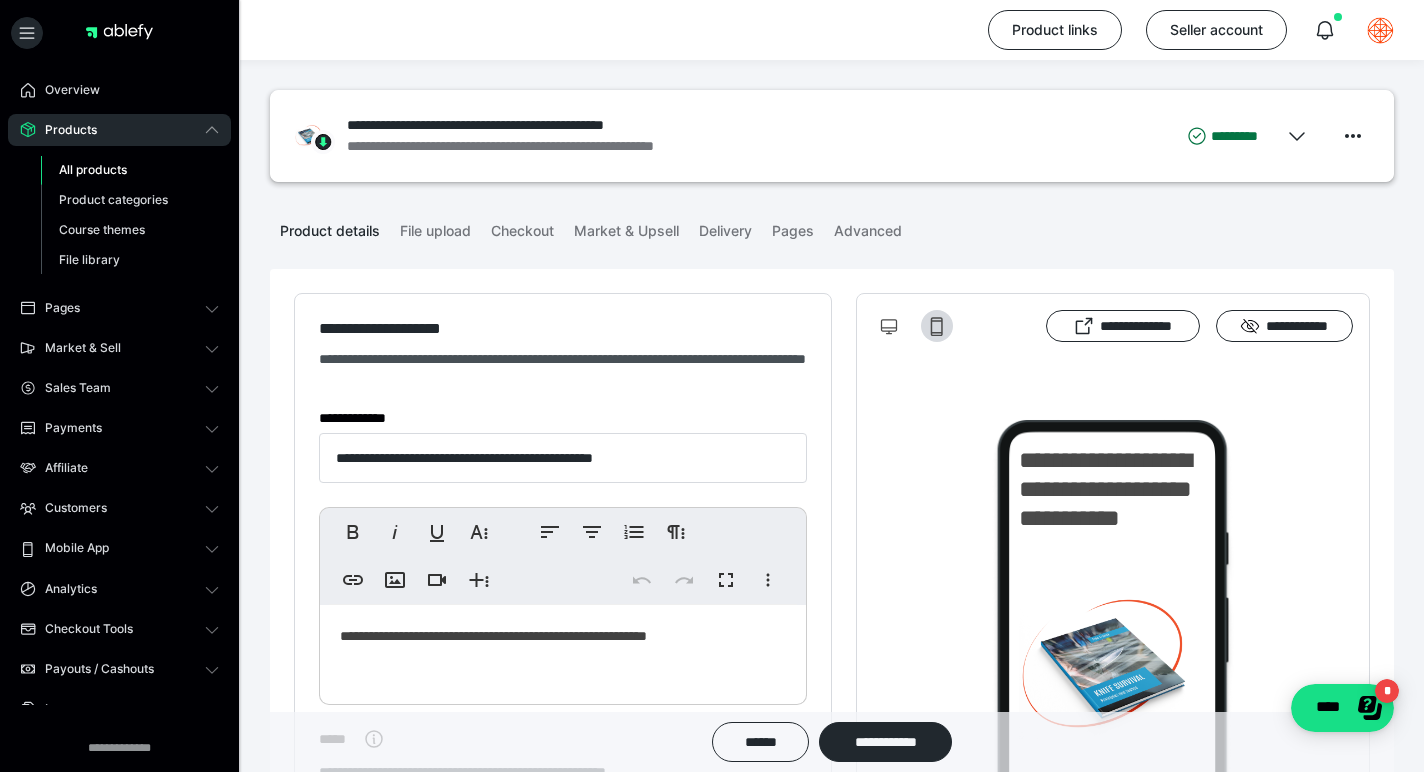 click on "All products" at bounding box center [130, 170] 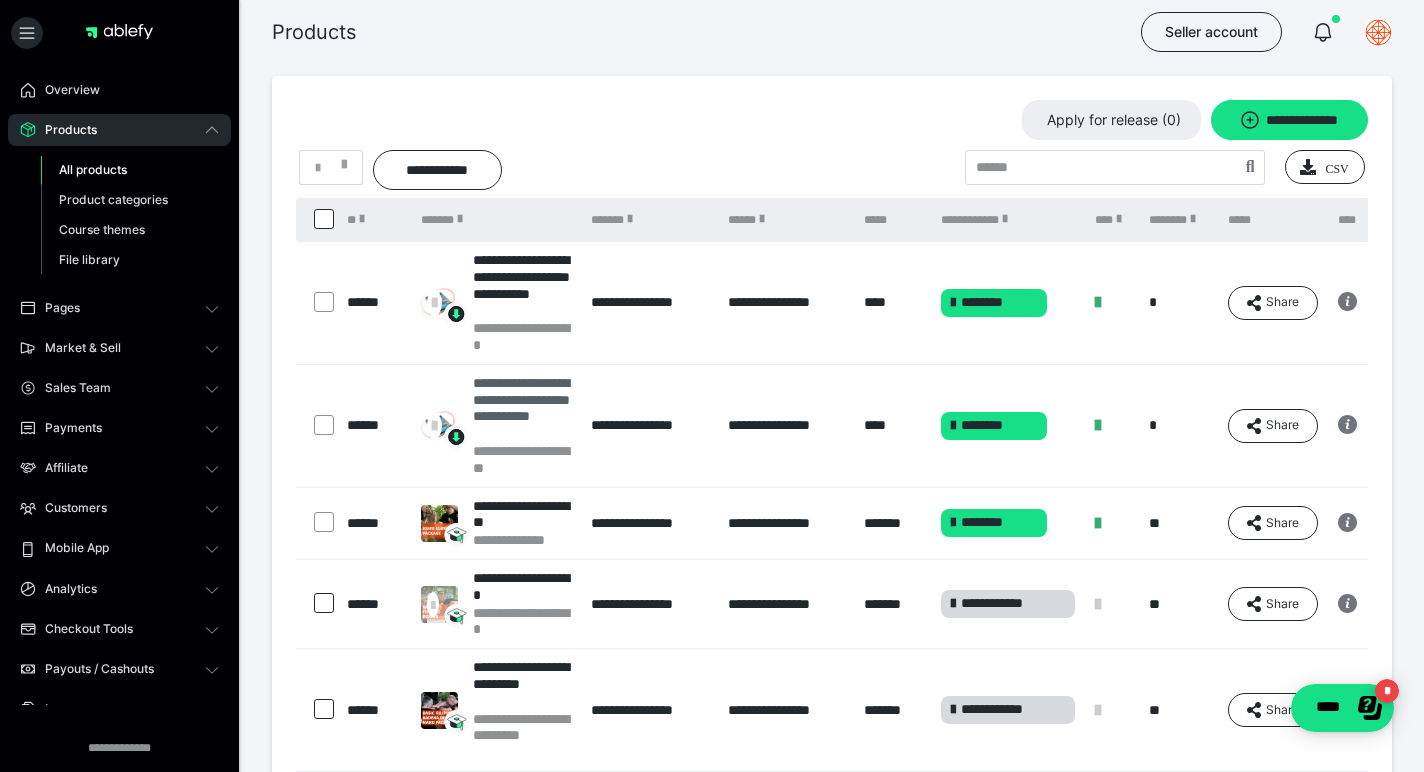 click on "**********" at bounding box center [522, 408] 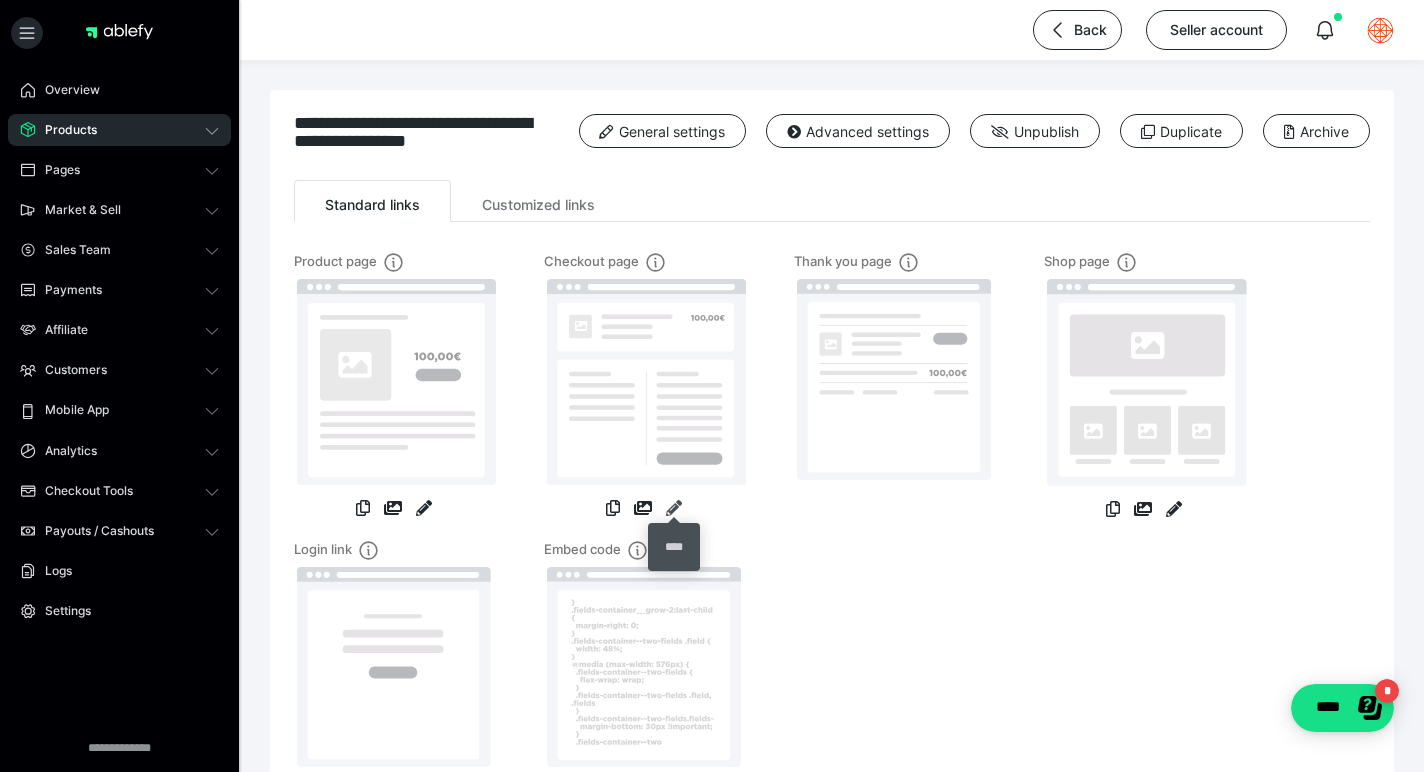 click at bounding box center (674, 508) 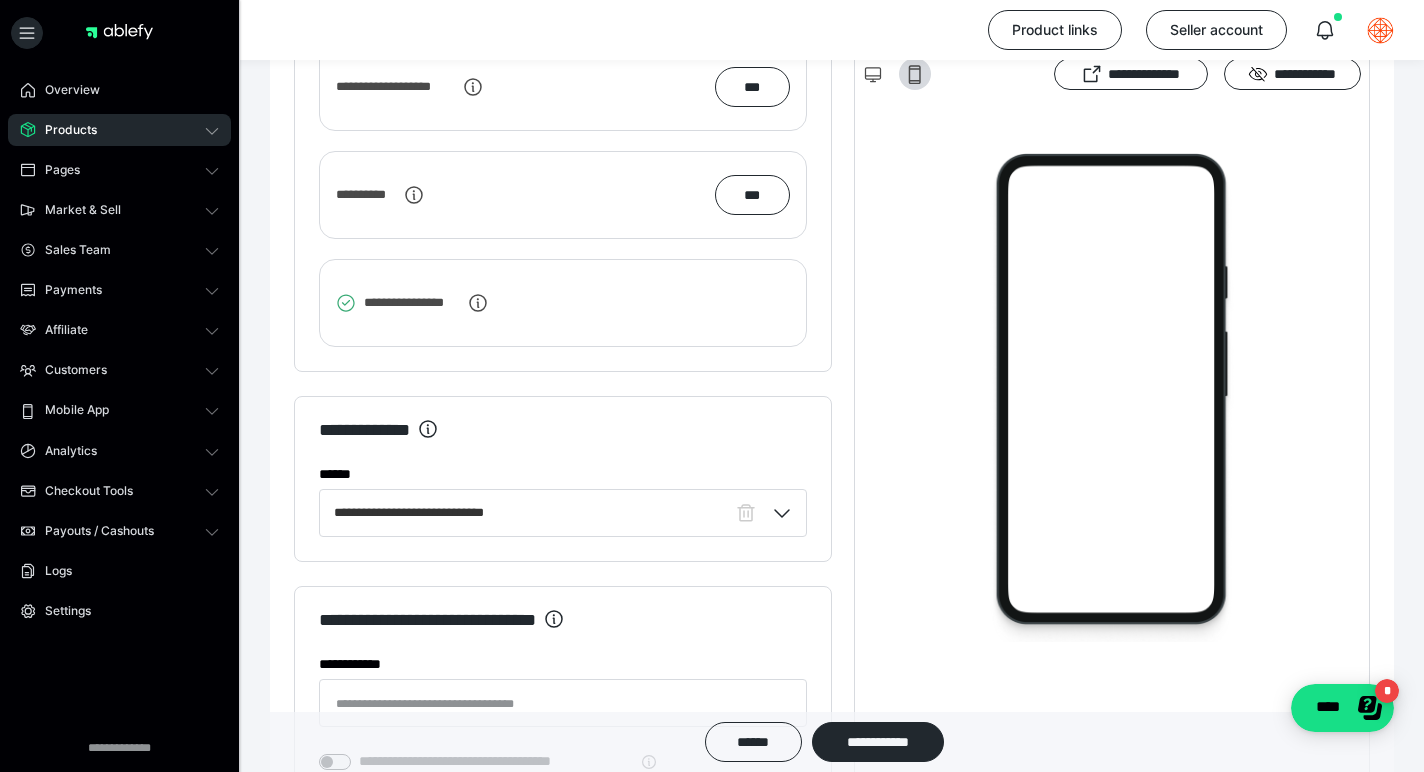 scroll, scrollTop: 2313, scrollLeft: 0, axis: vertical 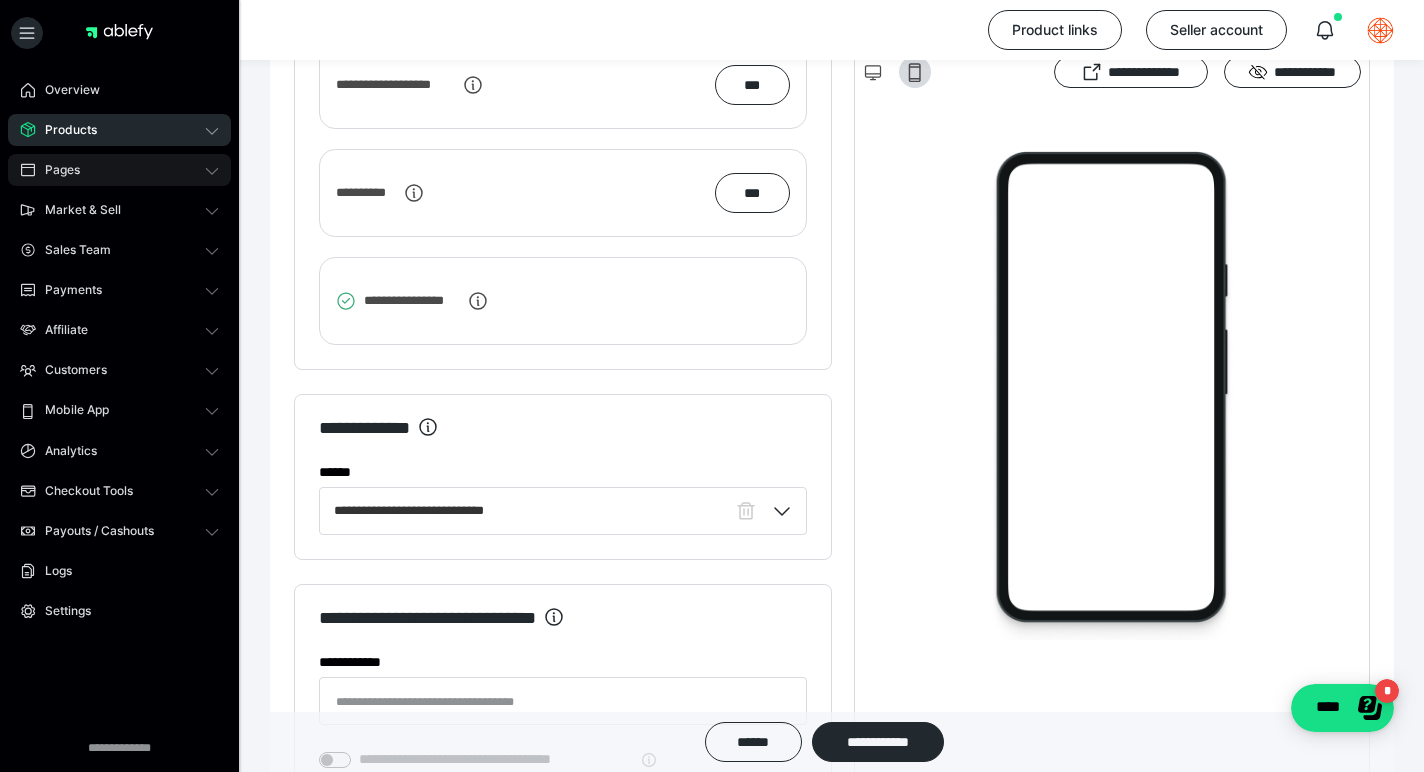 click on "Pages" at bounding box center (119, 170) 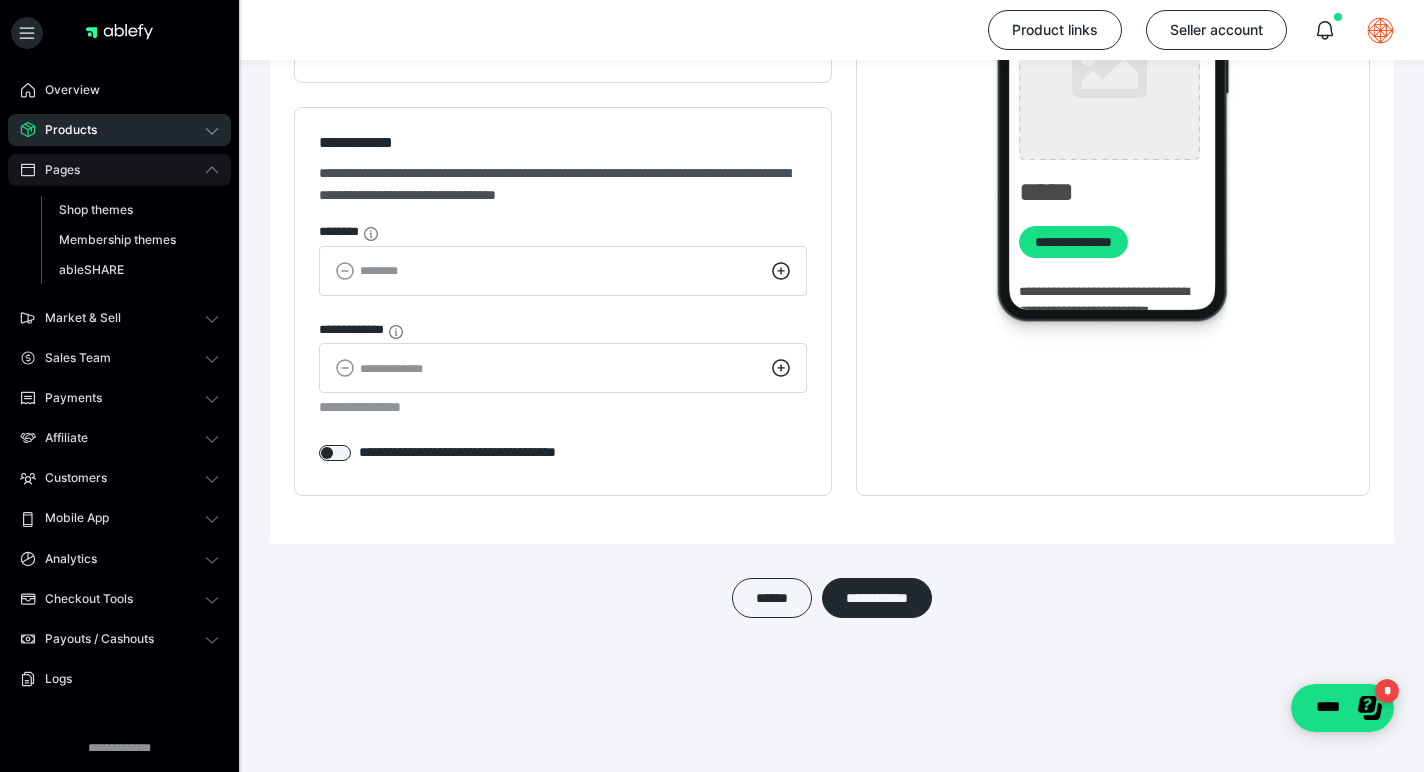 type on "**********" 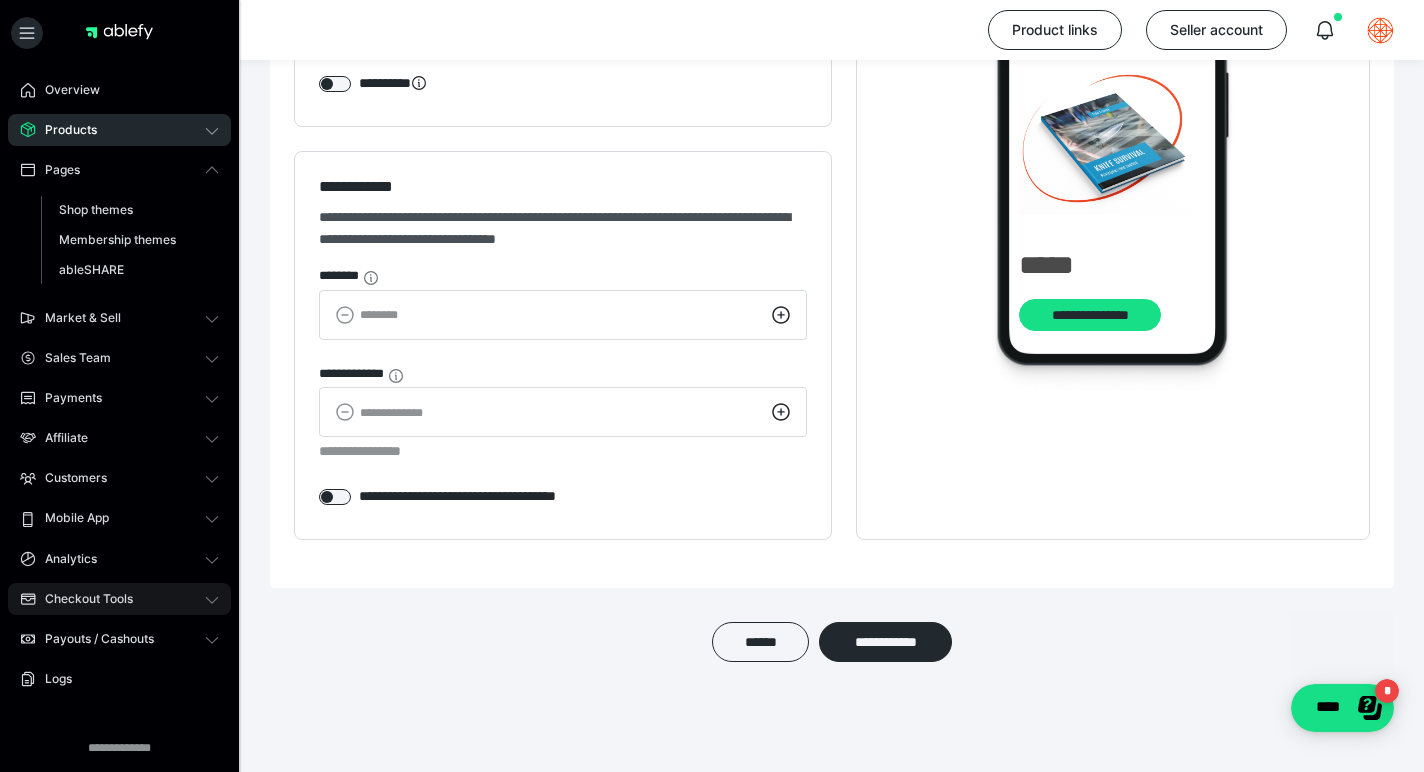 click on "Checkout Tools" at bounding box center [119, 599] 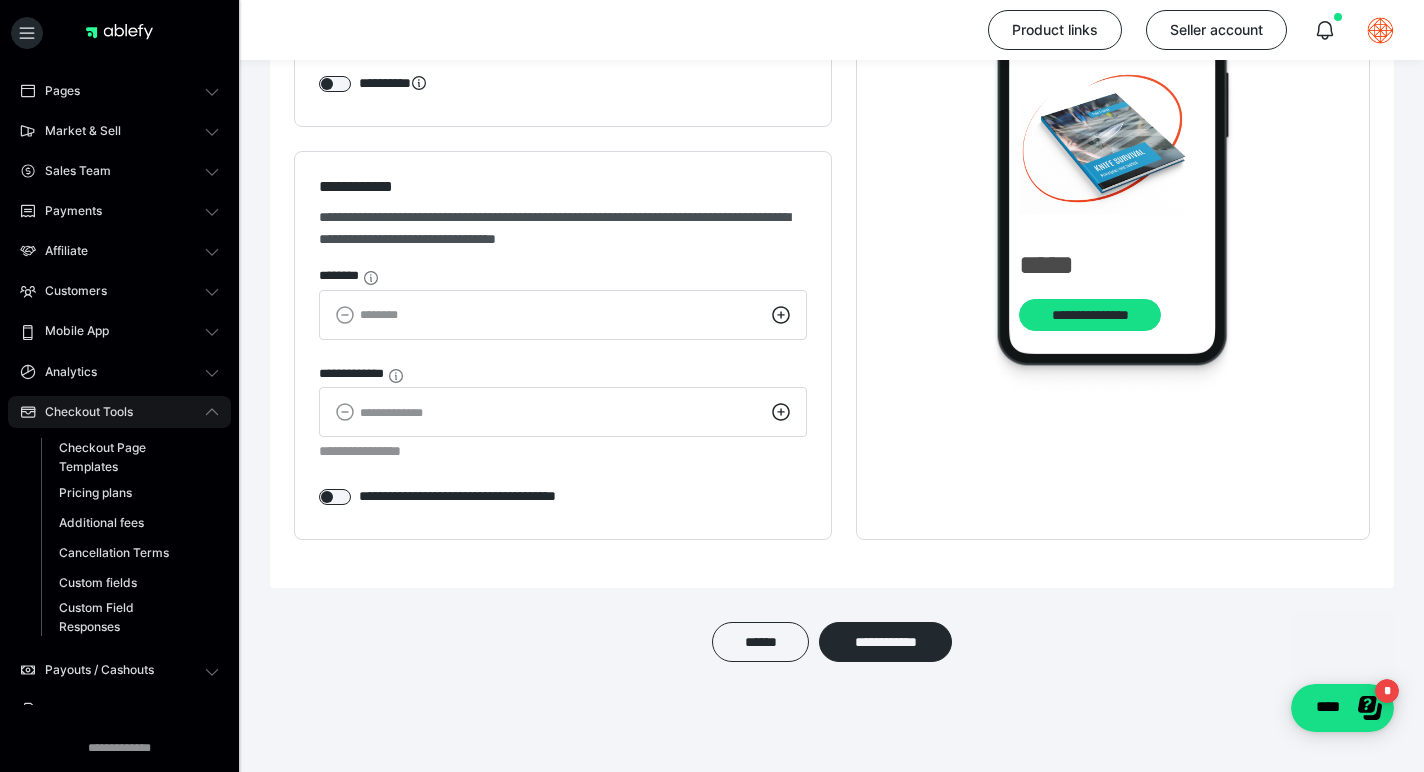 scroll, scrollTop: 95, scrollLeft: 0, axis: vertical 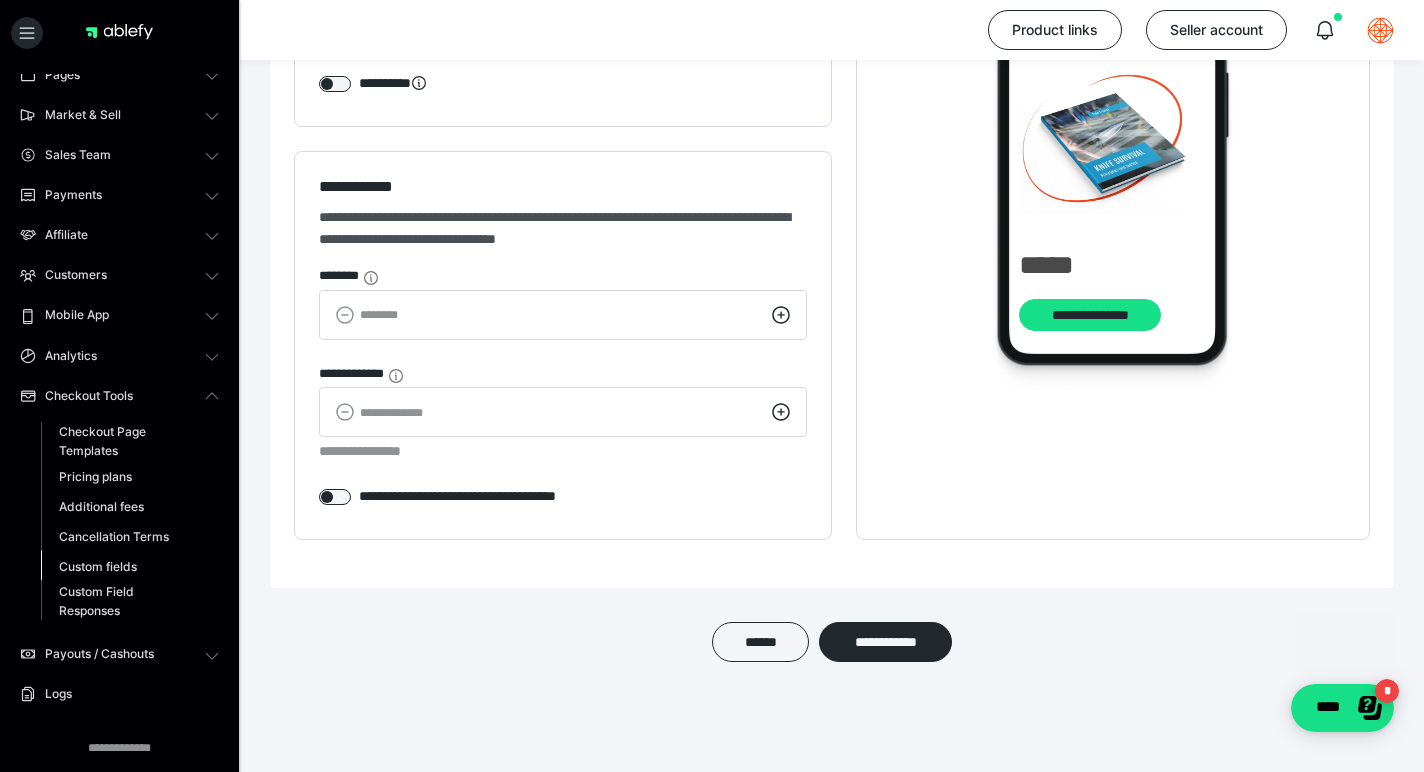 click on "Custom fields" at bounding box center [98, 566] 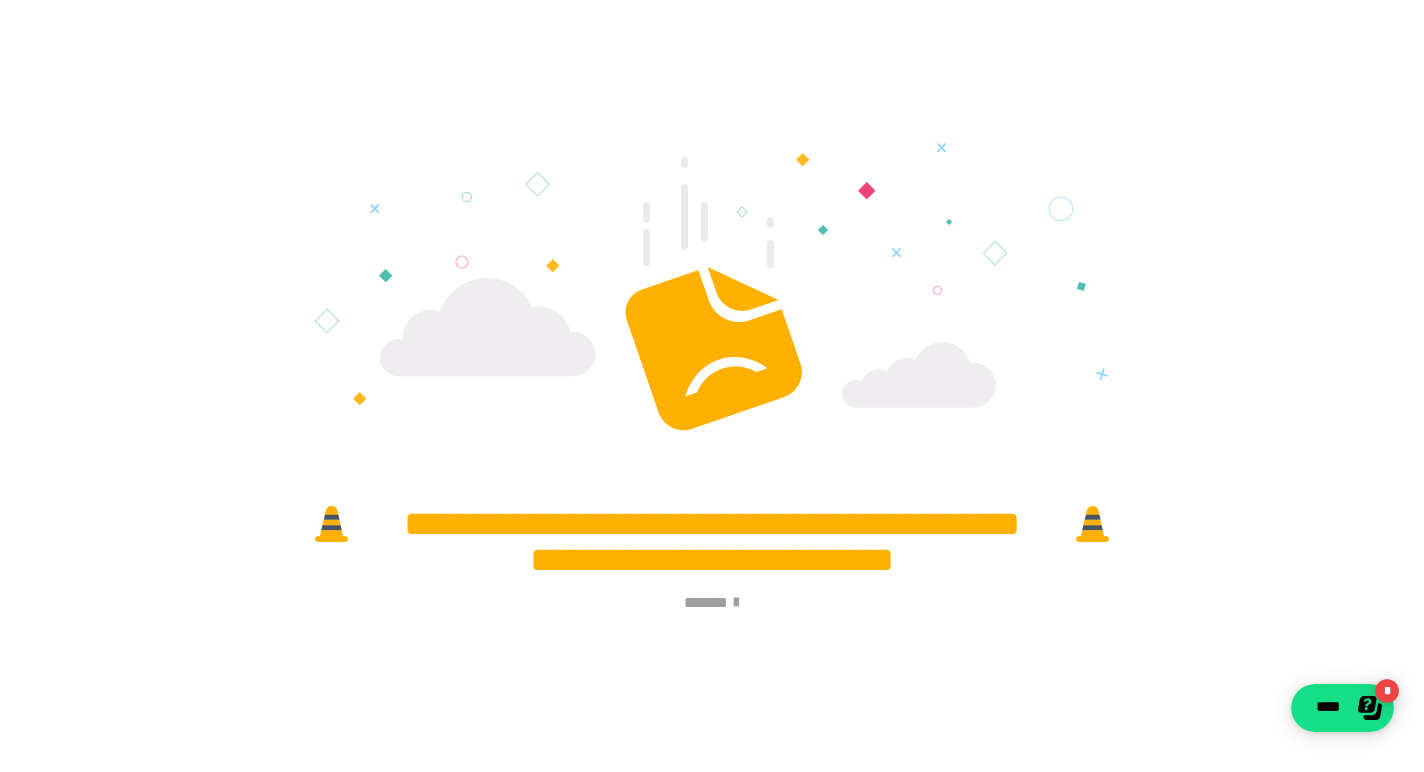 scroll, scrollTop: 0, scrollLeft: 0, axis: both 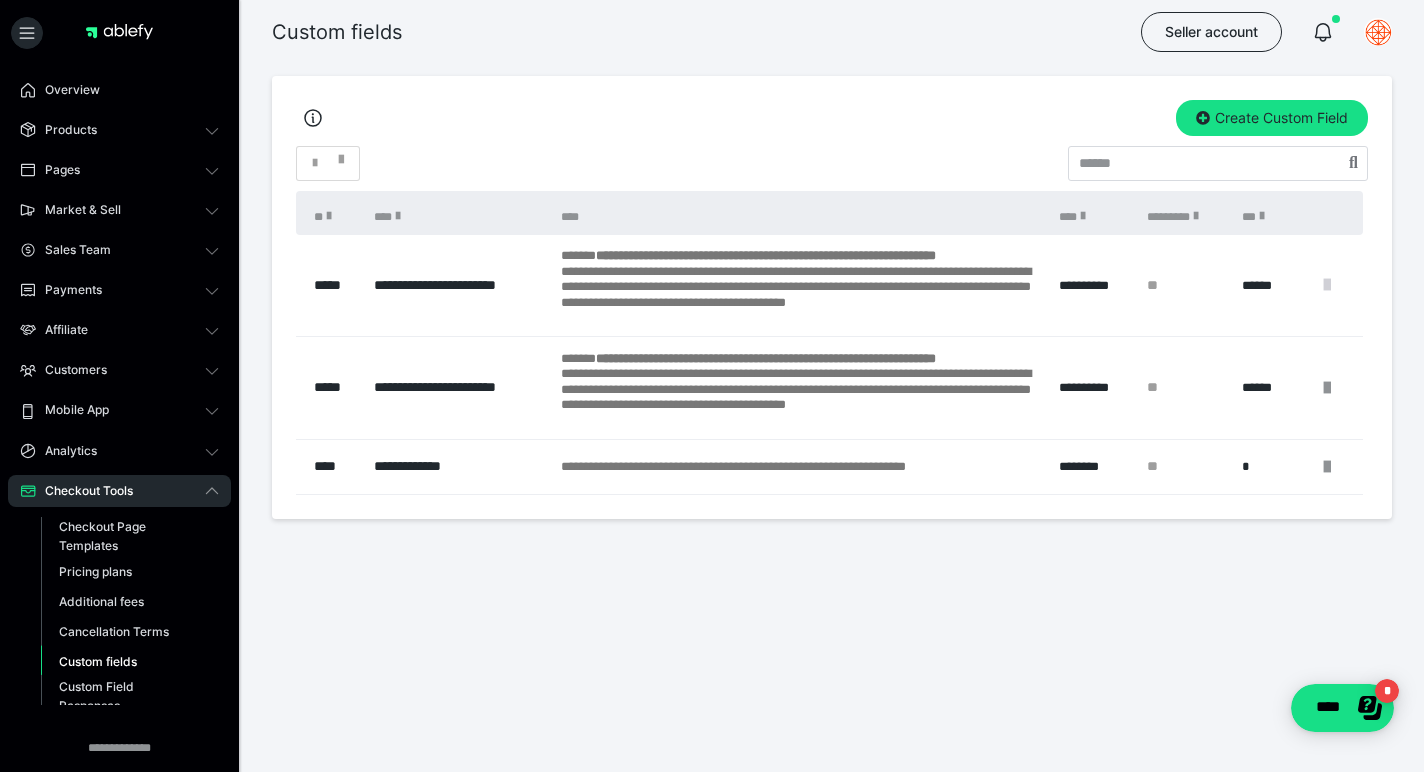 click at bounding box center [1327, 285] 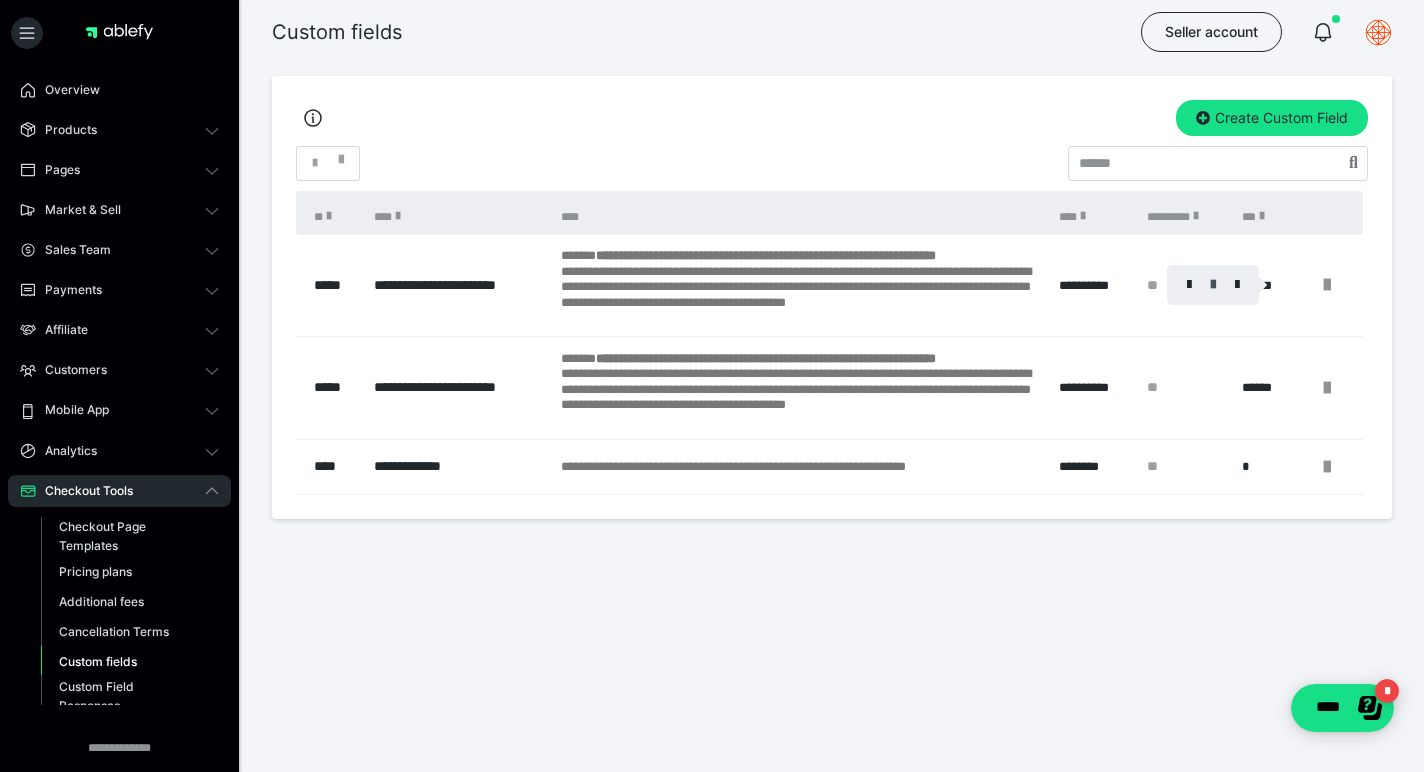 click at bounding box center [1213, 285] 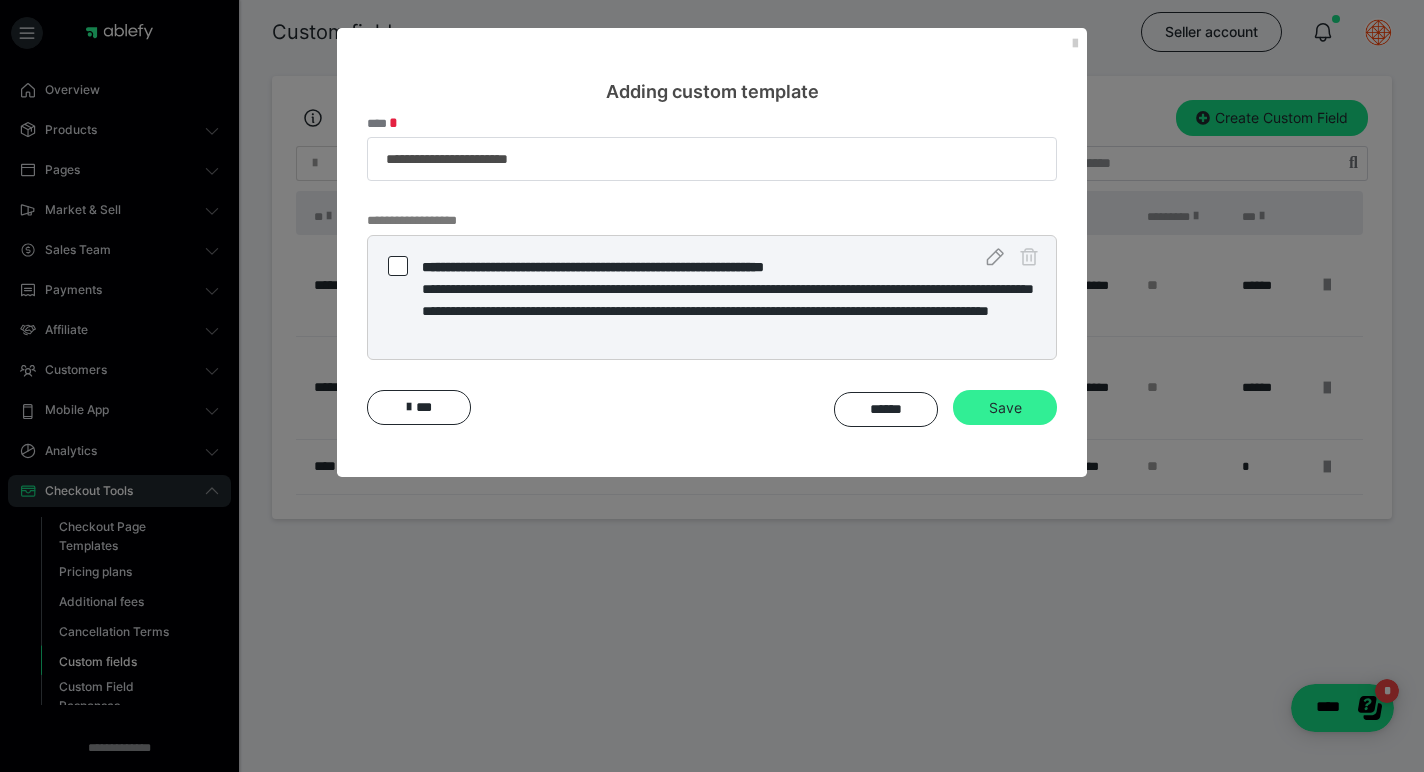 click on "Save" at bounding box center [1005, 408] 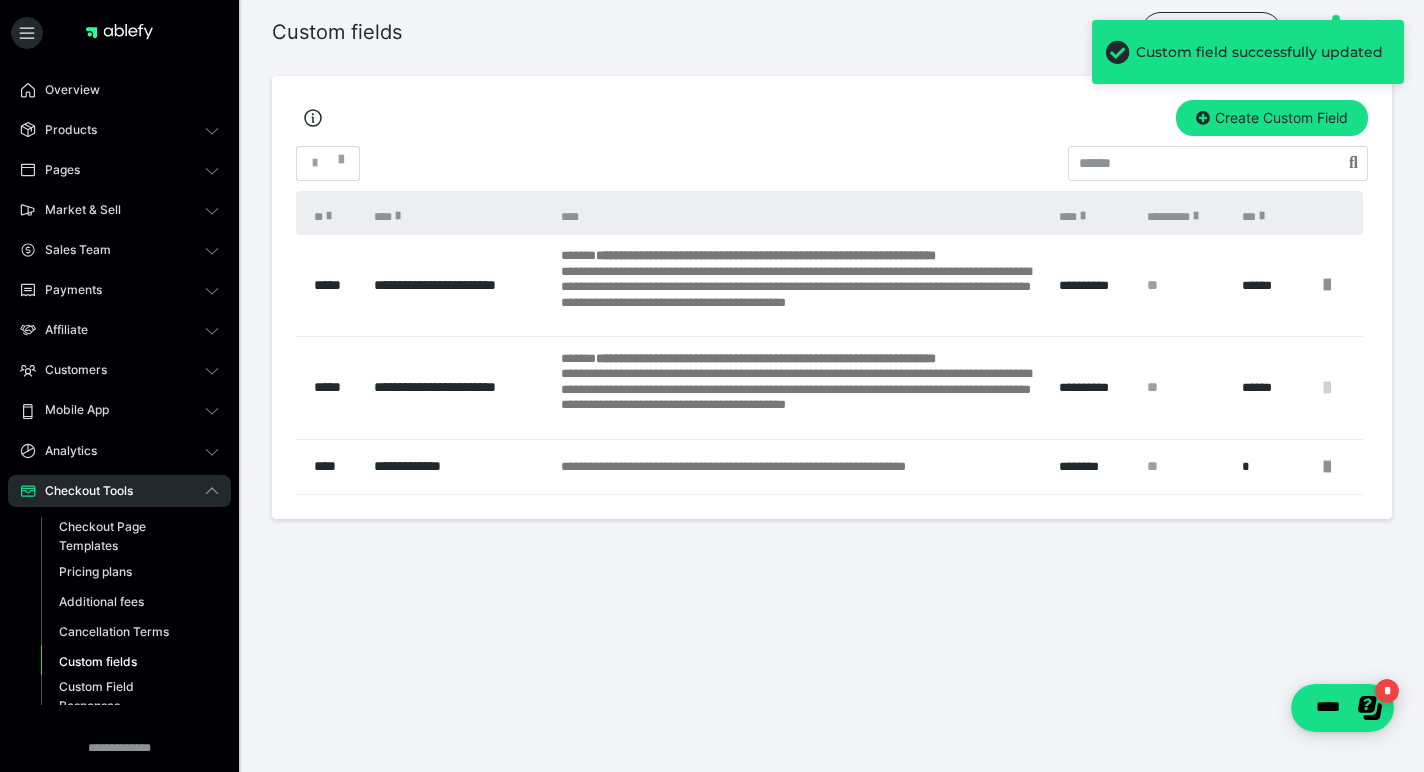 click at bounding box center (1327, 388) 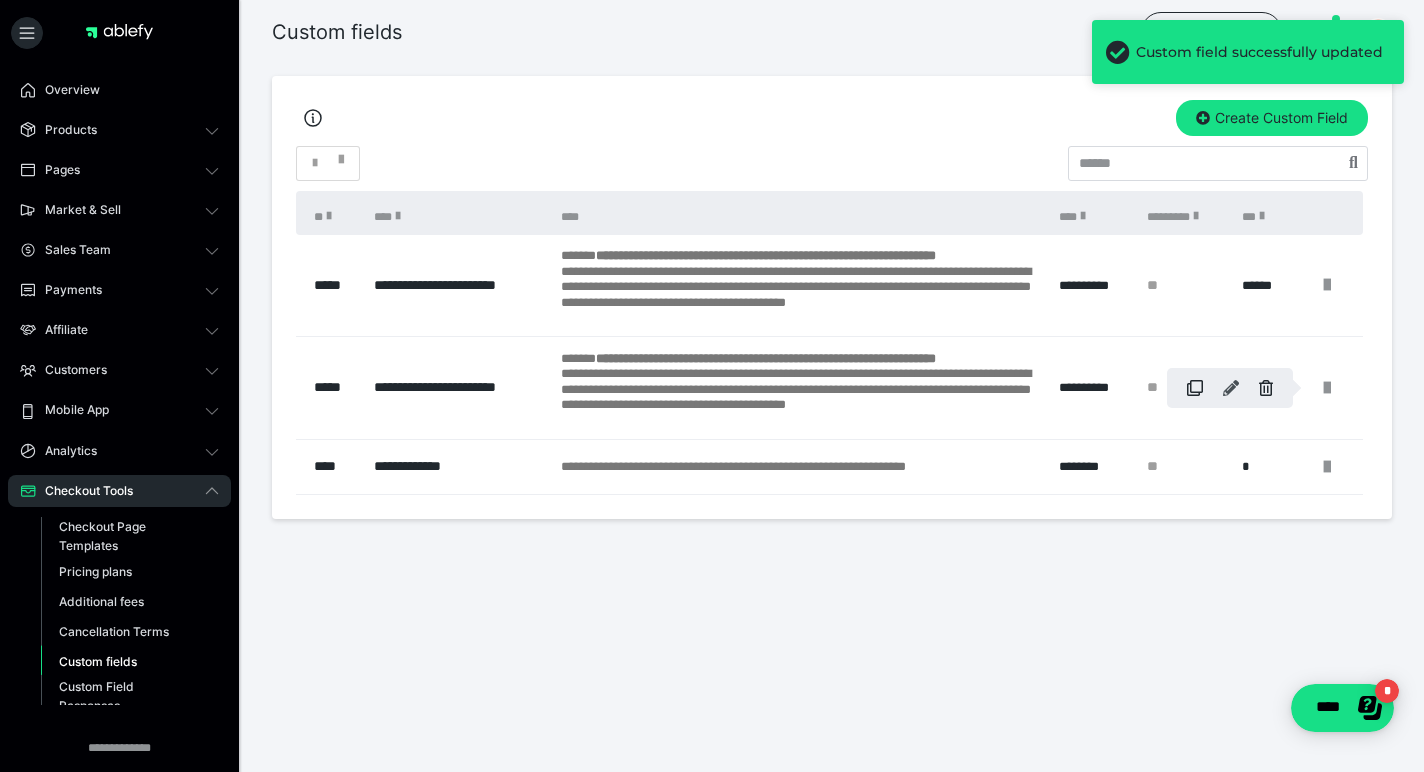 click at bounding box center [1231, 388] 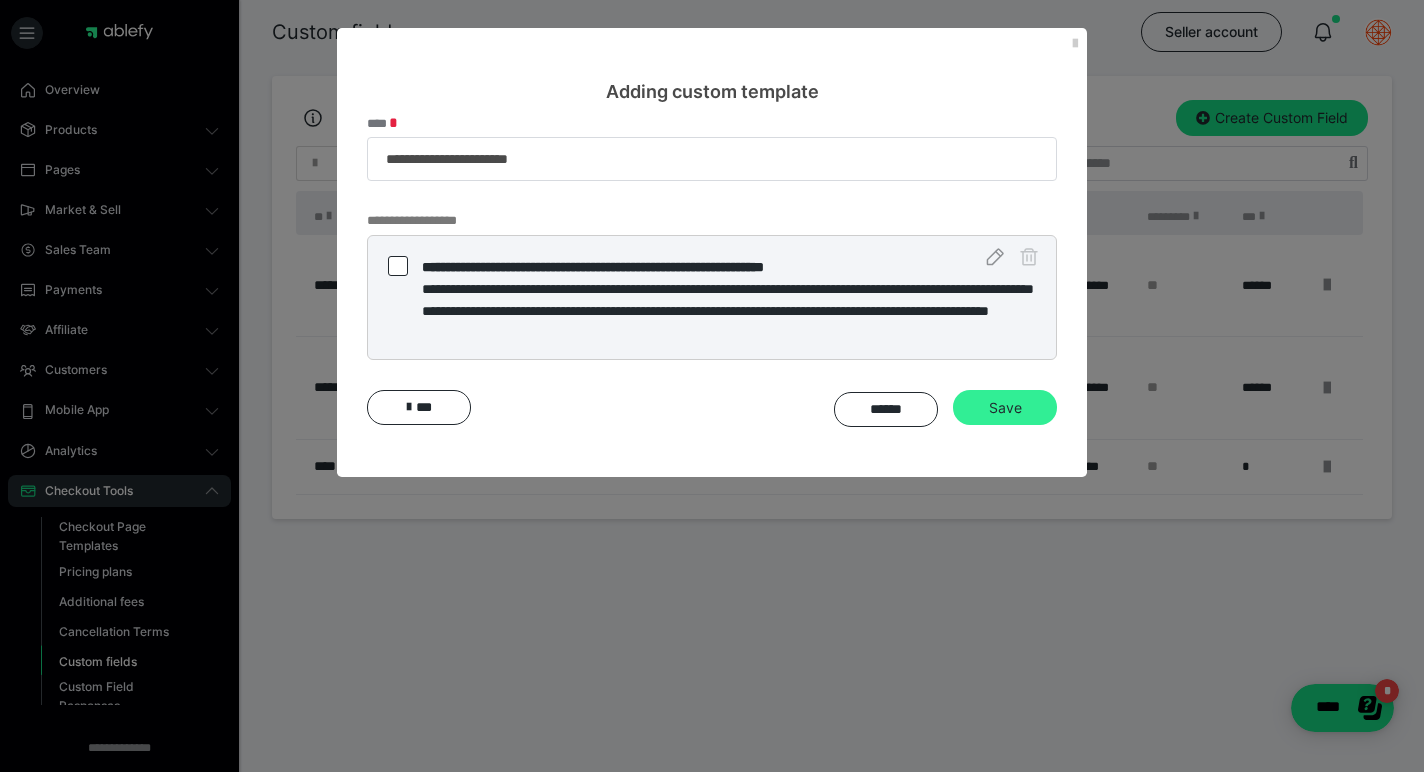 click on "Save" at bounding box center [1005, 408] 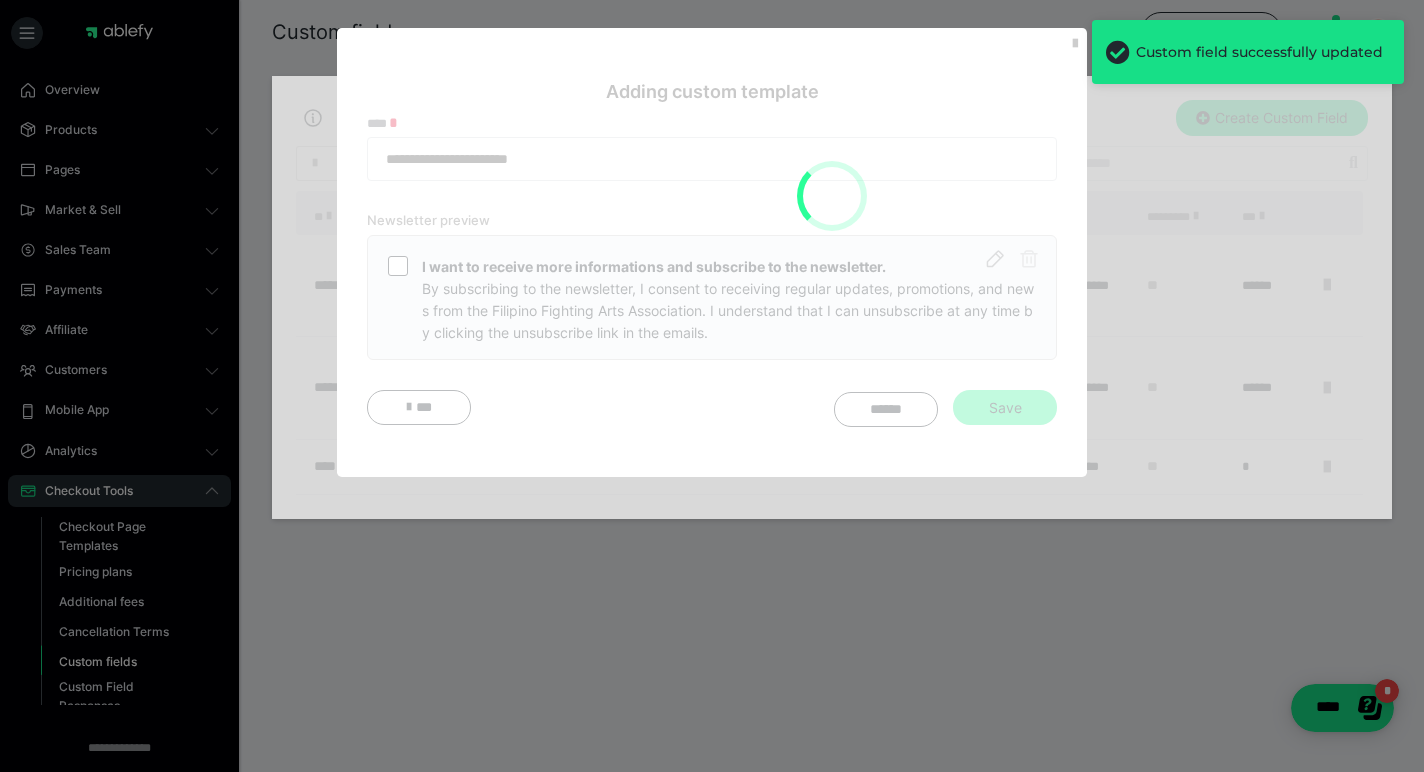 type 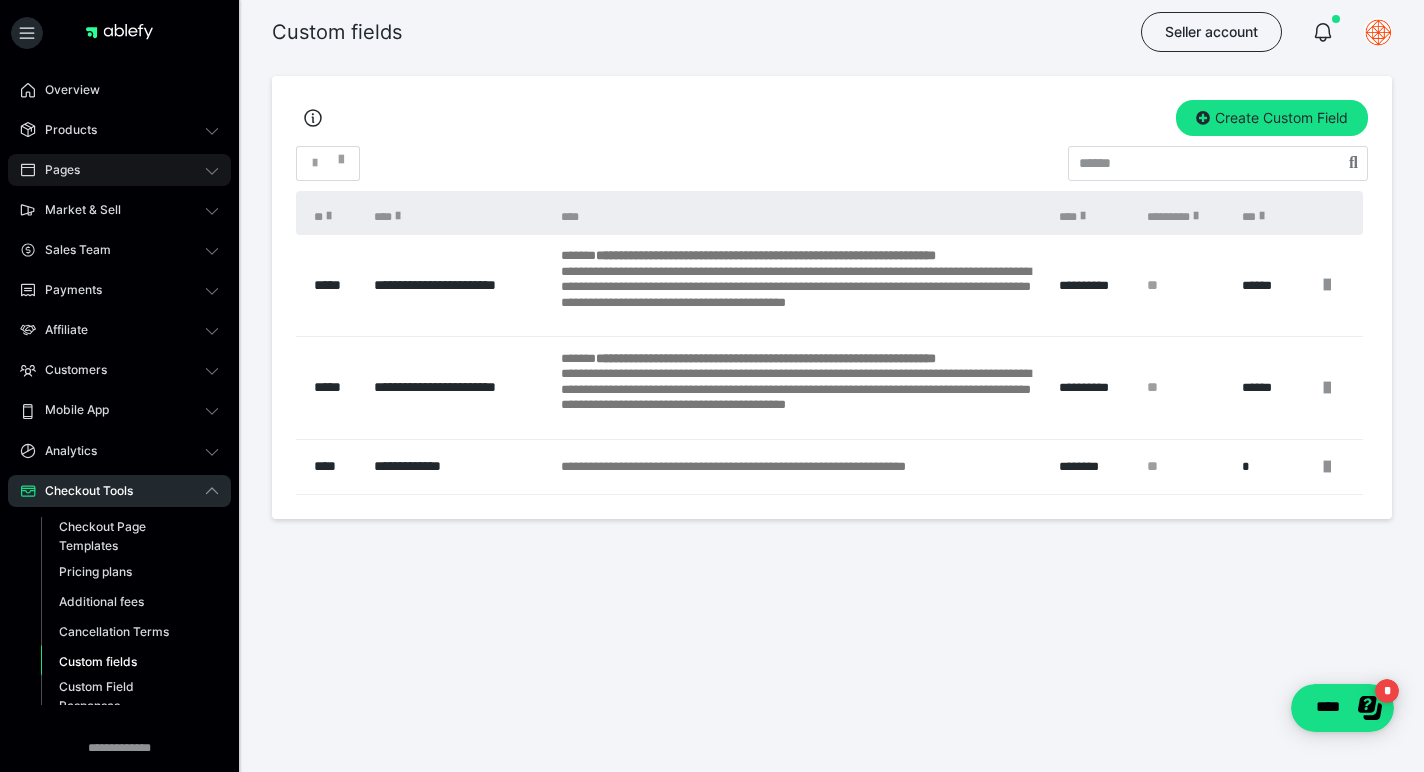 click on "Pages" at bounding box center [119, 170] 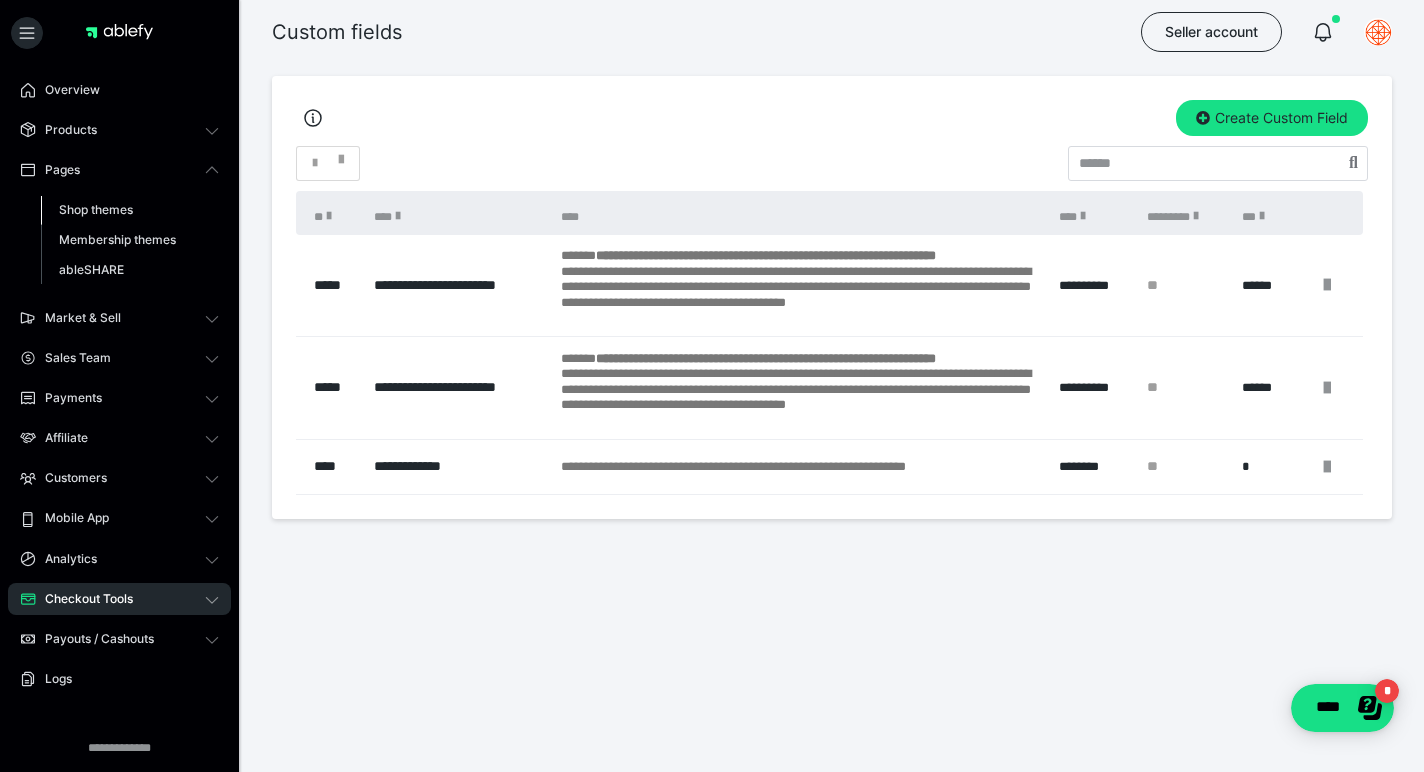 click on "Shop themes" at bounding box center [96, 209] 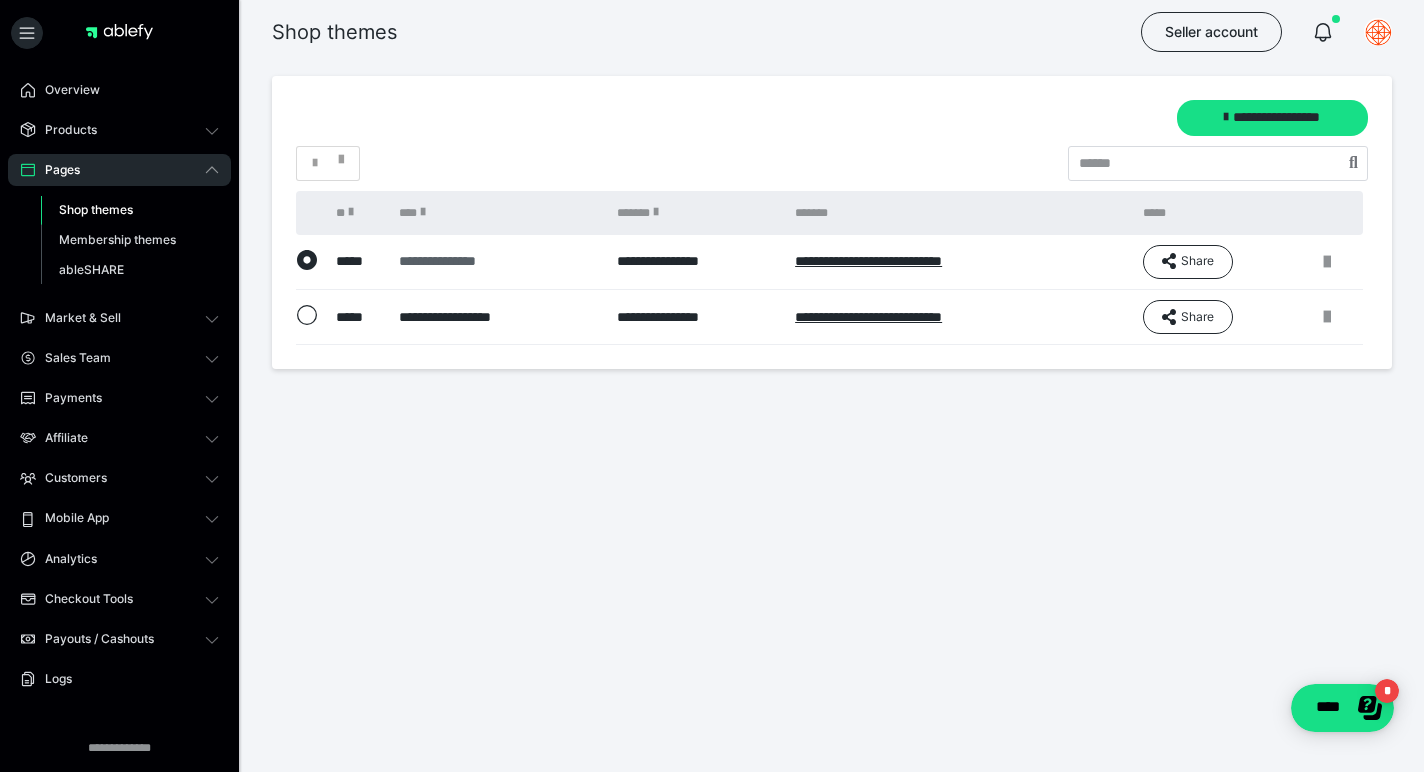 click on "**********" at bounding box center [495, 261] 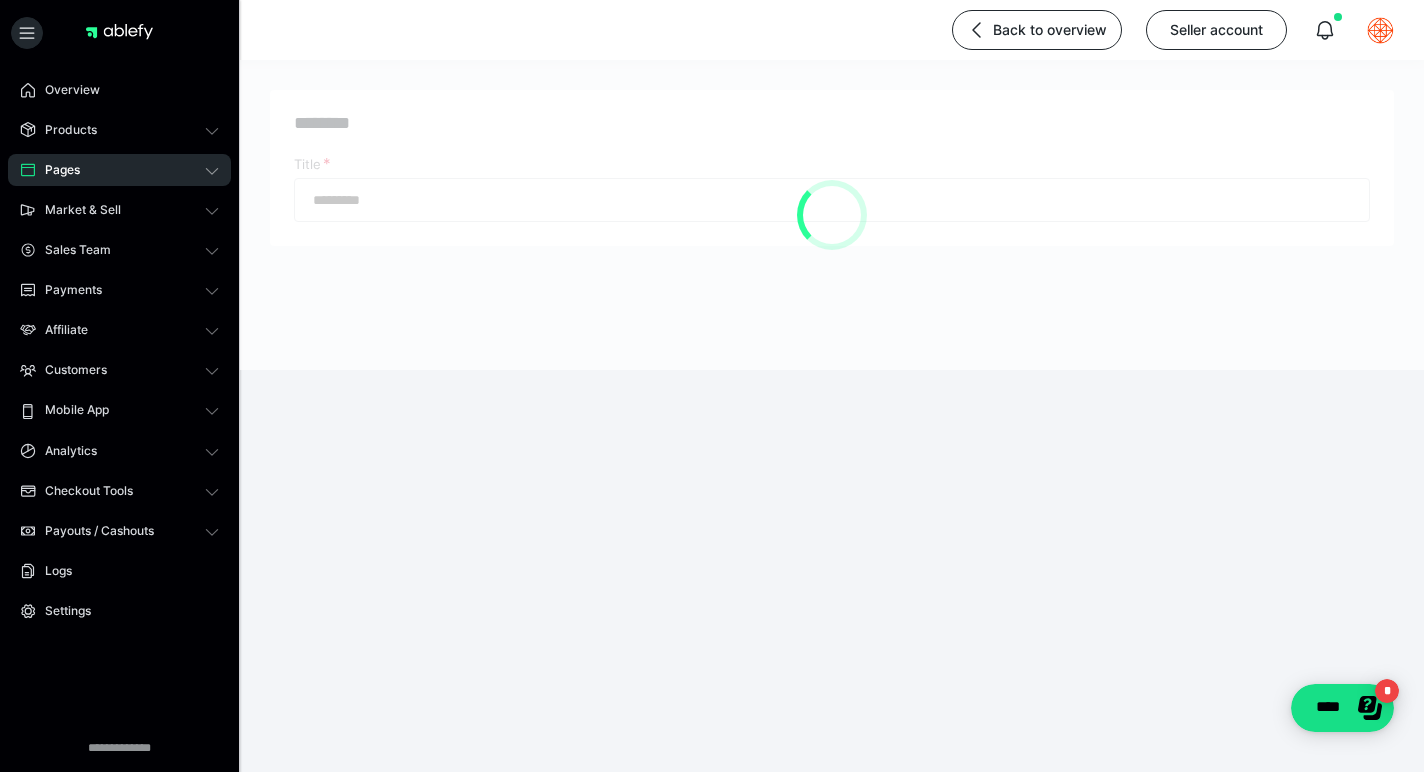 type on "**********" 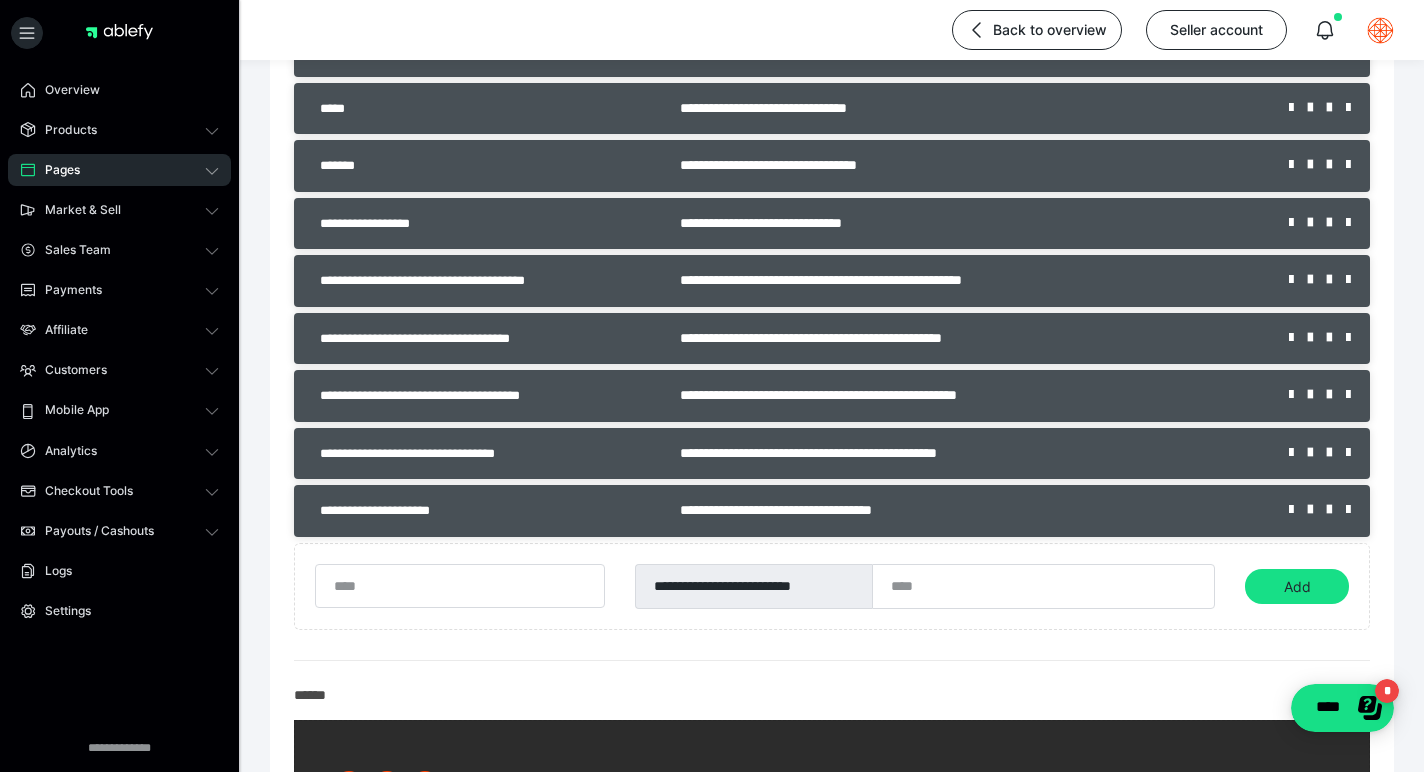 scroll, scrollTop: 776, scrollLeft: 0, axis: vertical 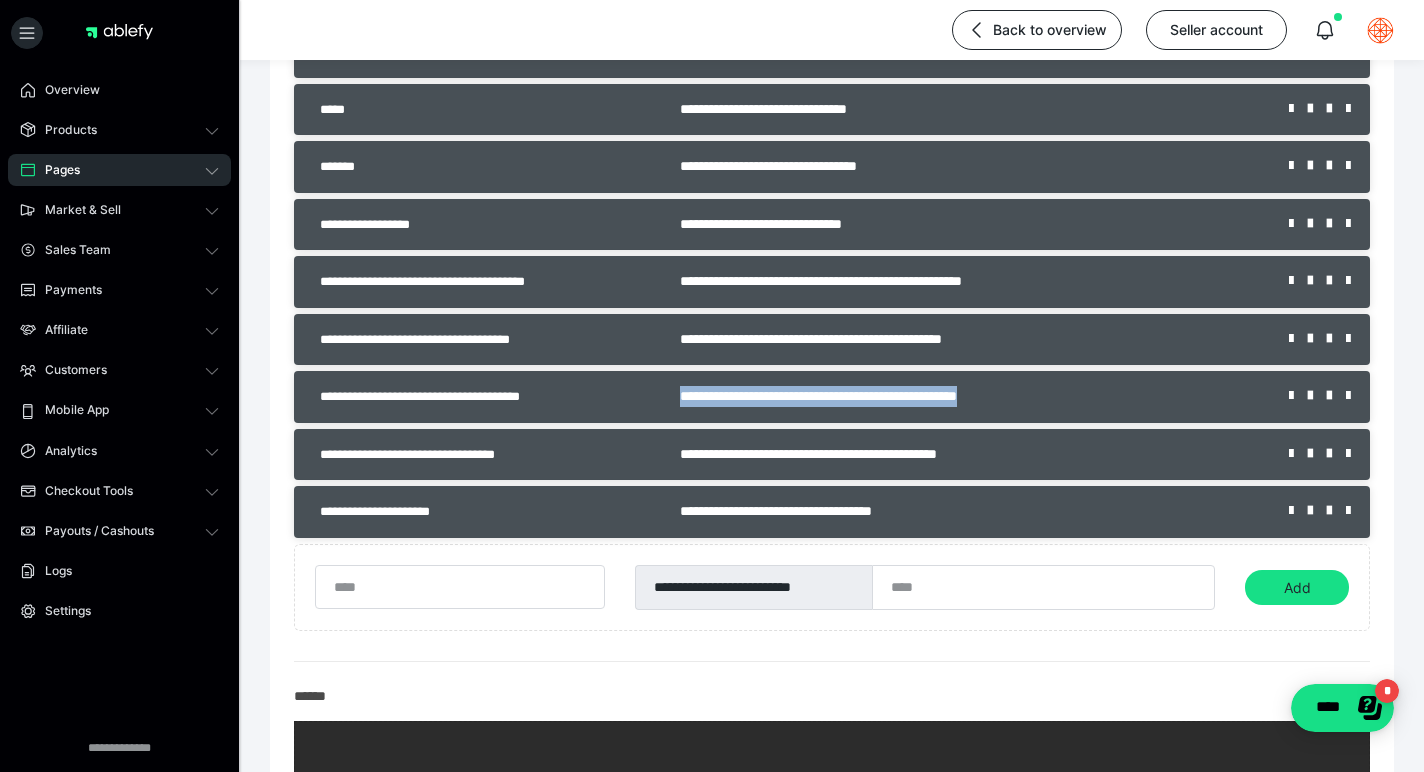 drag, startPoint x: 1043, startPoint y: 400, endPoint x: 621, endPoint y: 400, distance: 422 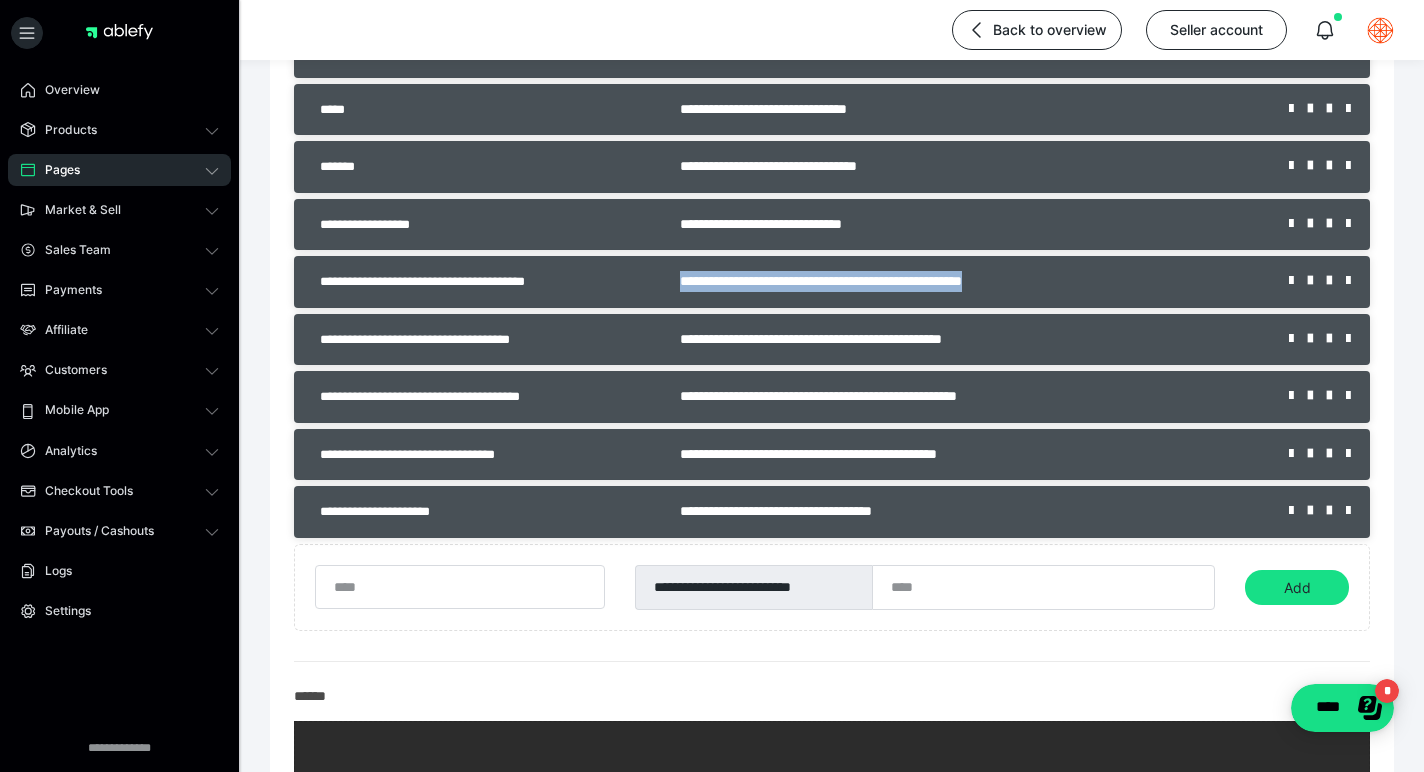 drag, startPoint x: 1035, startPoint y: 286, endPoint x: 621, endPoint y: 285, distance: 414.00122 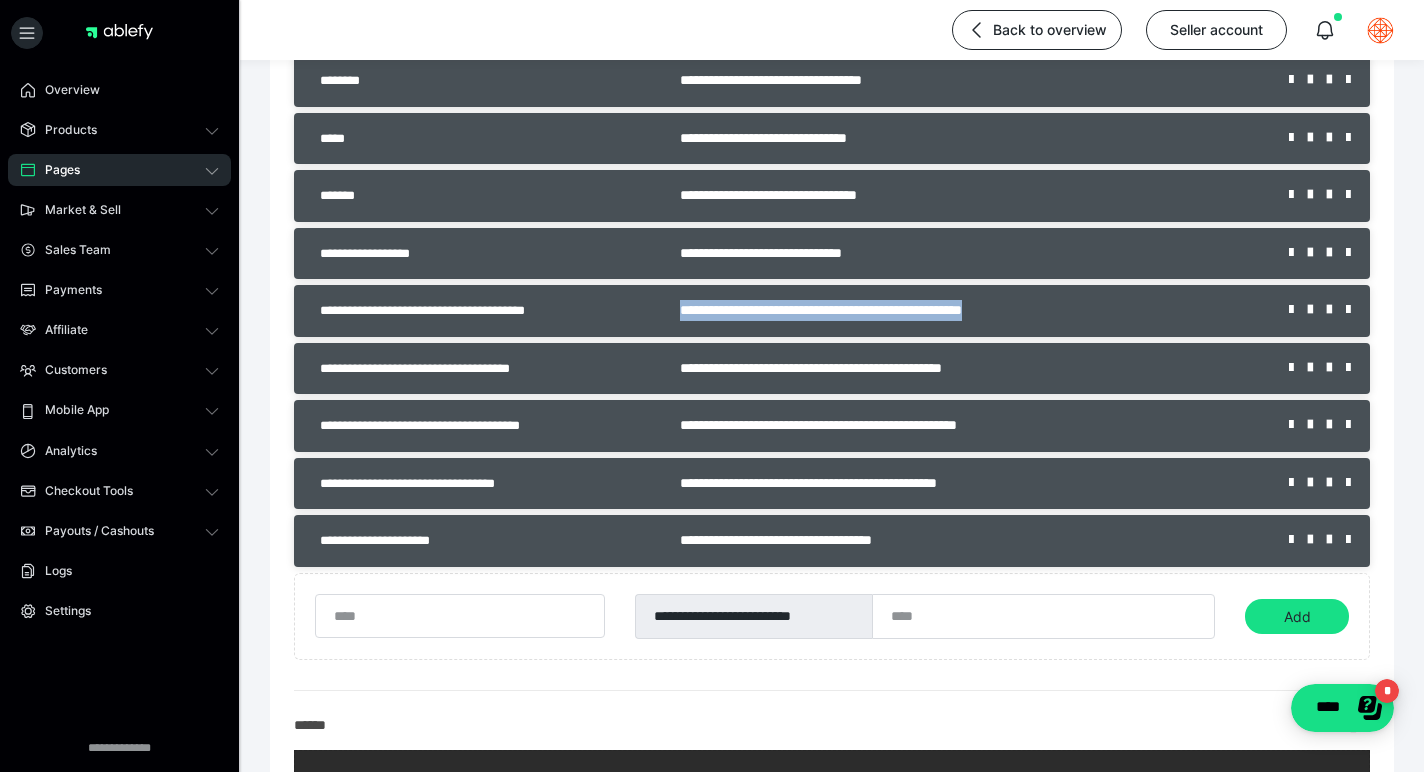 scroll, scrollTop: 731, scrollLeft: 0, axis: vertical 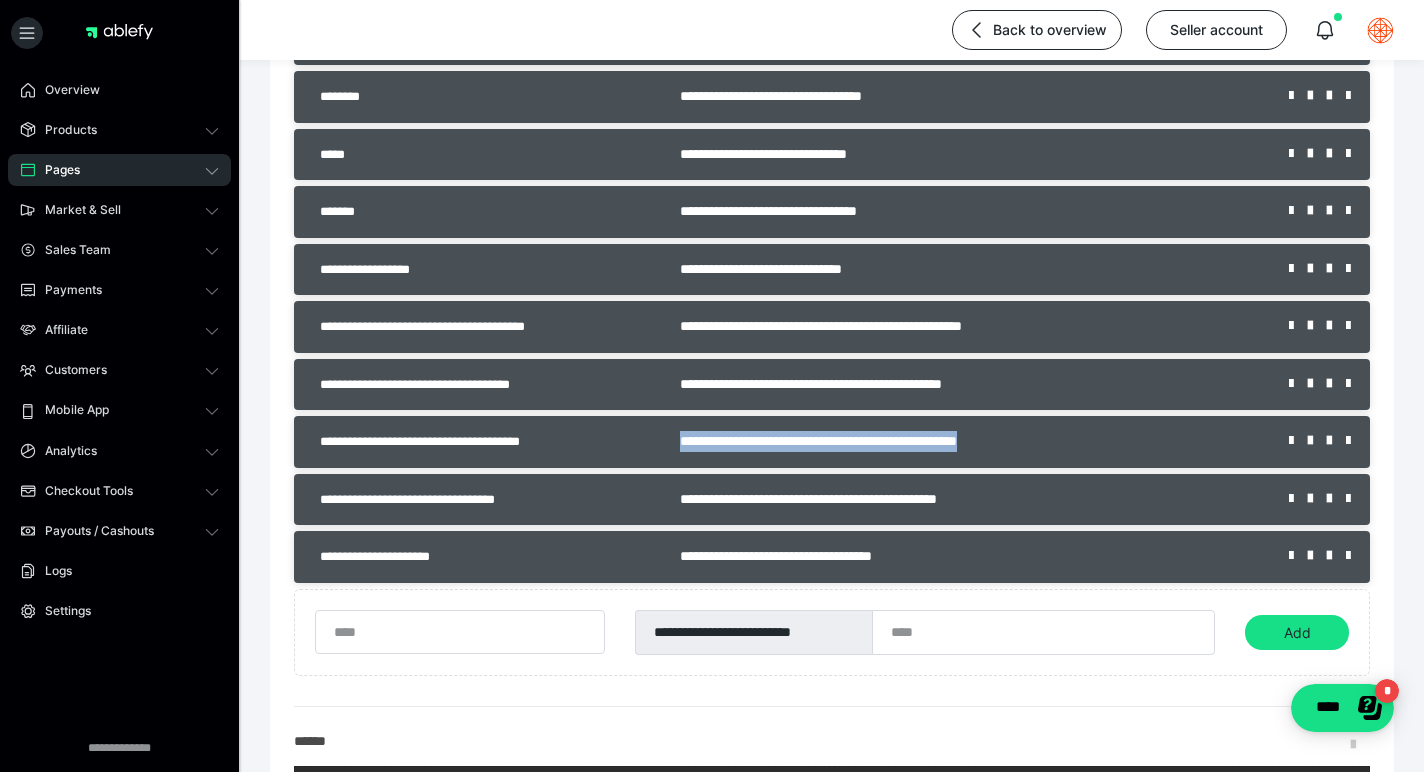 drag, startPoint x: 1046, startPoint y: 443, endPoint x: 635, endPoint y: 436, distance: 411.0596 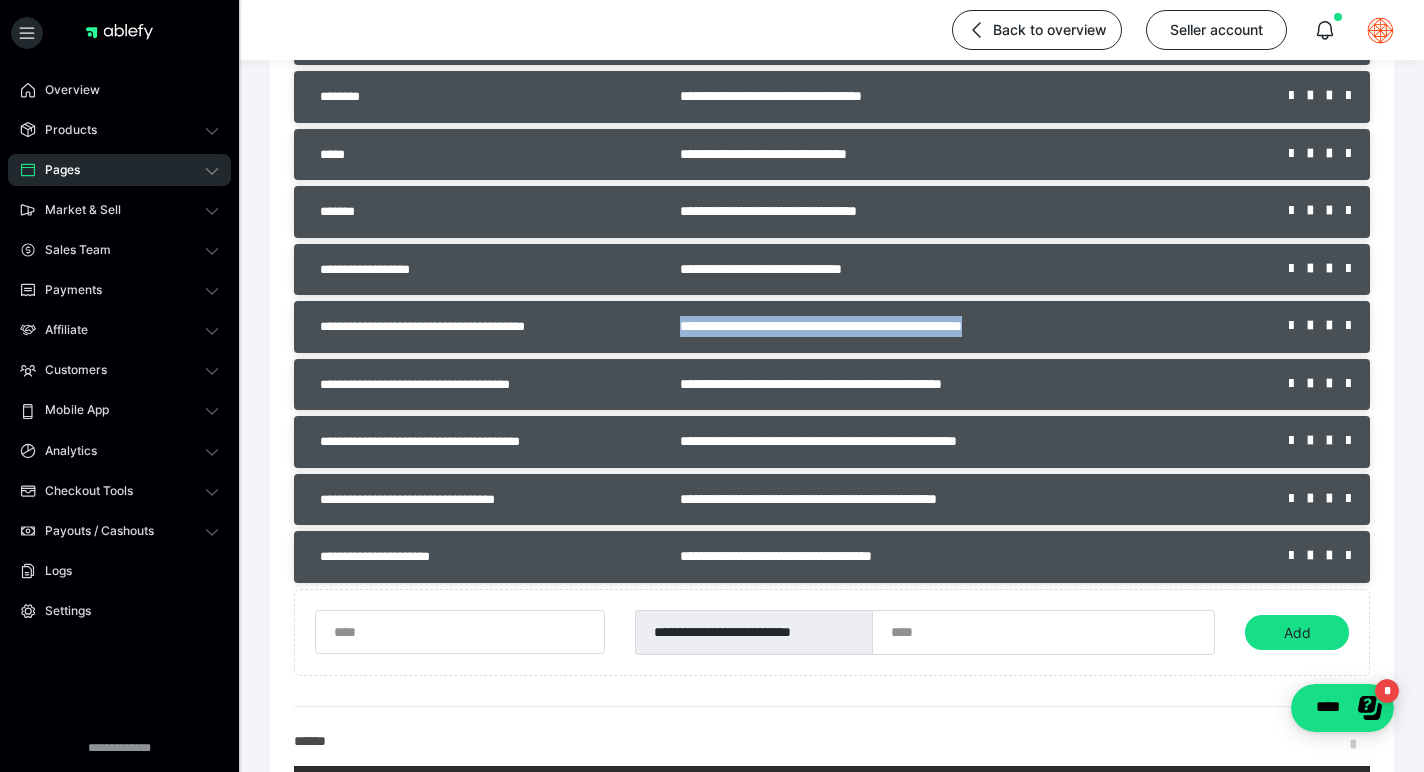 drag, startPoint x: 1044, startPoint y: 336, endPoint x: 631, endPoint y: 335, distance: 413.00122 